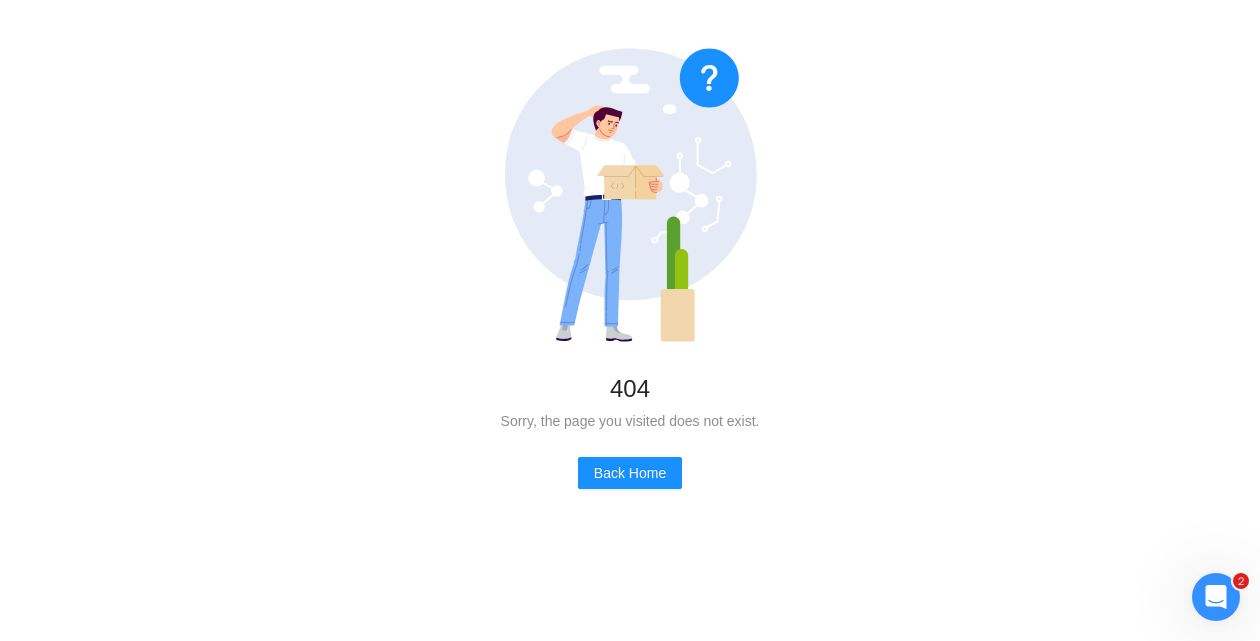 scroll, scrollTop: 0, scrollLeft: 0, axis: both 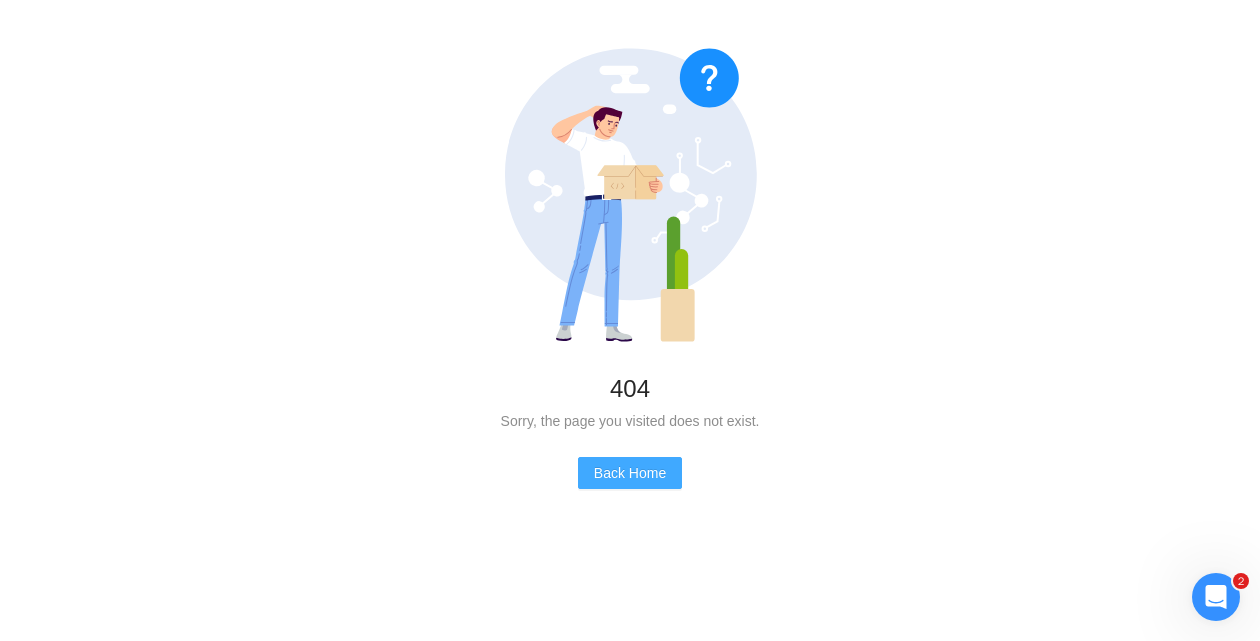 click on "Back Home" at bounding box center (630, 473) 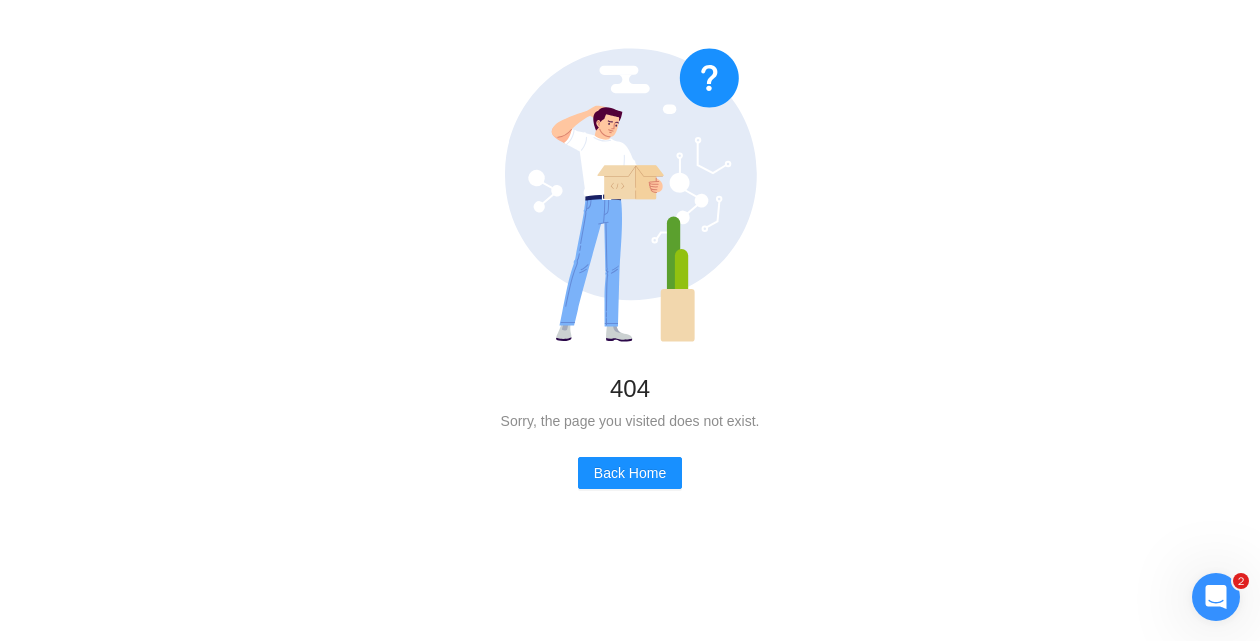 scroll, scrollTop: 0, scrollLeft: 0, axis: both 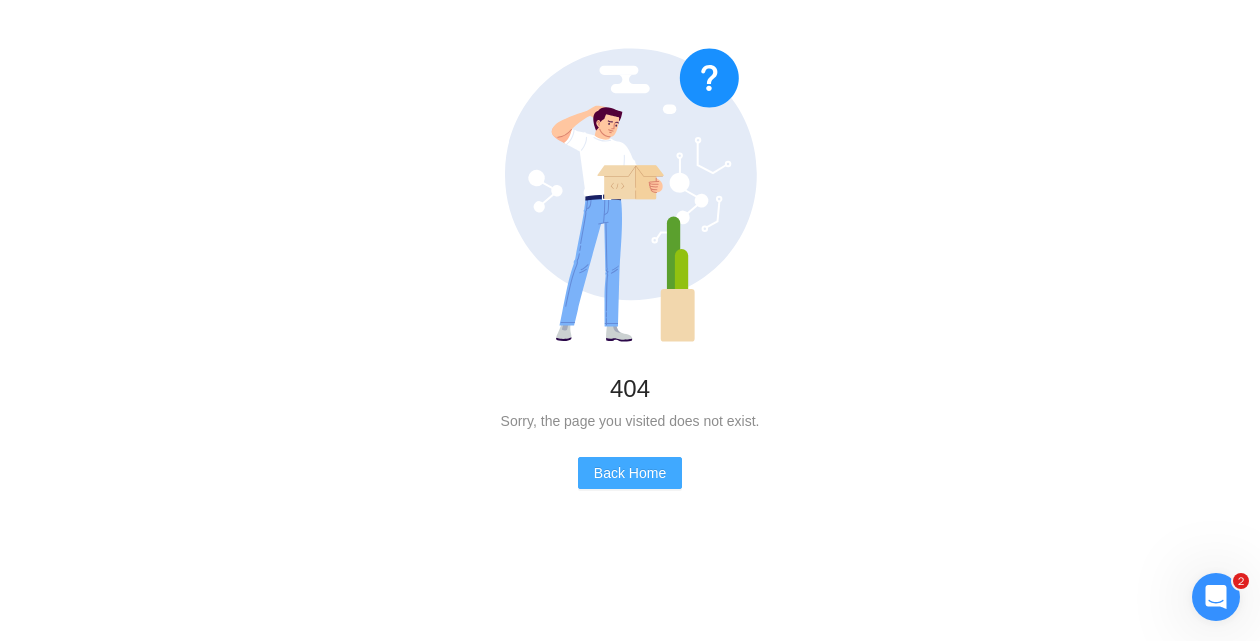 click on "Back Home" at bounding box center (630, 473) 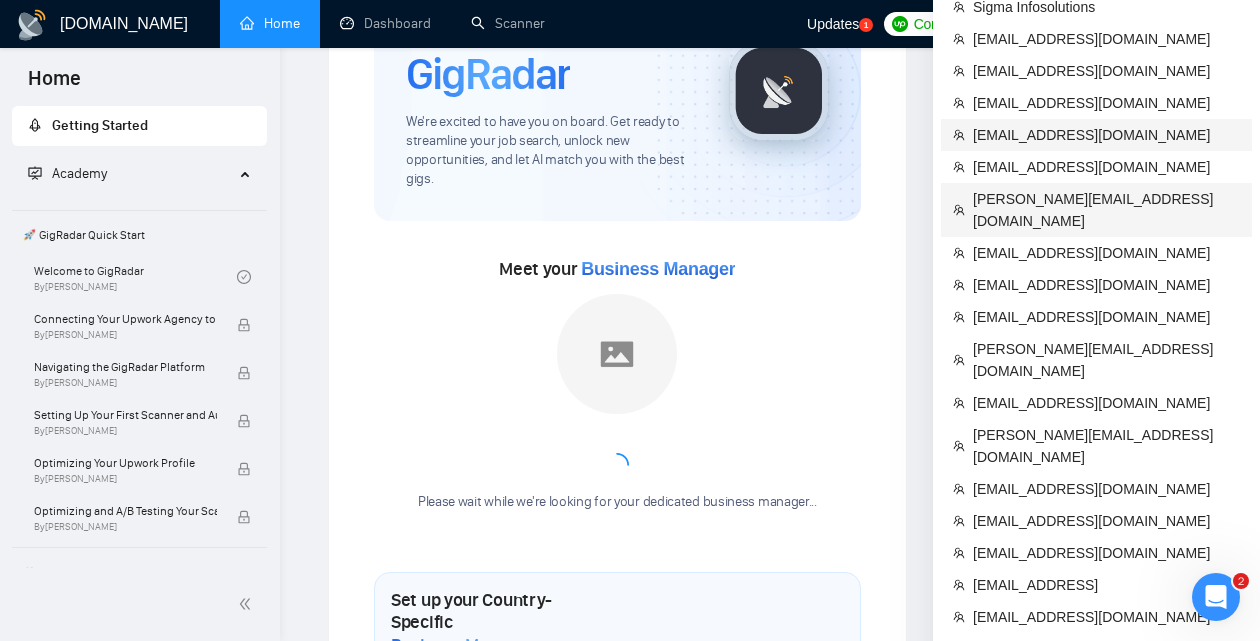 scroll, scrollTop: 171, scrollLeft: 0, axis: vertical 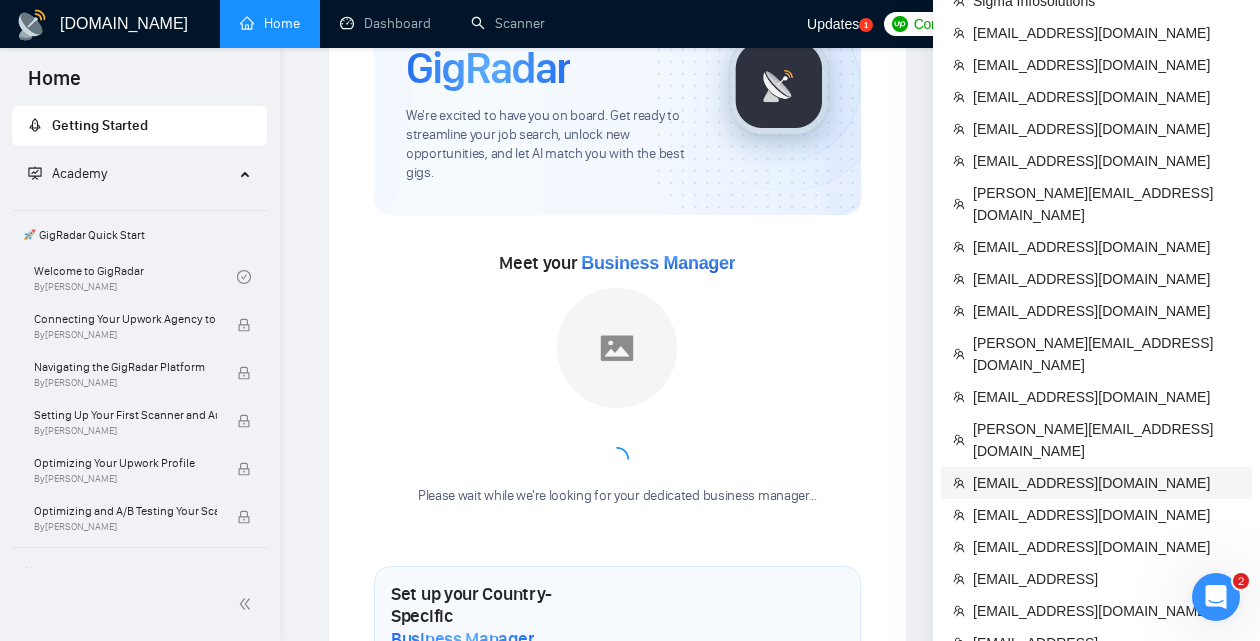 drag, startPoint x: 1080, startPoint y: 421, endPoint x: 507, endPoint y: 170, distance: 625.5637 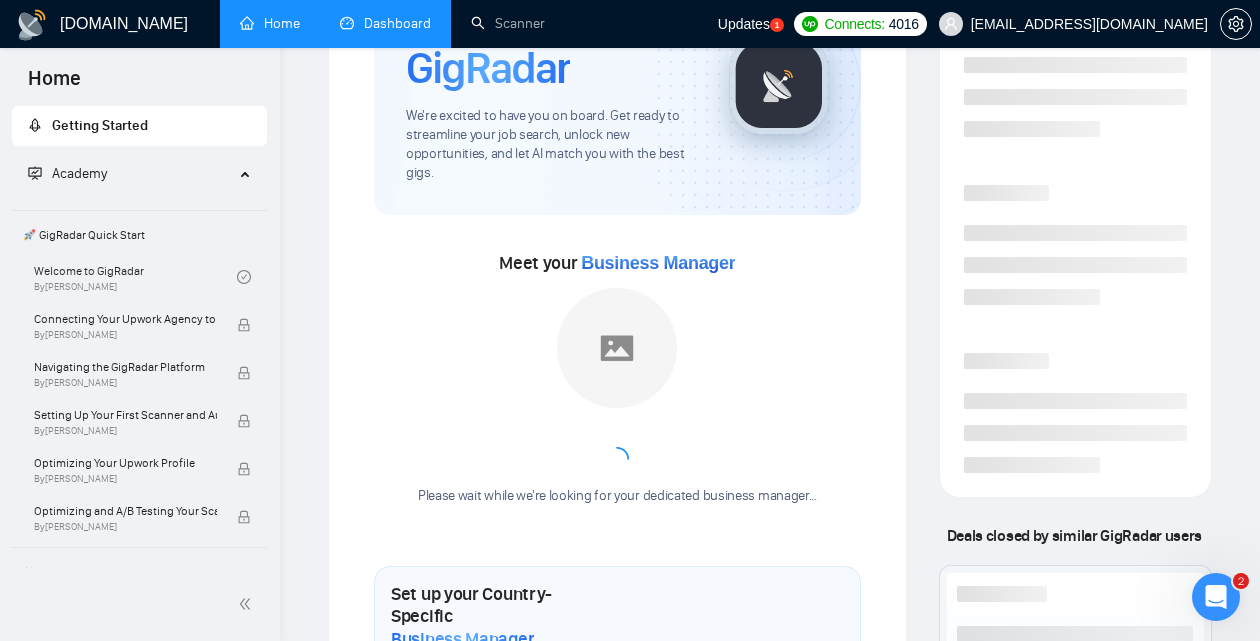 click on "Dashboard" at bounding box center (385, 23) 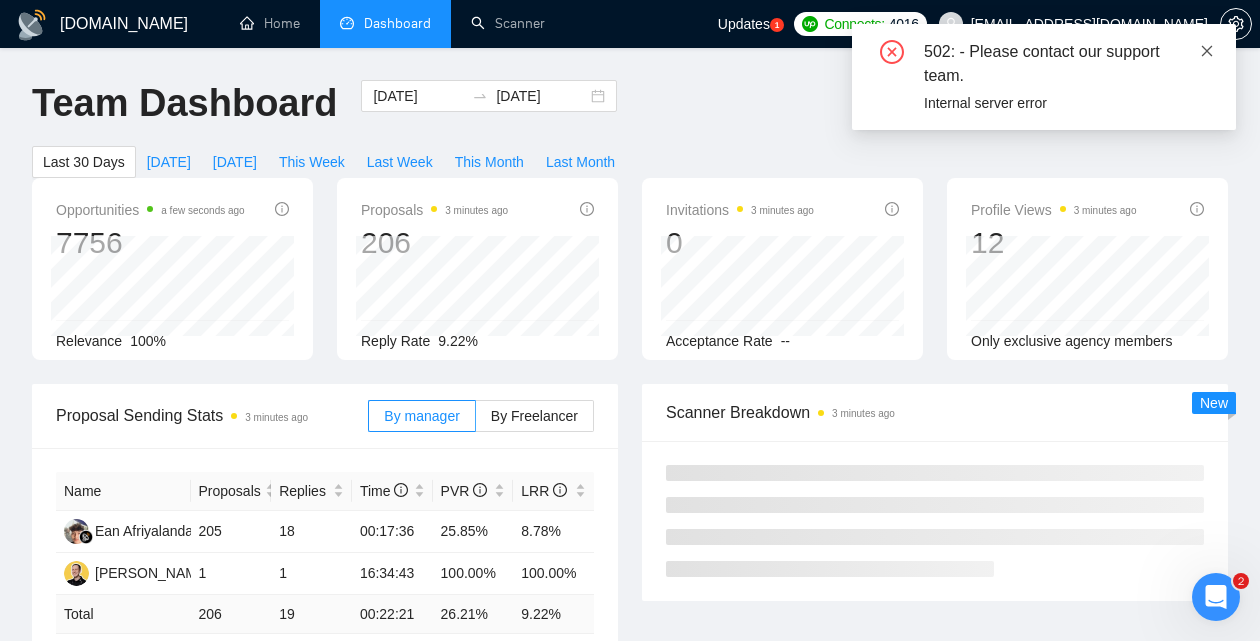 click 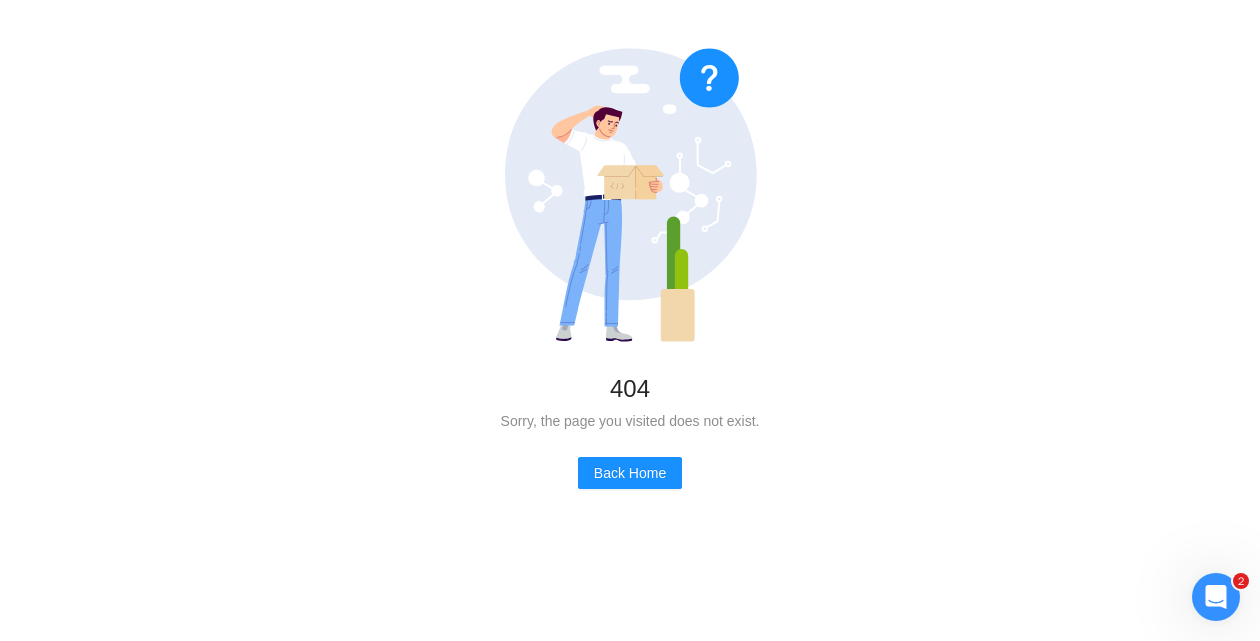 scroll, scrollTop: 0, scrollLeft: 0, axis: both 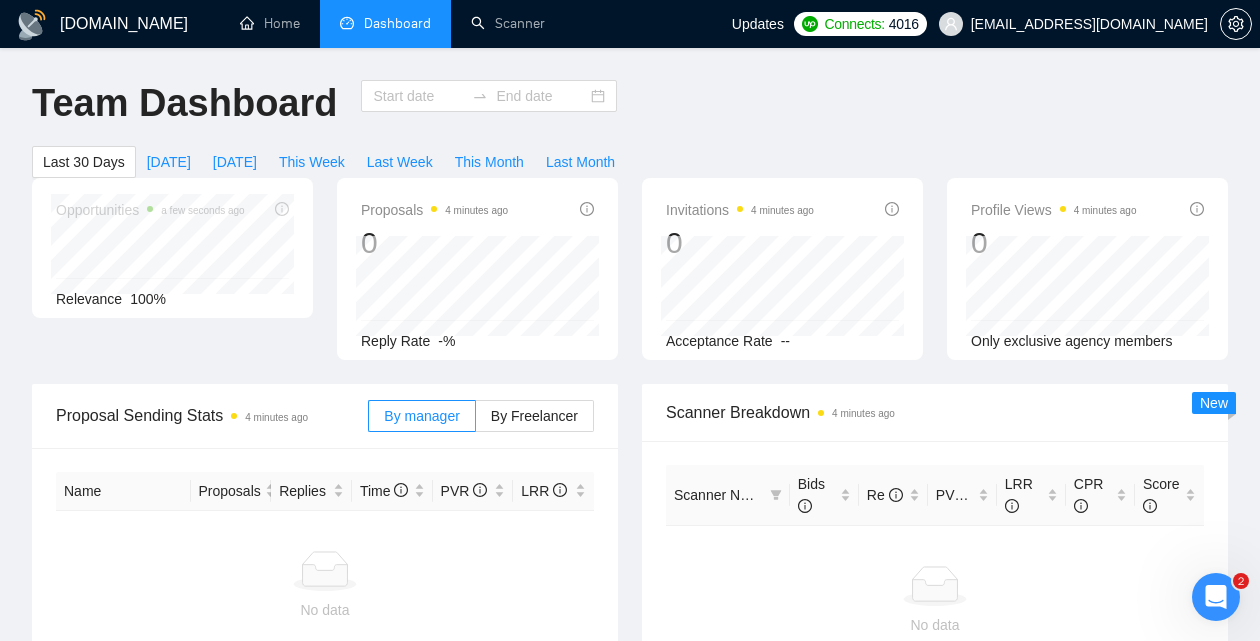 type on "[DATE]" 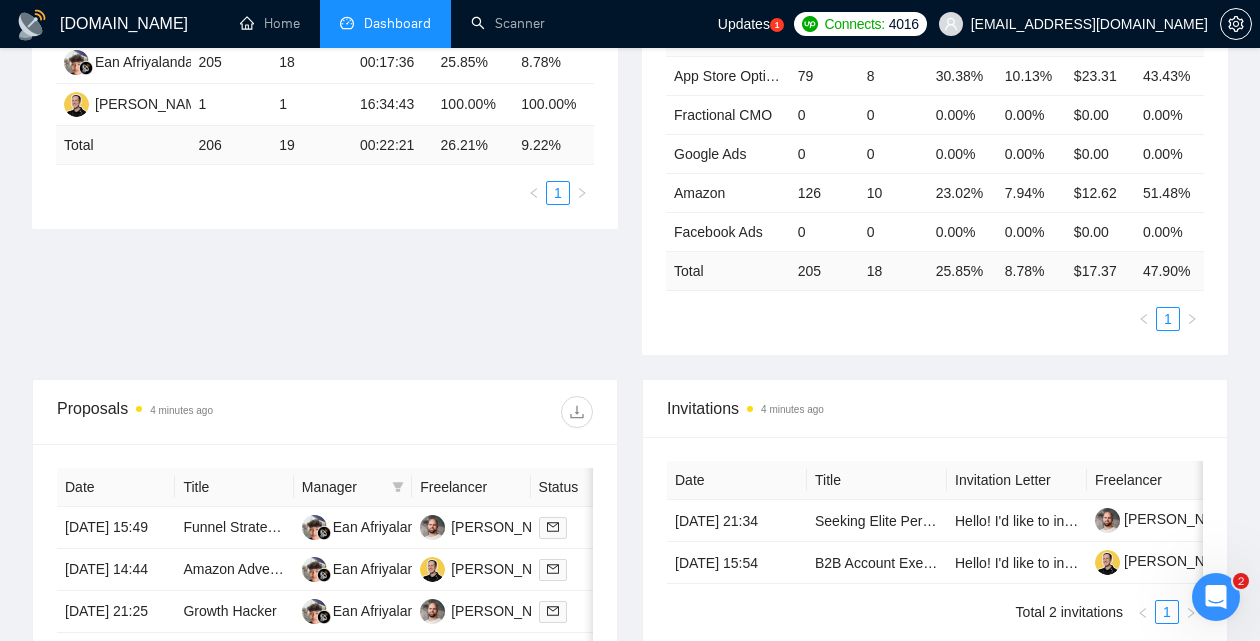 scroll, scrollTop: 503, scrollLeft: 0, axis: vertical 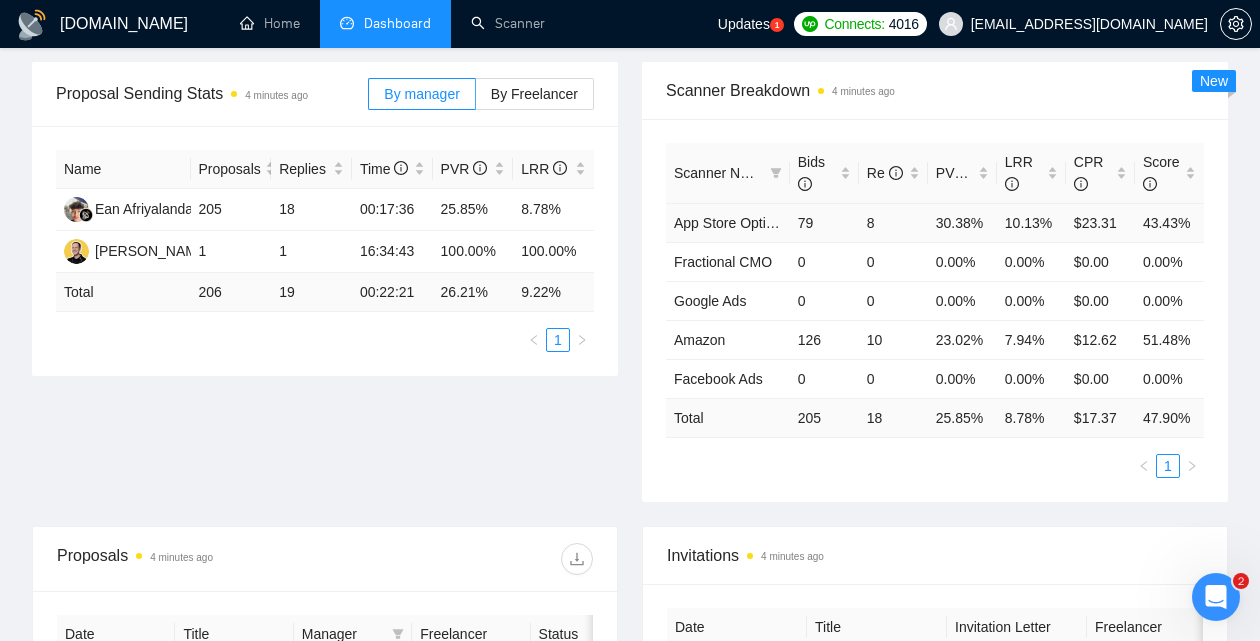 click on "43.43%" at bounding box center [1169, 222] 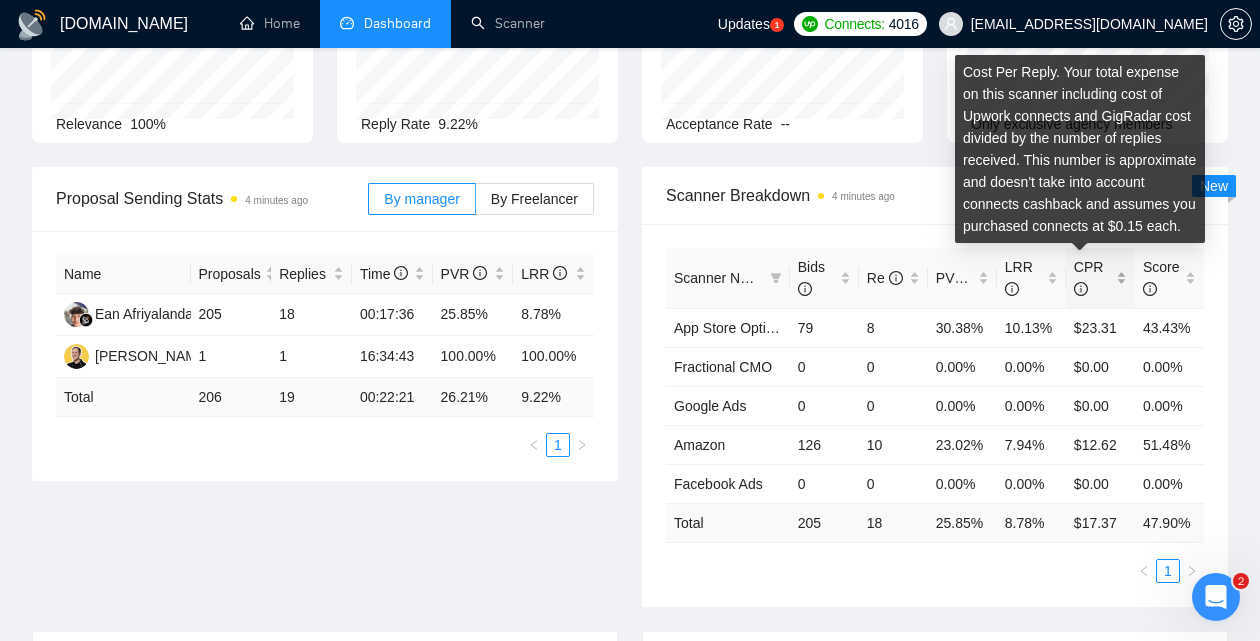 scroll, scrollTop: 210, scrollLeft: 0, axis: vertical 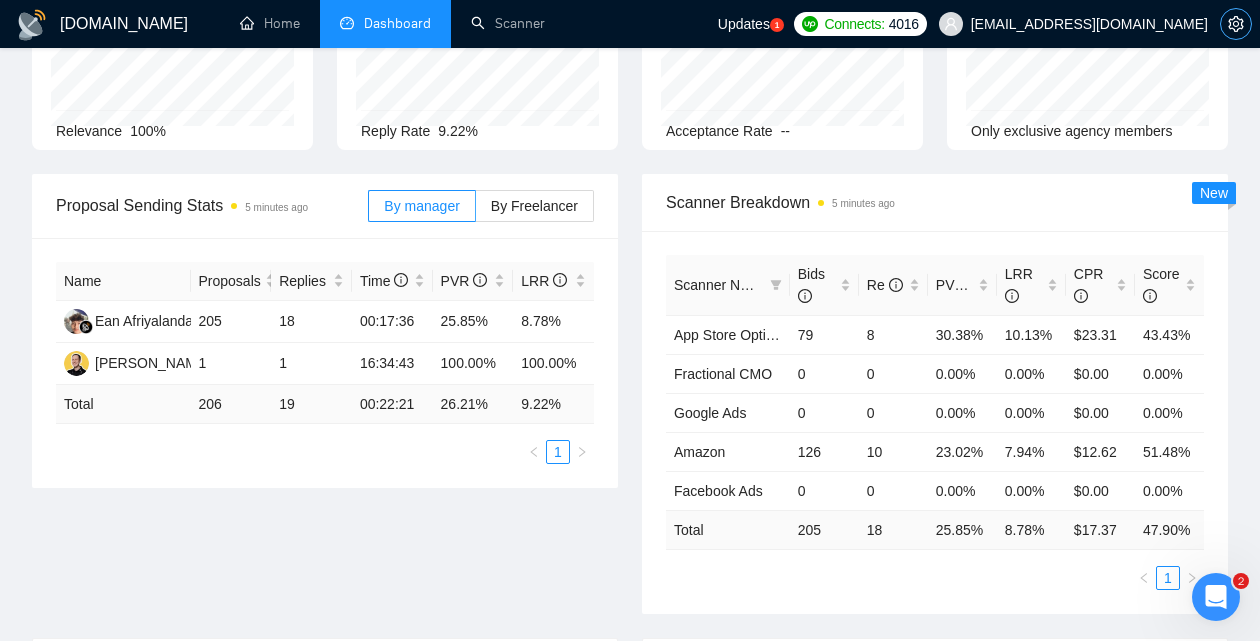 click 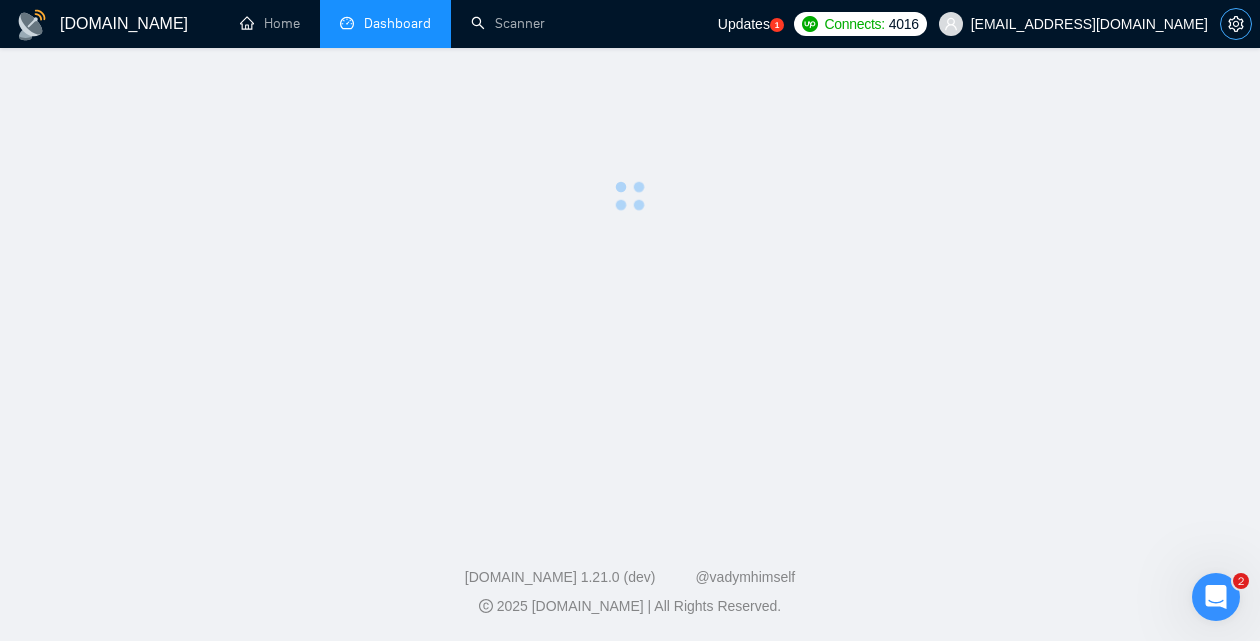 scroll, scrollTop: 0, scrollLeft: 0, axis: both 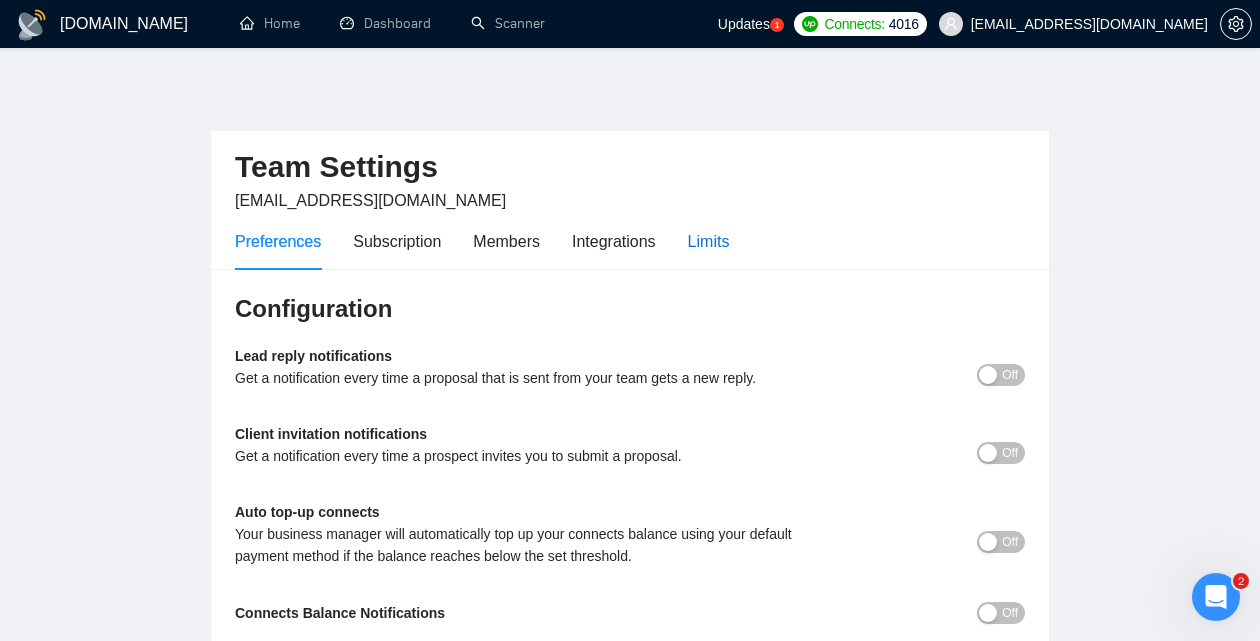 click on "Limits" at bounding box center (709, 241) 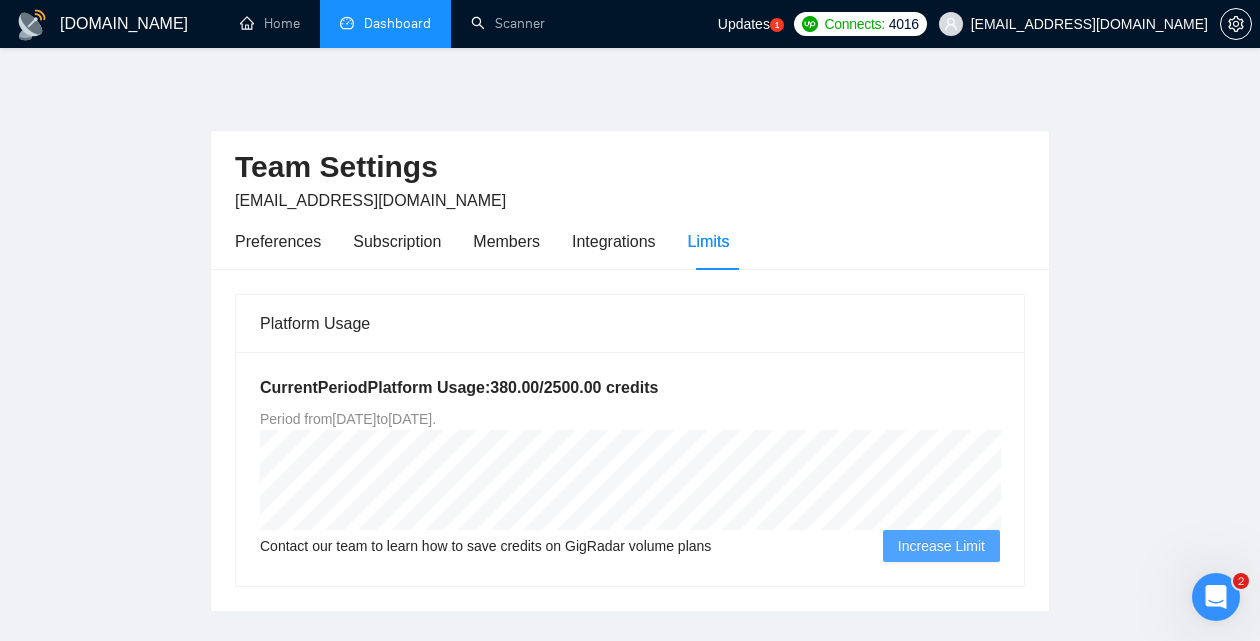 click on "Dashboard" at bounding box center [385, 23] 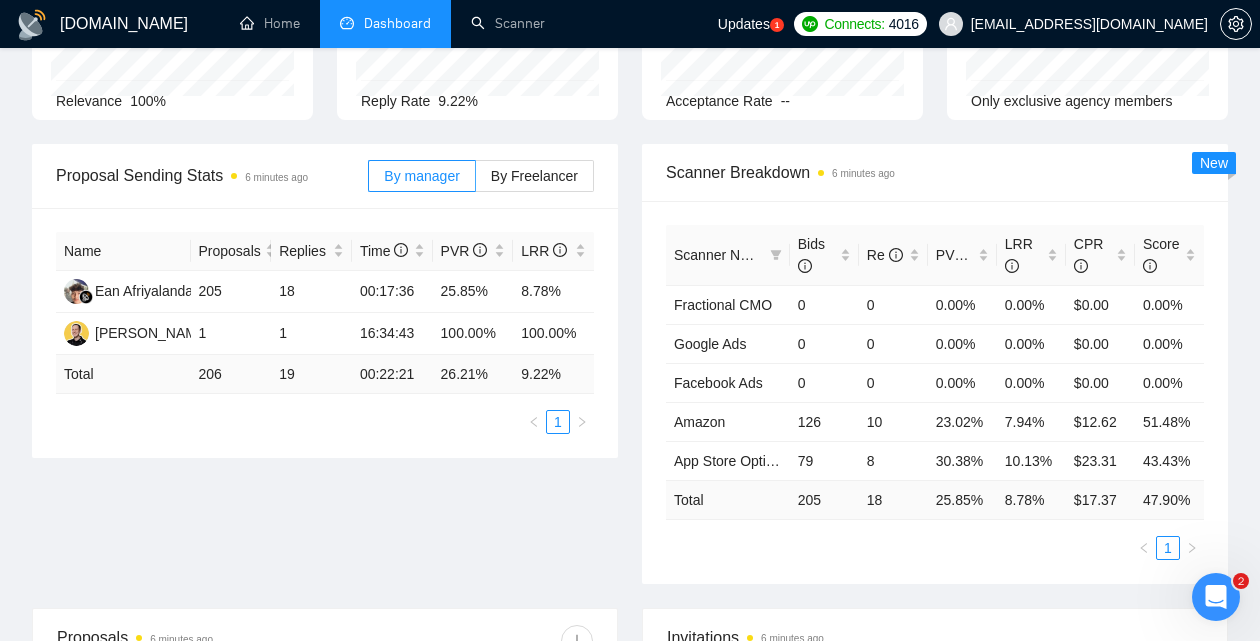 scroll, scrollTop: 261, scrollLeft: 0, axis: vertical 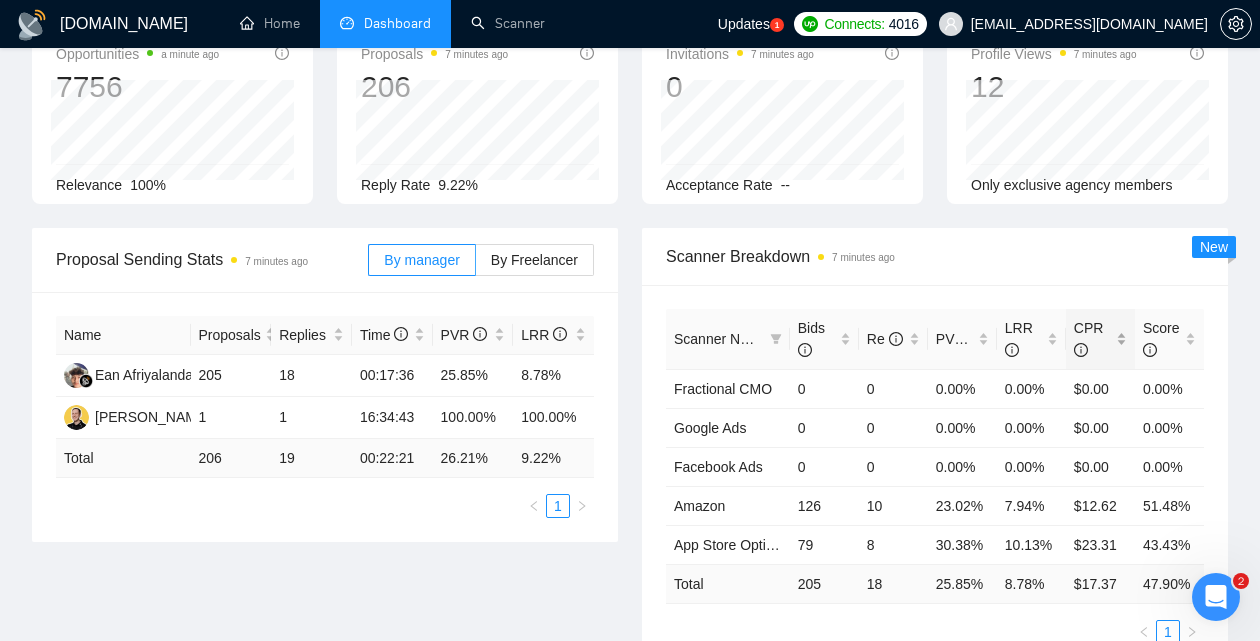 click on "CPR" at bounding box center [1100, 339] 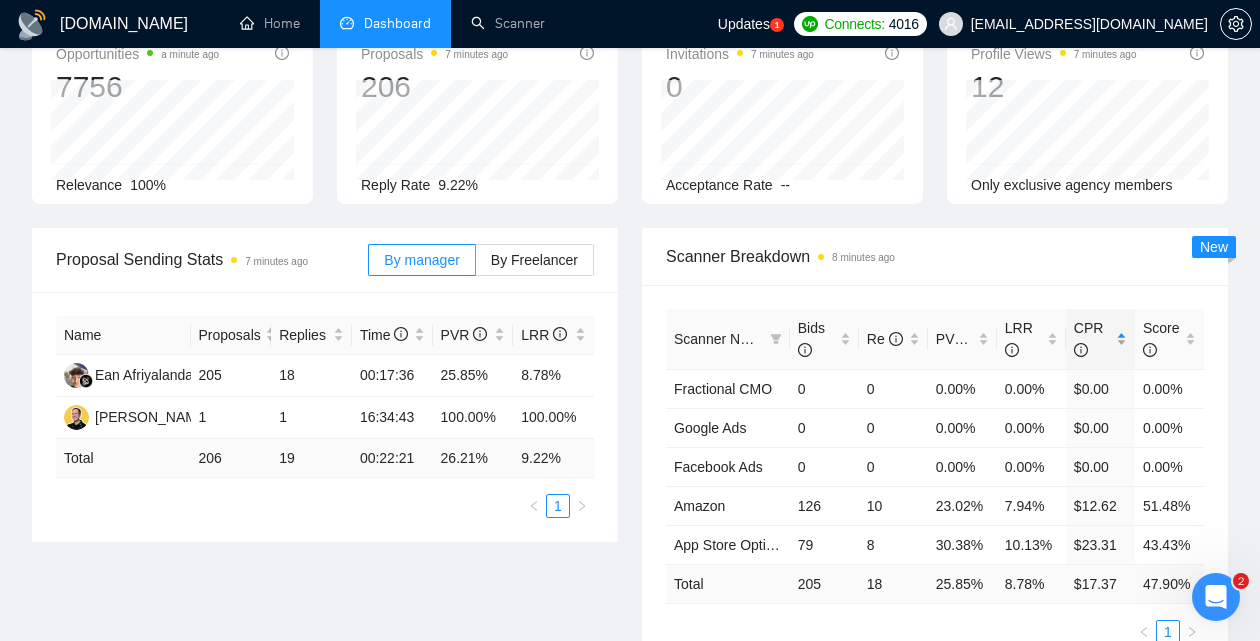 click on "CPR" at bounding box center (1100, 339) 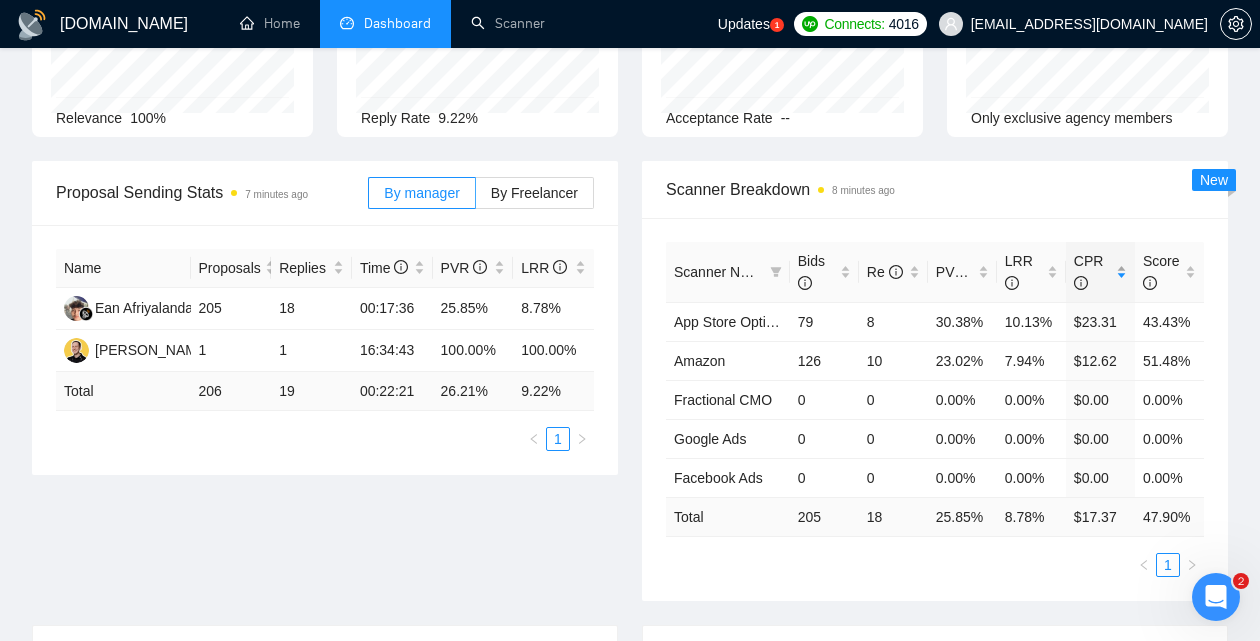scroll, scrollTop: 231, scrollLeft: 0, axis: vertical 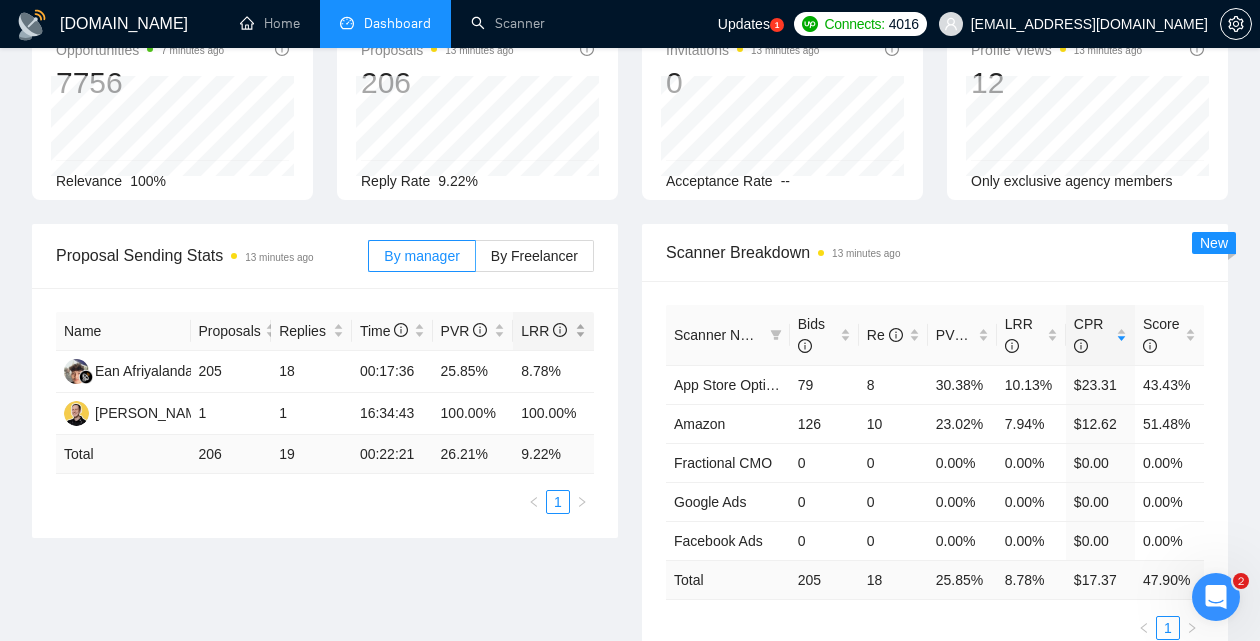 click on "LRR" at bounding box center (553, 331) 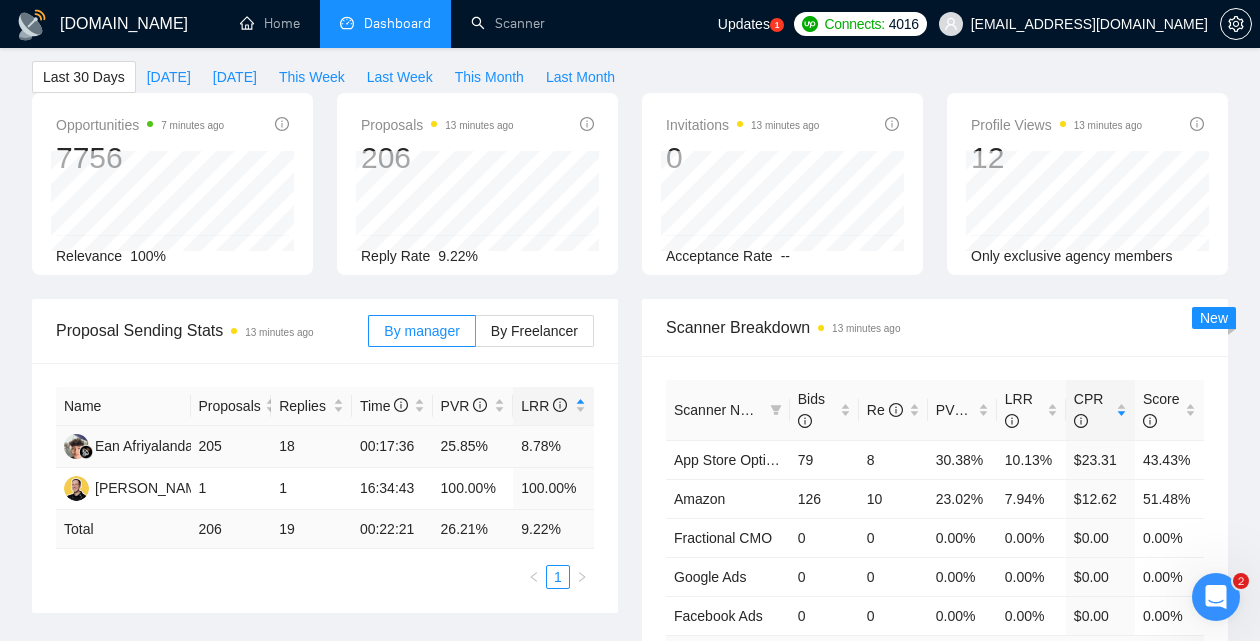 scroll, scrollTop: 57, scrollLeft: 0, axis: vertical 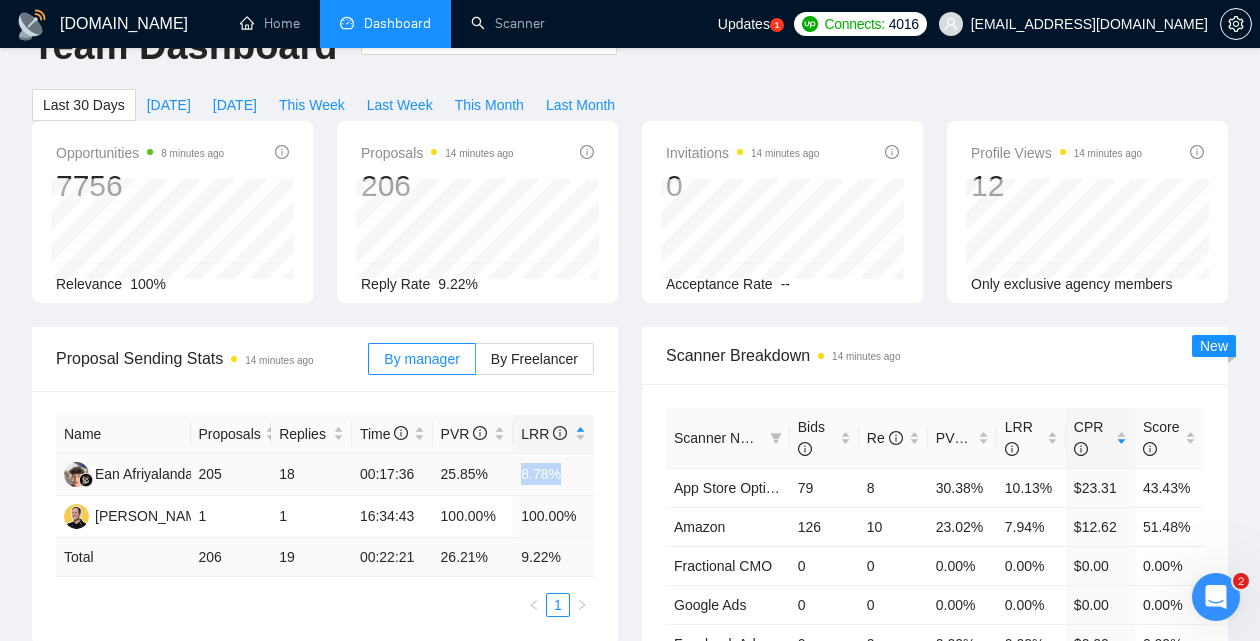 drag, startPoint x: 522, startPoint y: 499, endPoint x: 570, endPoint y: 491, distance: 48.6621 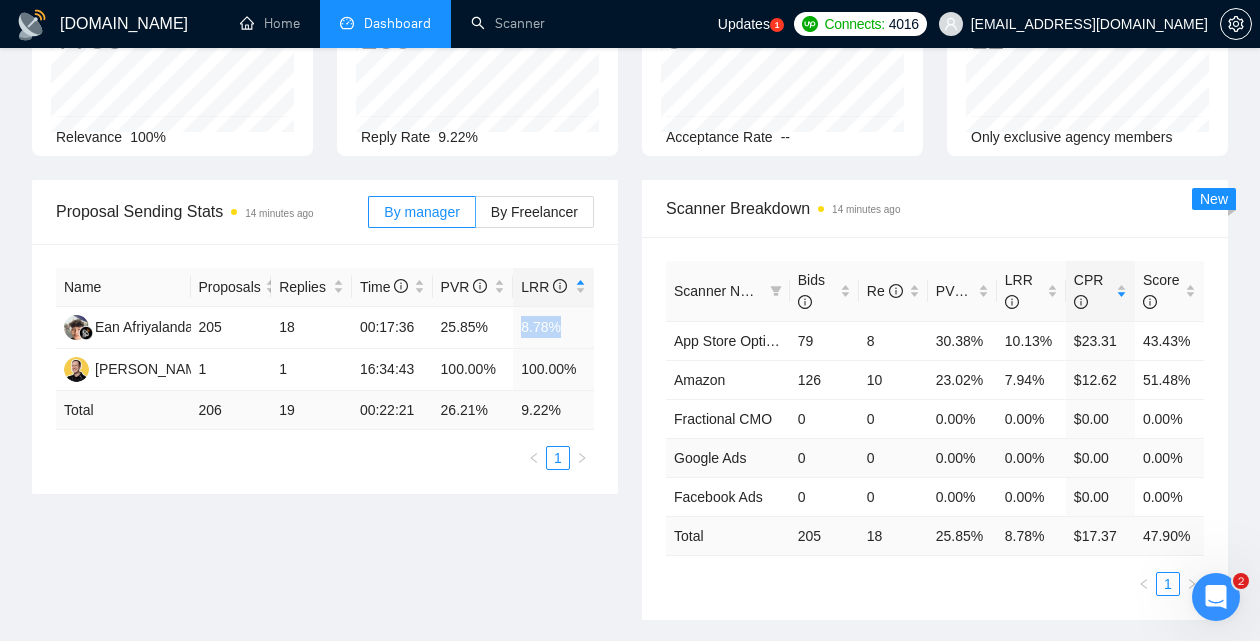 scroll, scrollTop: 219, scrollLeft: 0, axis: vertical 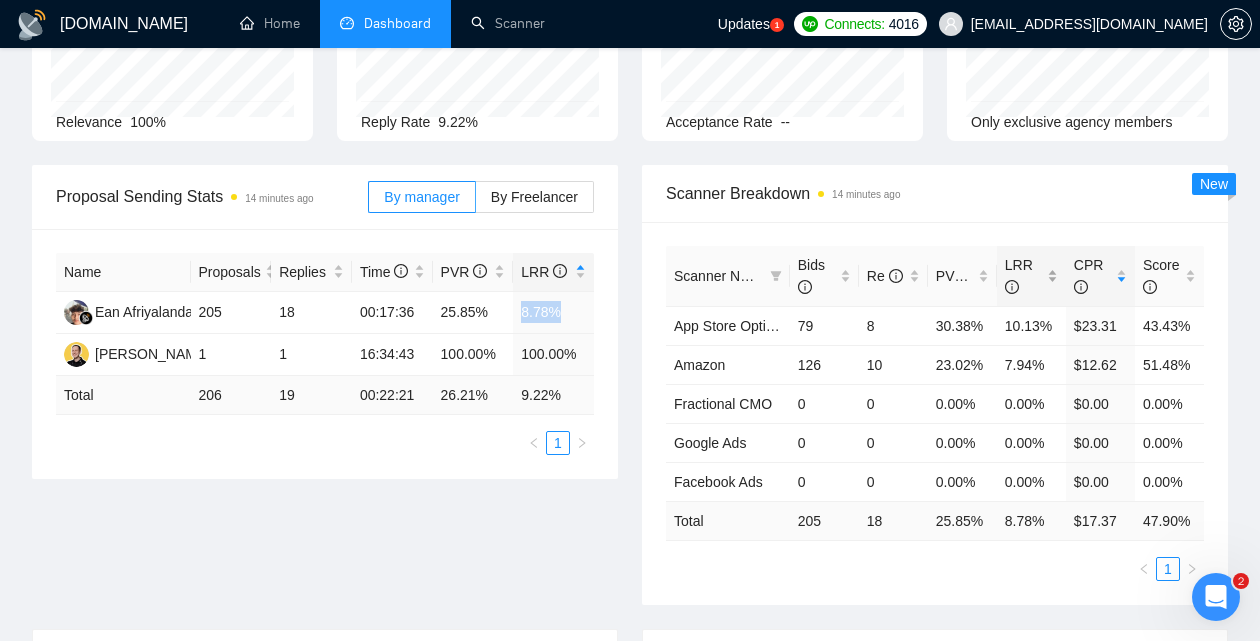 click on "LRR" at bounding box center [1031, 276] 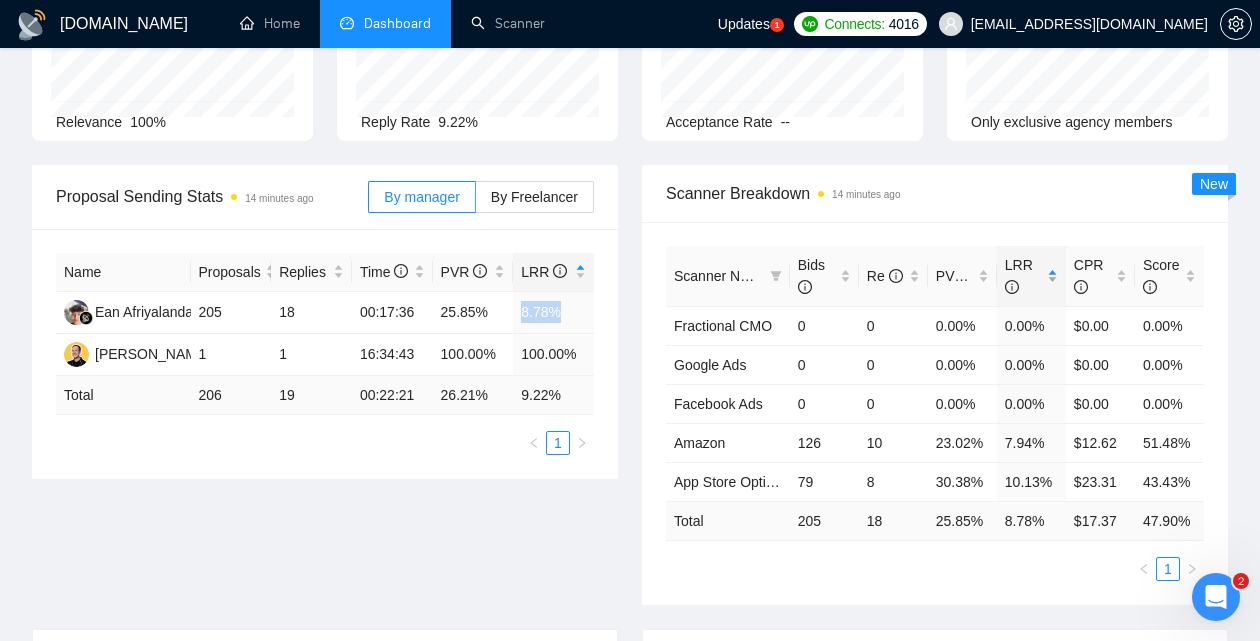 click on "LRR" at bounding box center [1031, 276] 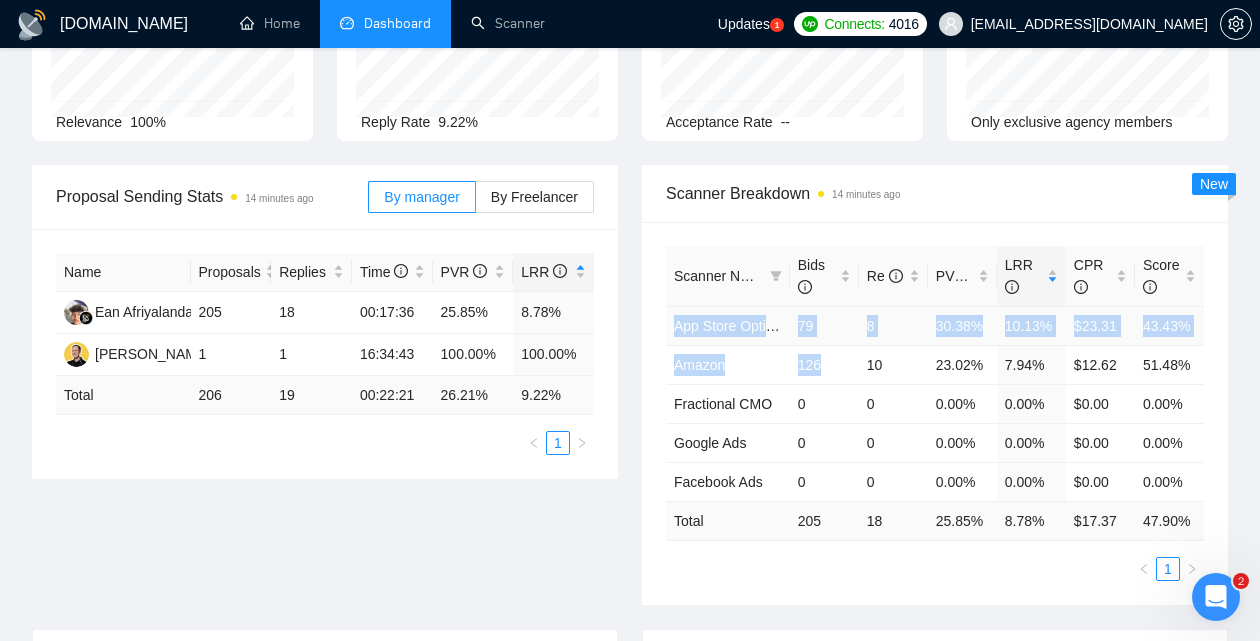 drag, startPoint x: 838, startPoint y: 357, endPoint x: 671, endPoint y: 323, distance: 170.42593 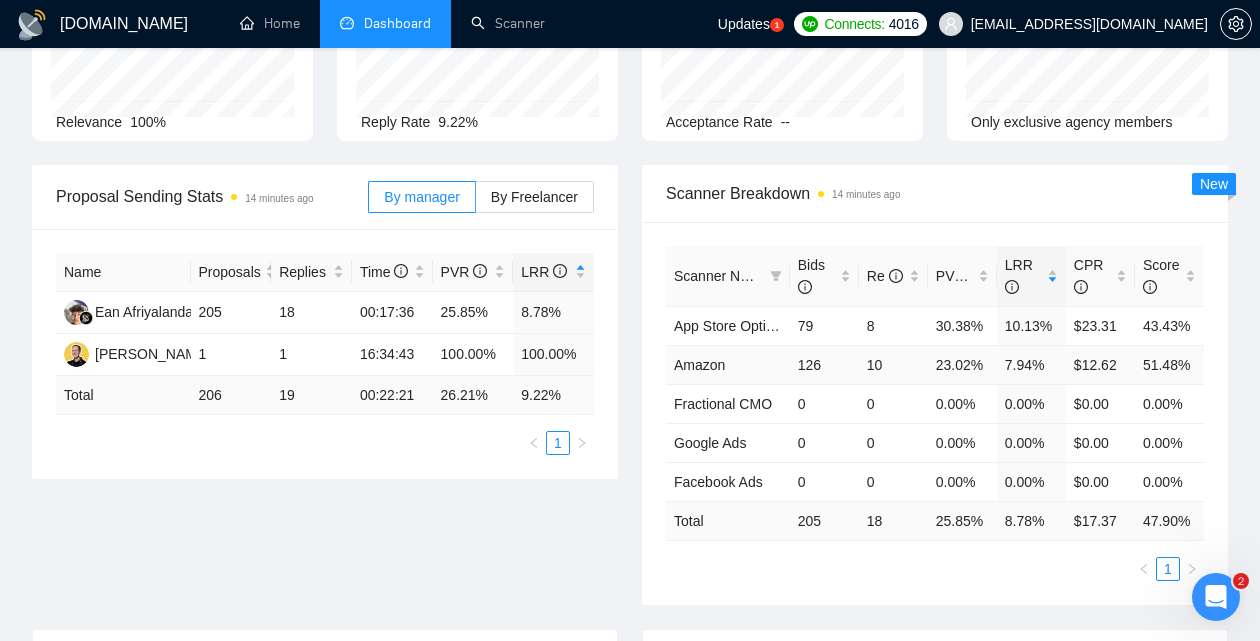 click on "7.94%" at bounding box center [1031, 364] 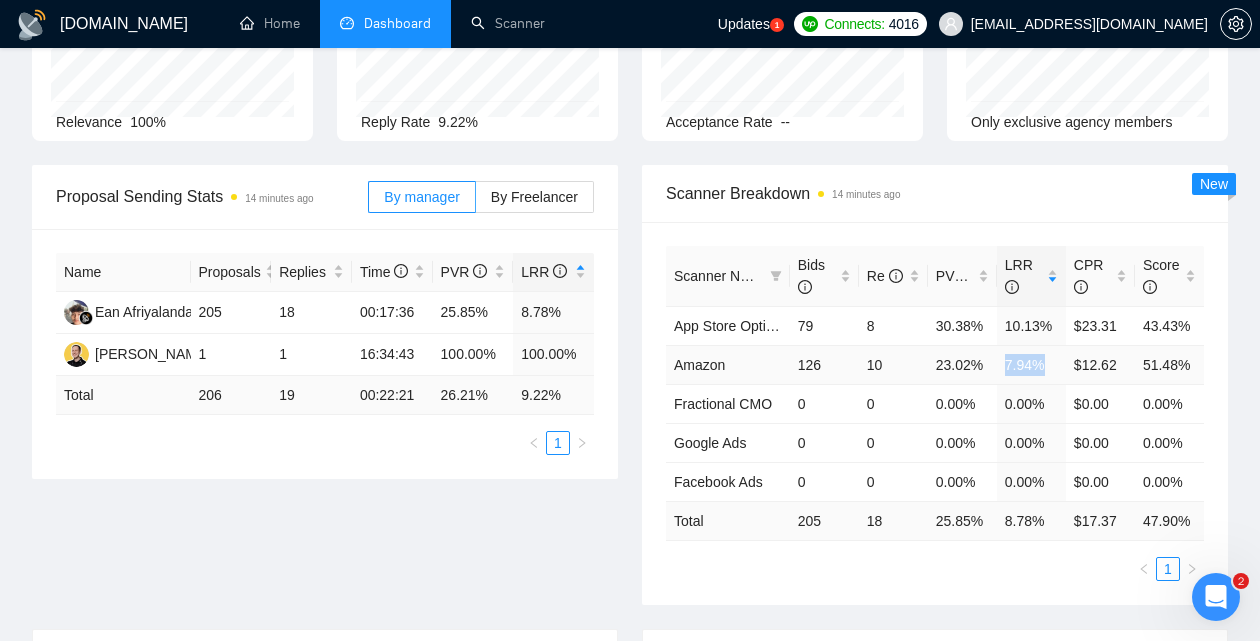 drag, startPoint x: 1048, startPoint y: 360, endPoint x: 1003, endPoint y: 359, distance: 45.01111 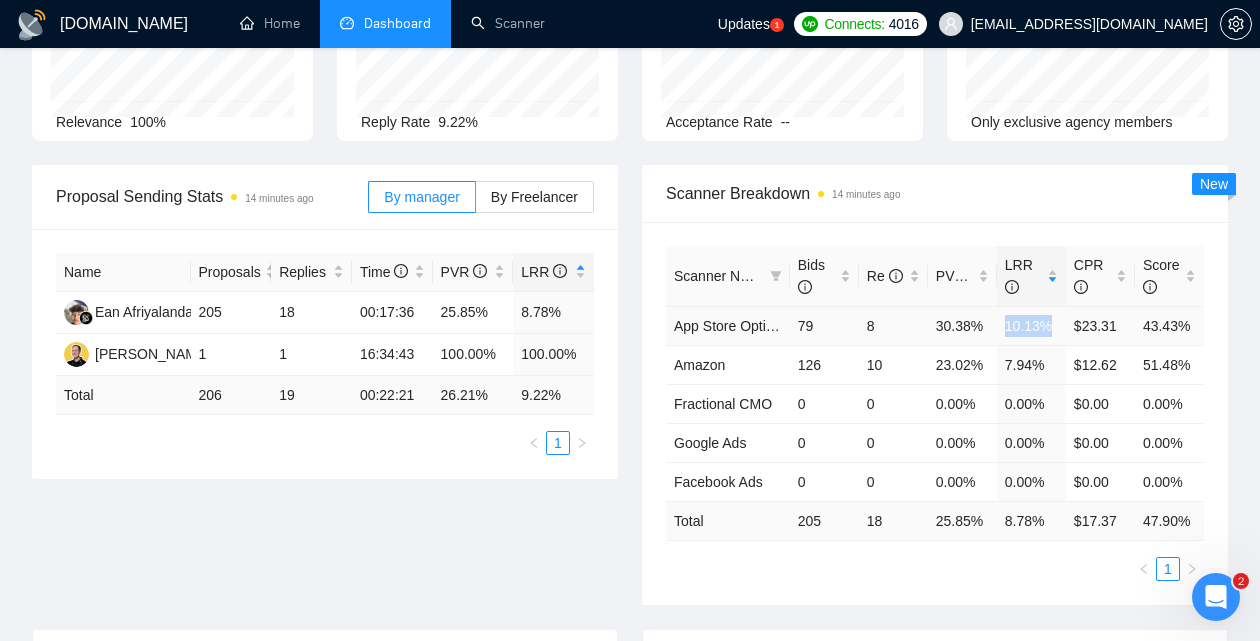 drag, startPoint x: 1063, startPoint y: 324, endPoint x: 1002, endPoint y: 322, distance: 61.03278 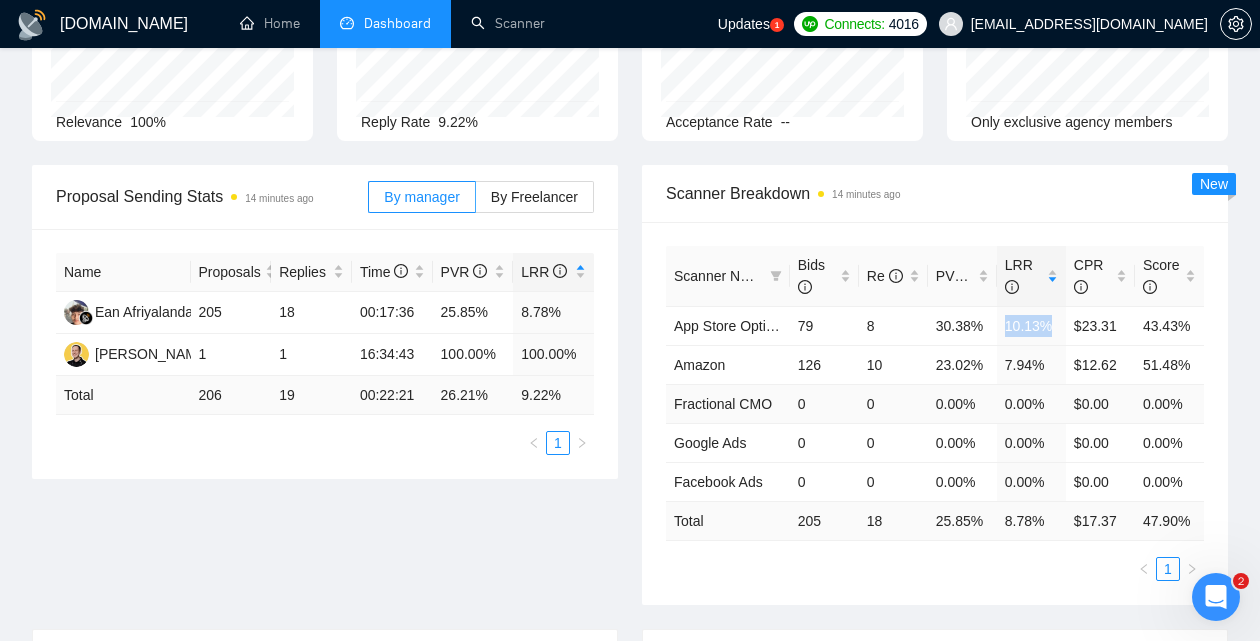 scroll, scrollTop: 0, scrollLeft: 0, axis: both 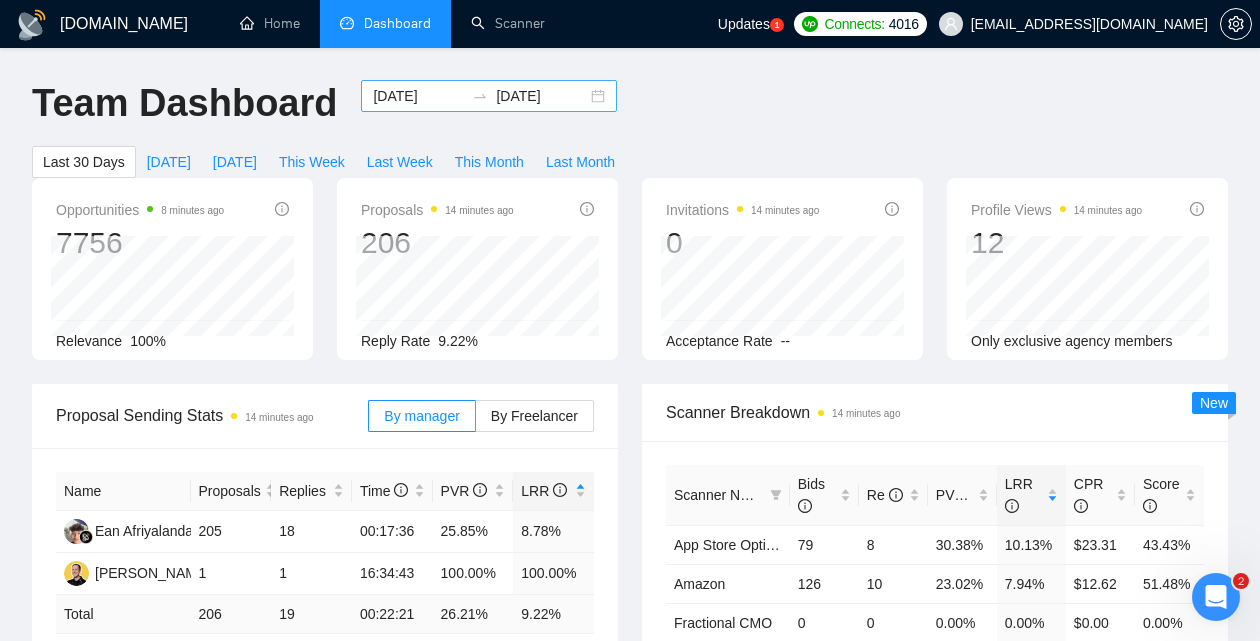 click on "2025-06-07 2025-07-07" at bounding box center (489, 96) 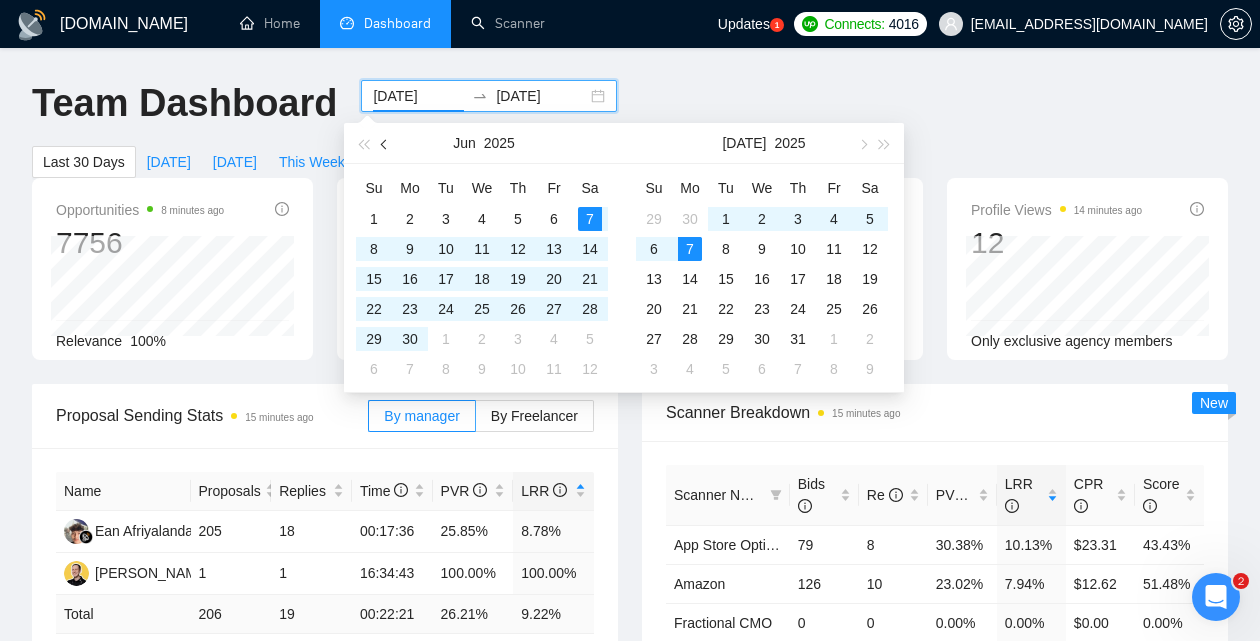 click at bounding box center (386, 144) 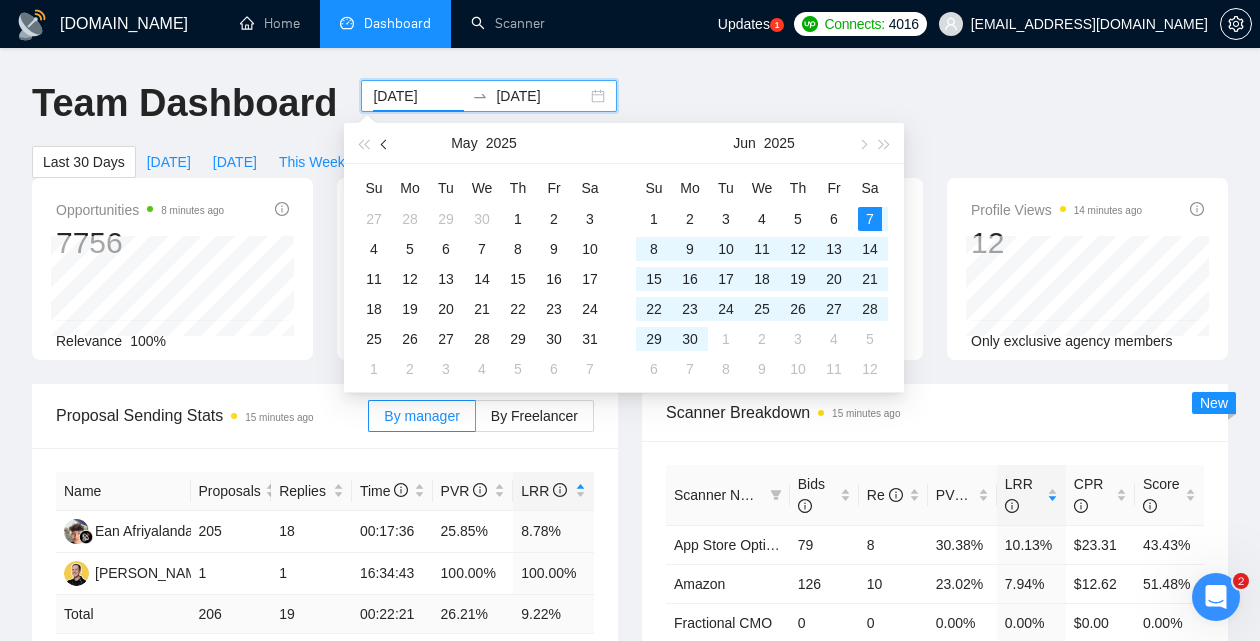 click at bounding box center [386, 144] 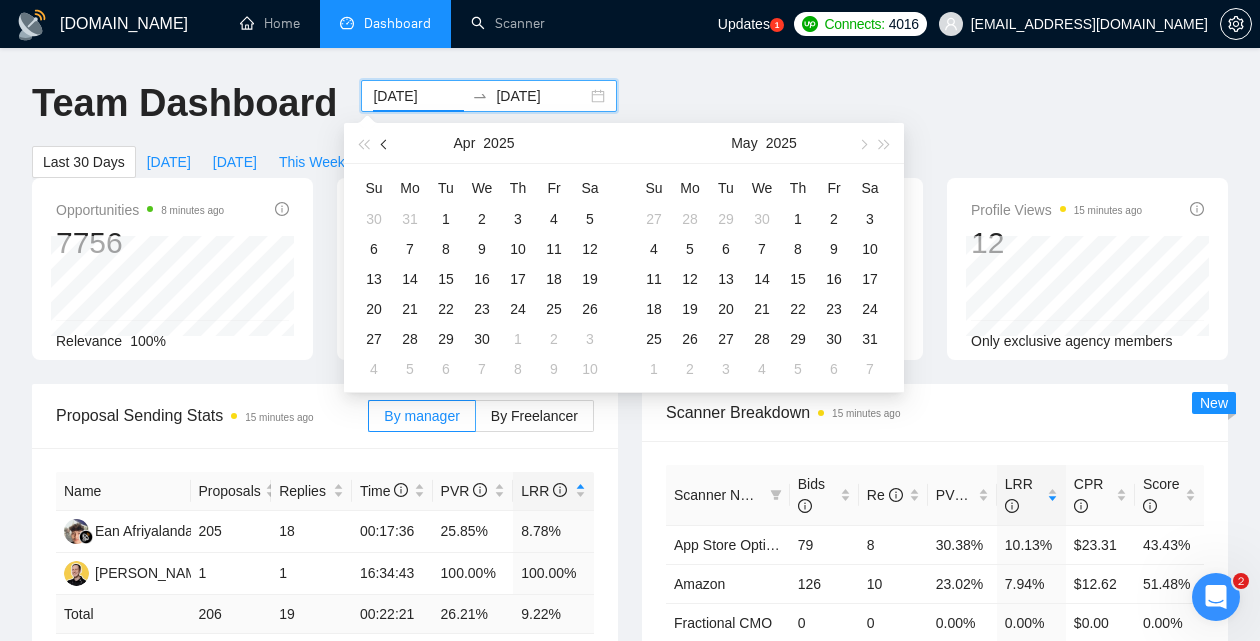 click at bounding box center [386, 144] 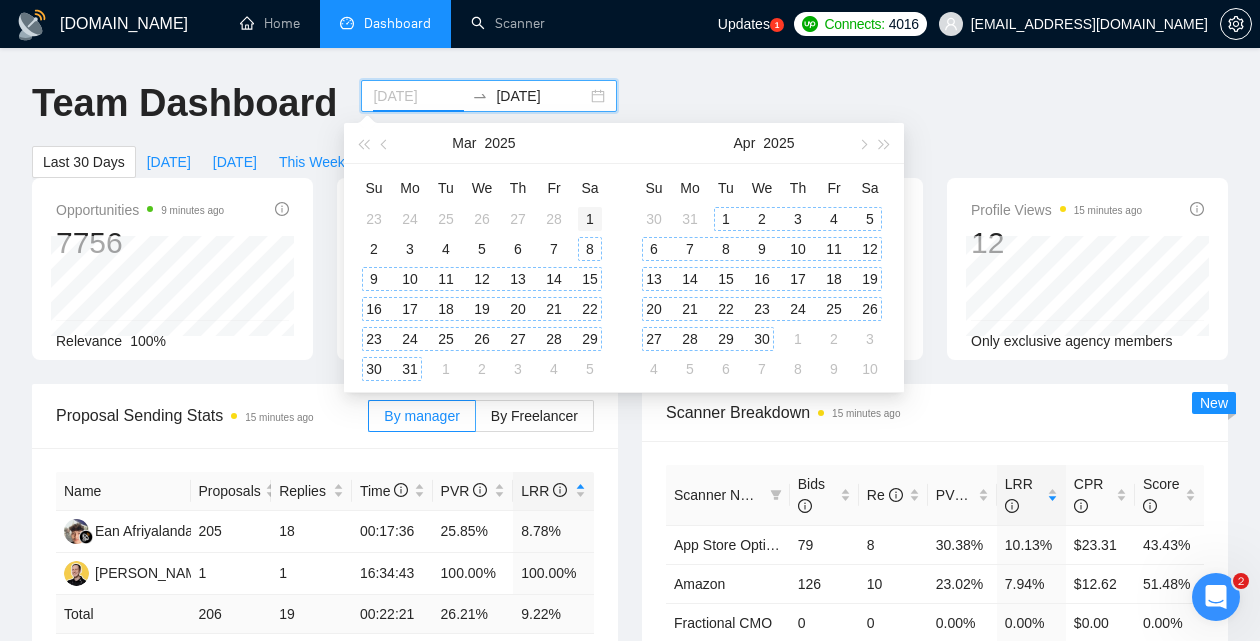 type on "2025-03-01" 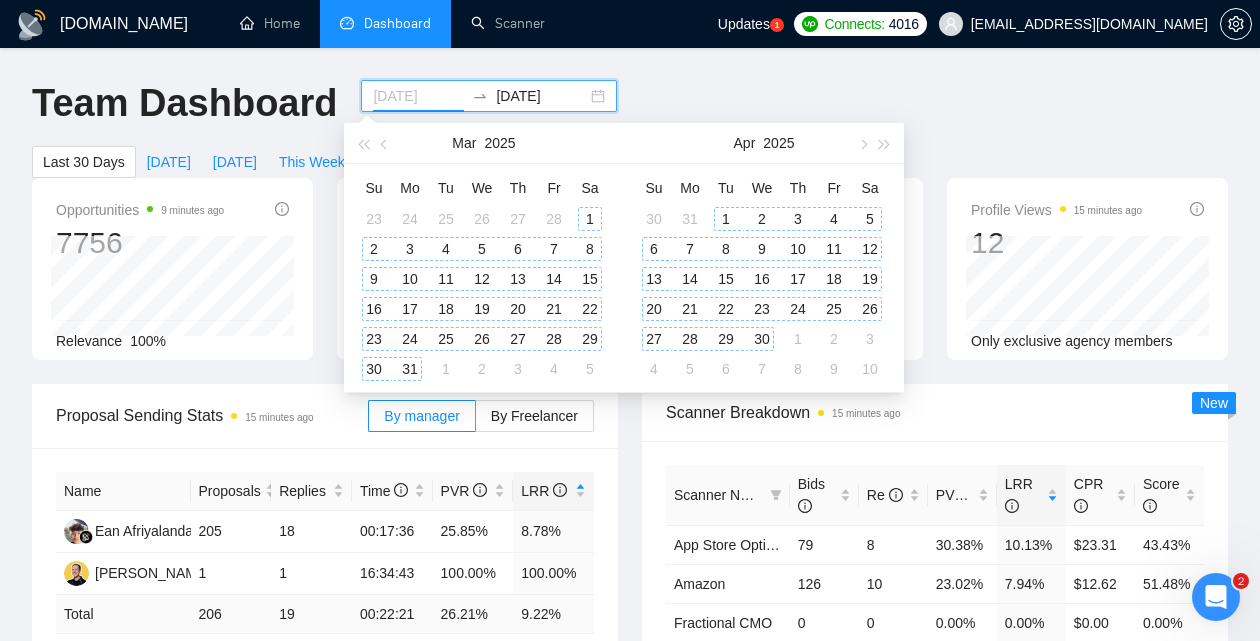 click on "1" at bounding box center (590, 219) 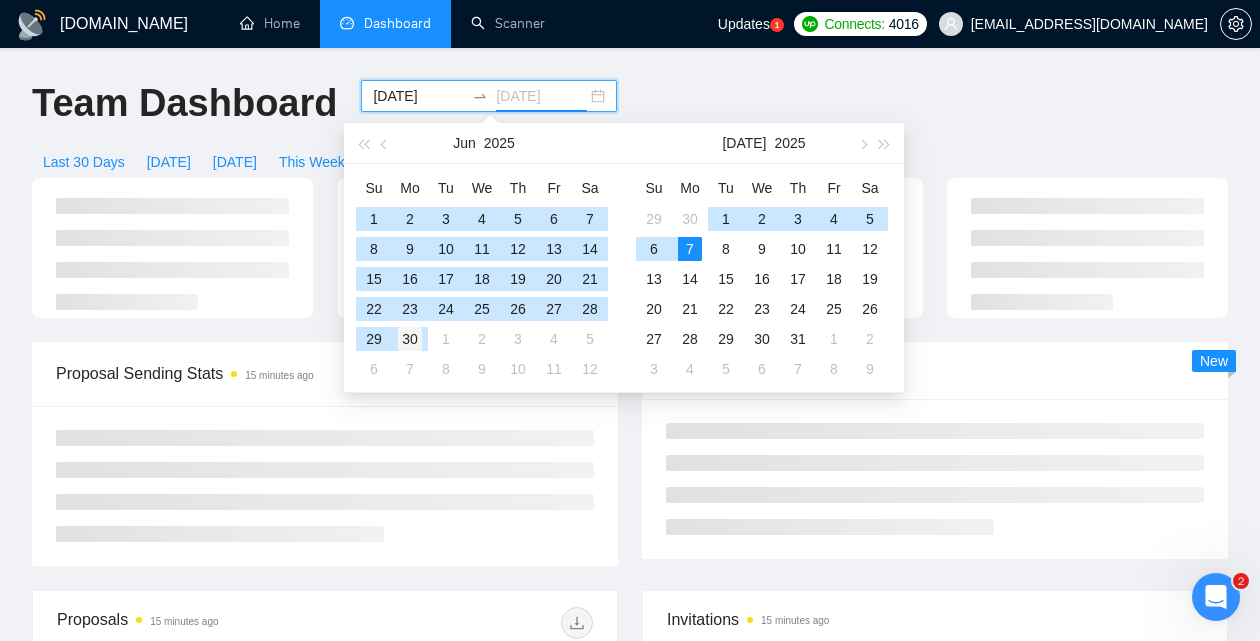 type on "2025-06-30" 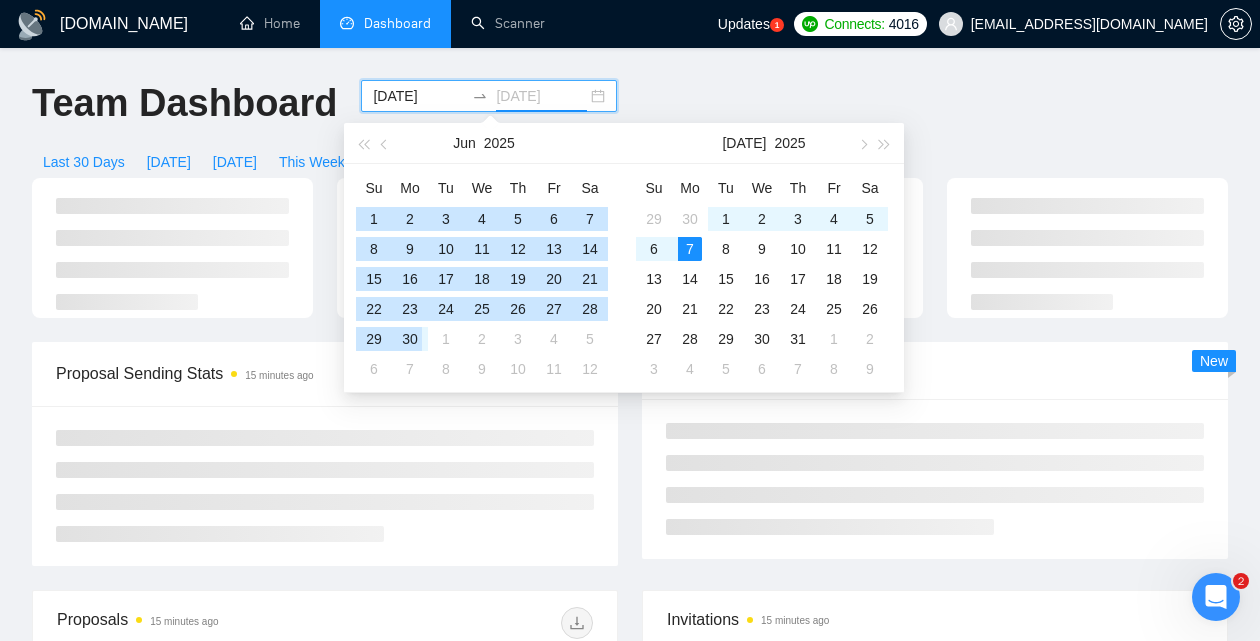 click on "30" at bounding box center [410, 339] 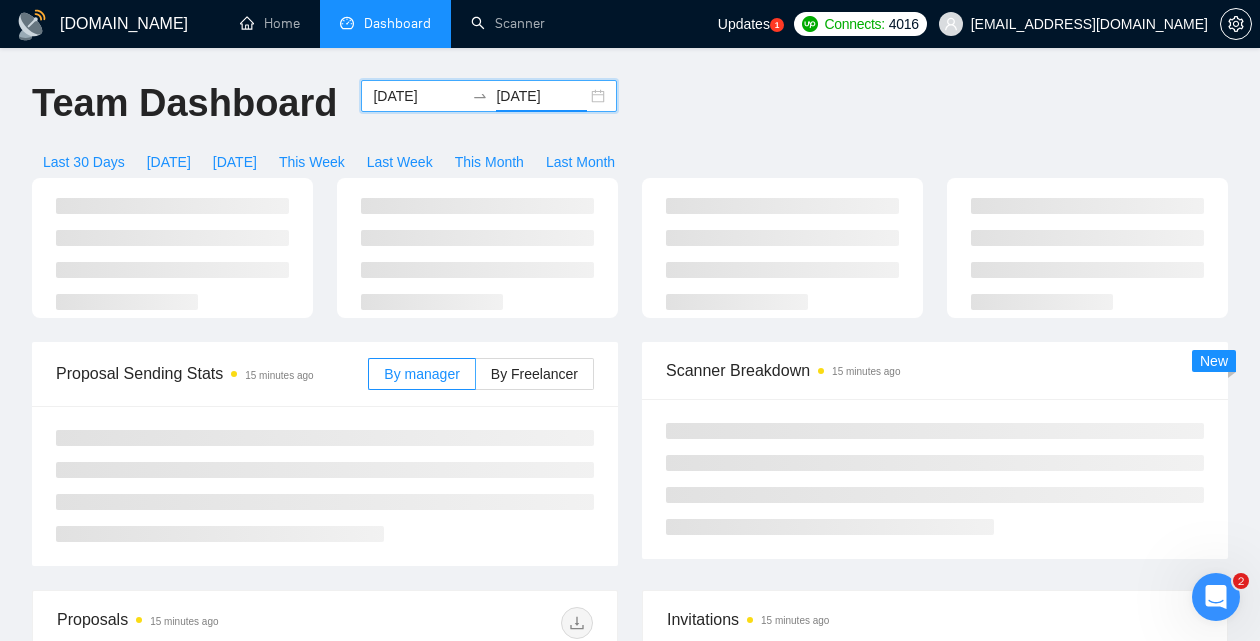 click on "Team Dashboard 2025-03-01 2025-06-30 Last 30 Days Today Yesterday This Week Last Week This Month Last Month" at bounding box center [630, 129] 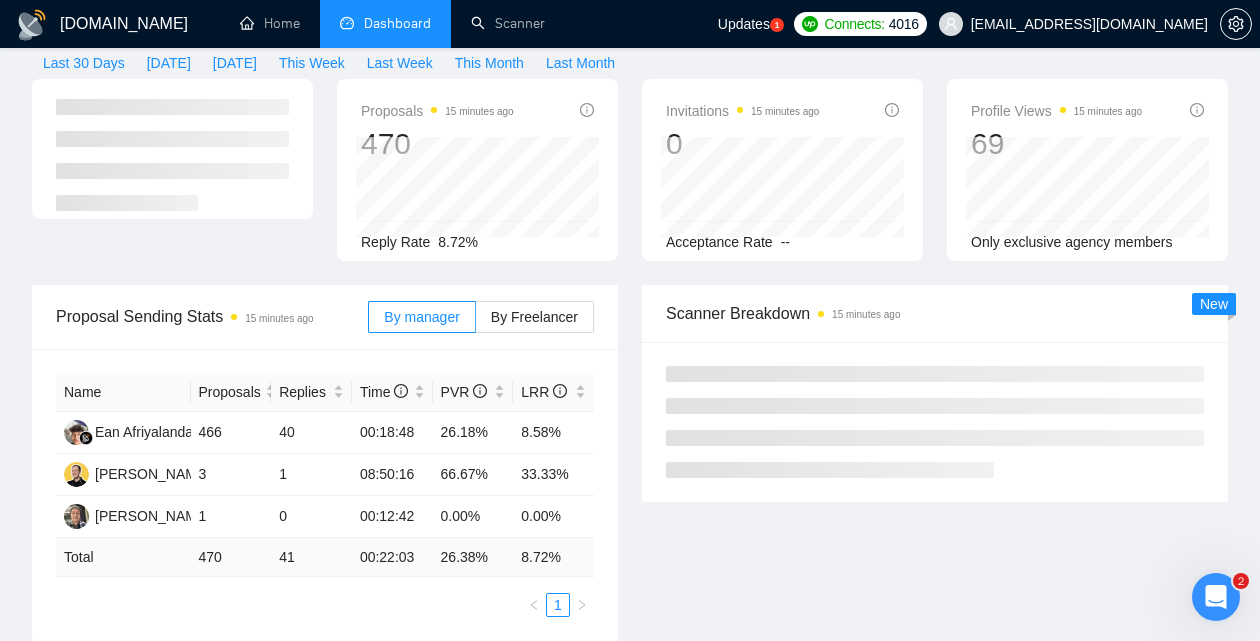 scroll, scrollTop: 142, scrollLeft: 0, axis: vertical 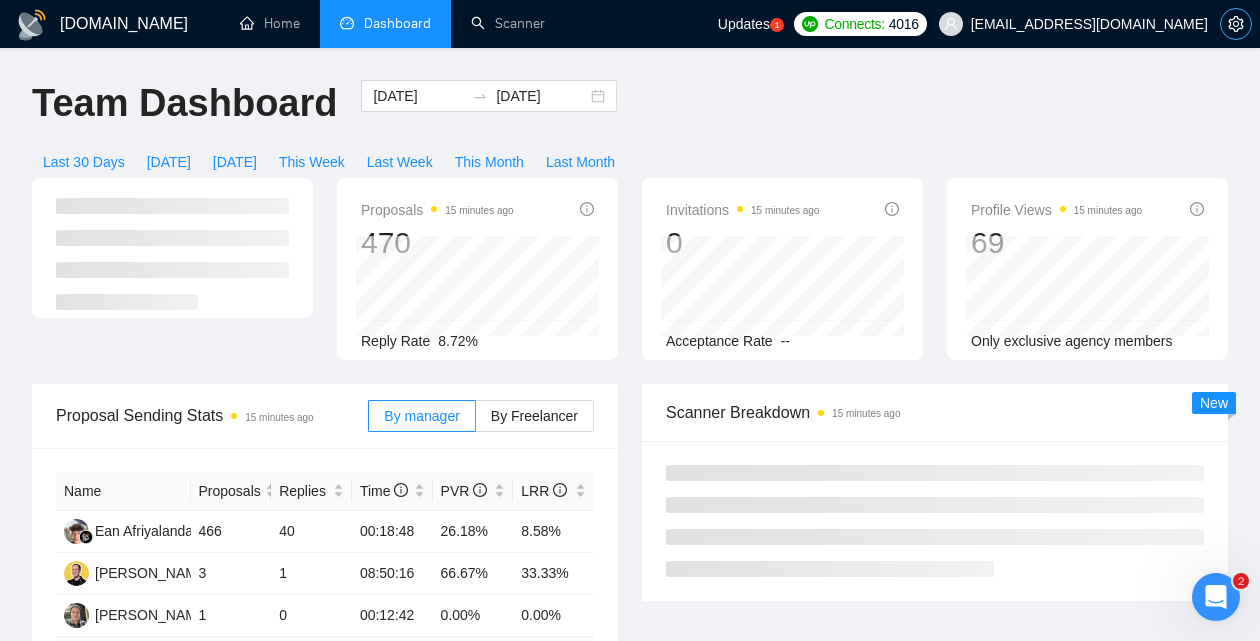 click 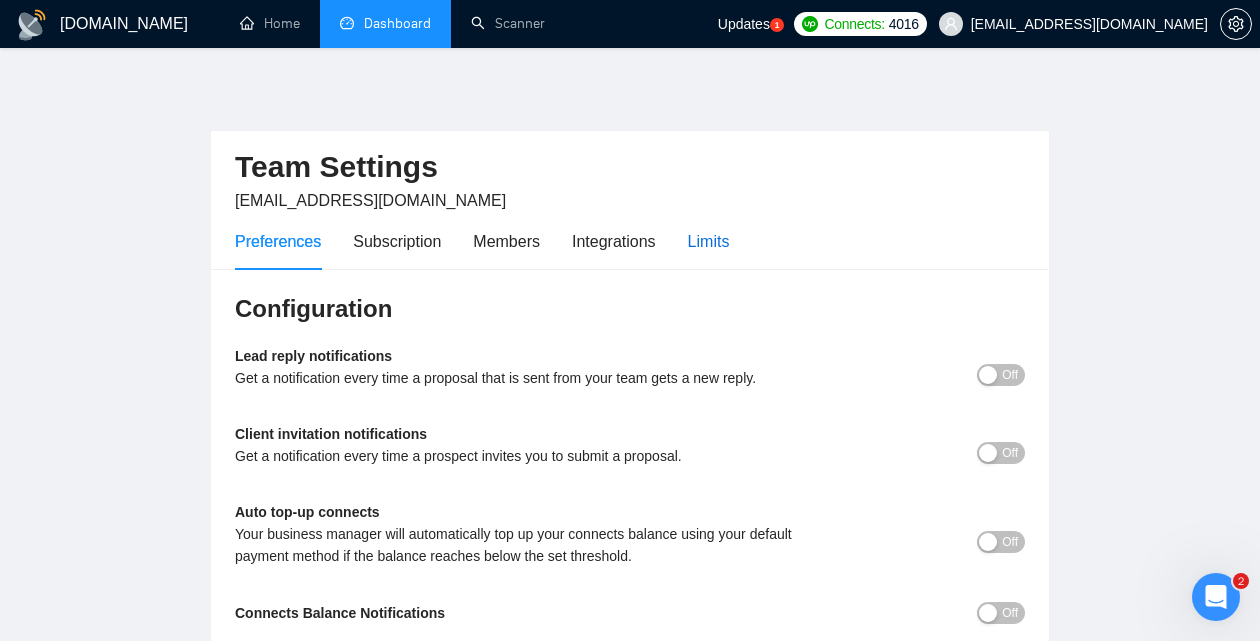click on "Limits" at bounding box center [709, 241] 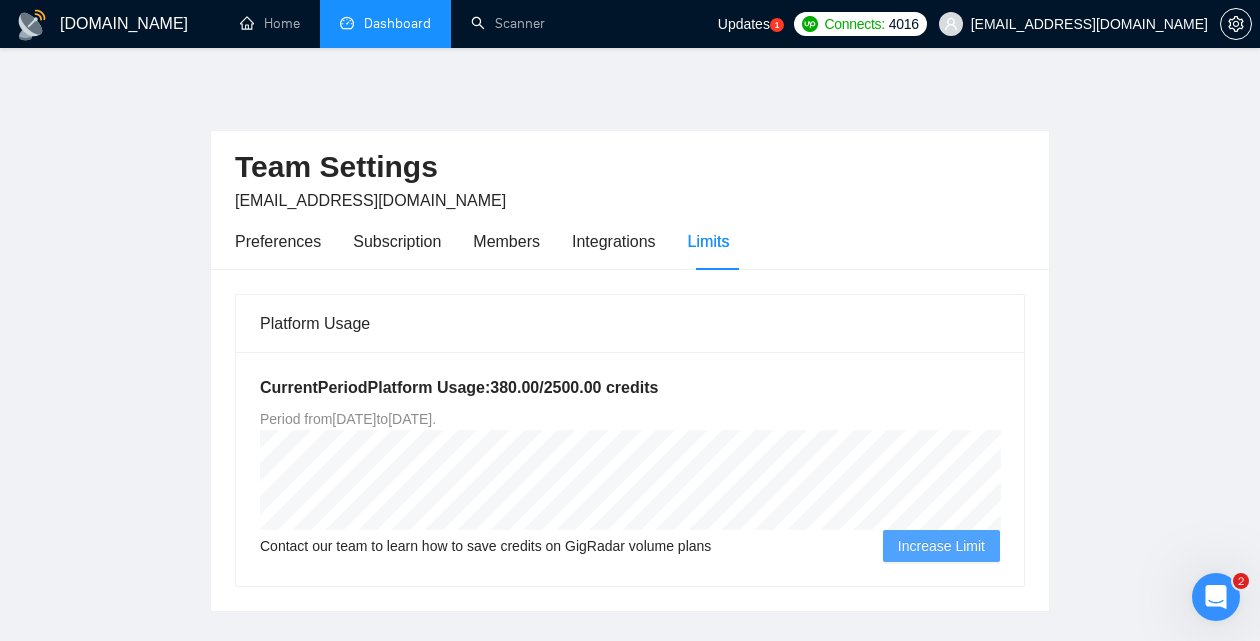 click on "Dashboard" at bounding box center (385, 23) 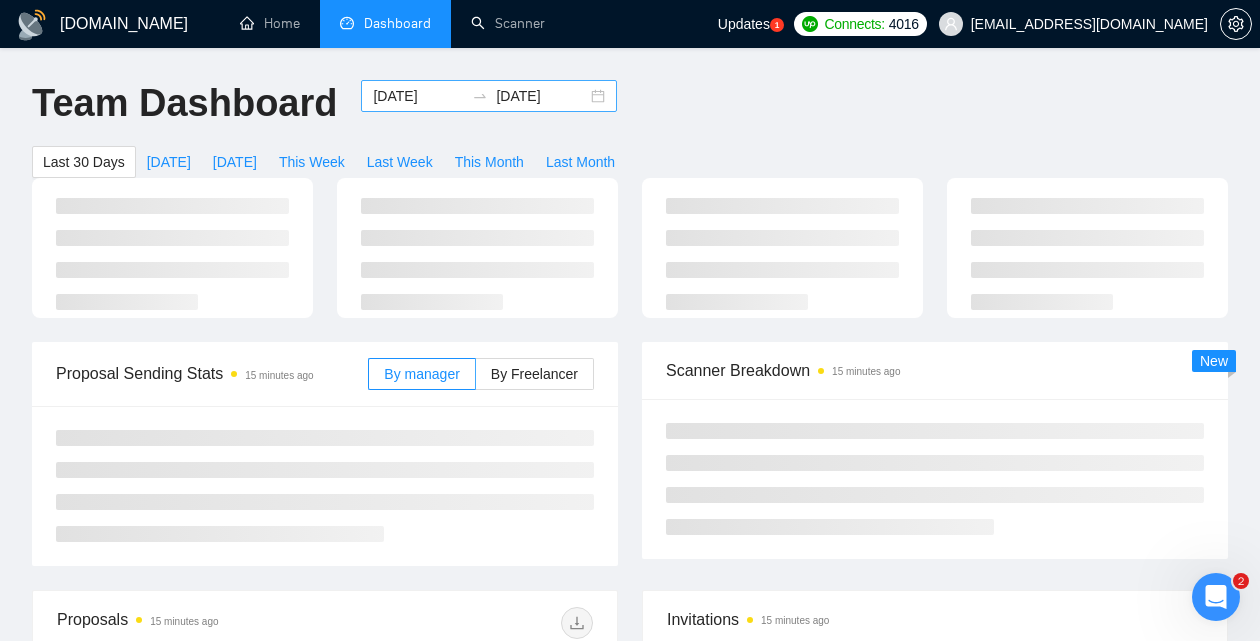 click on "2025-06-07 2025-07-07" at bounding box center [489, 96] 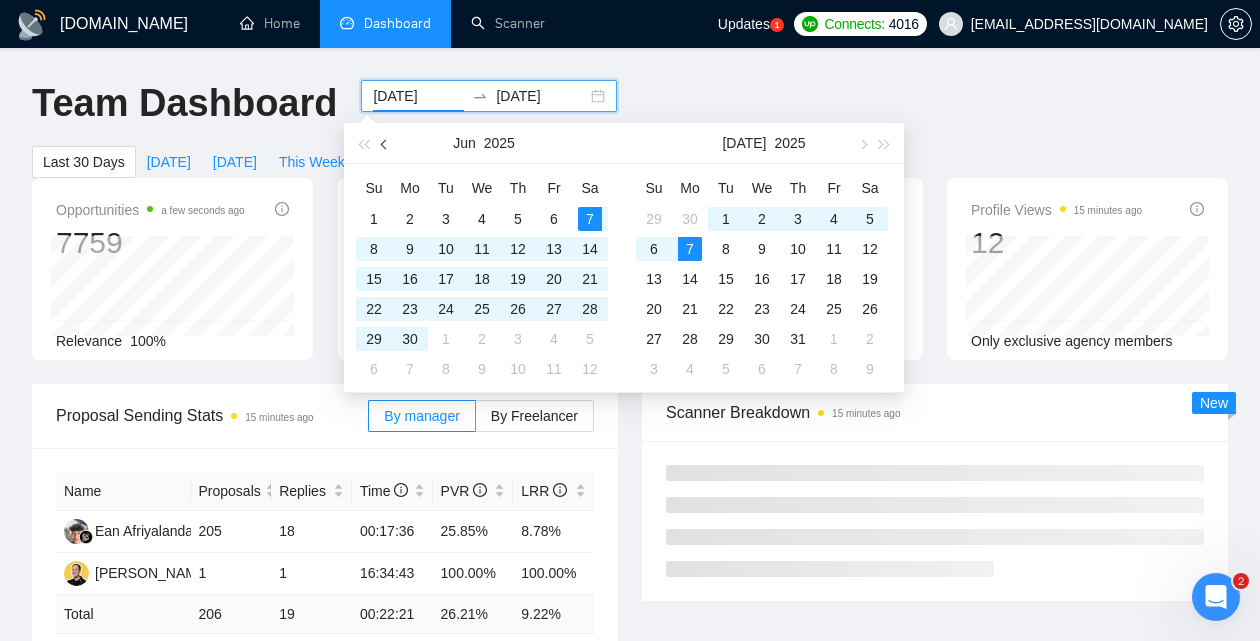 click at bounding box center [385, 143] 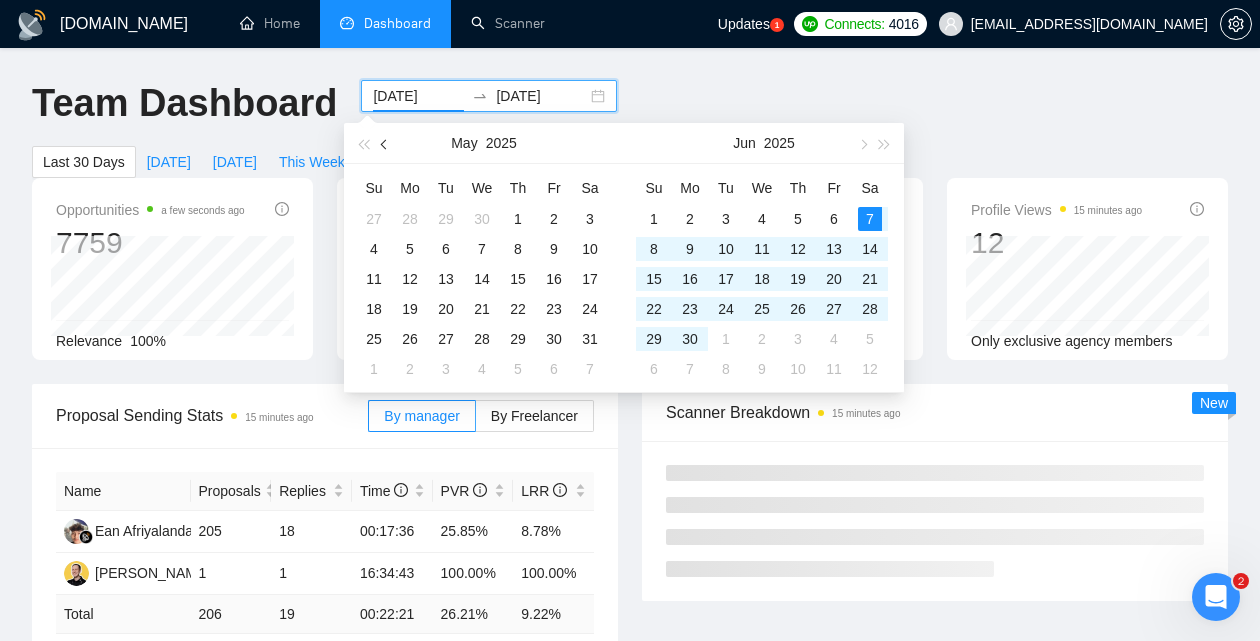 click at bounding box center (385, 143) 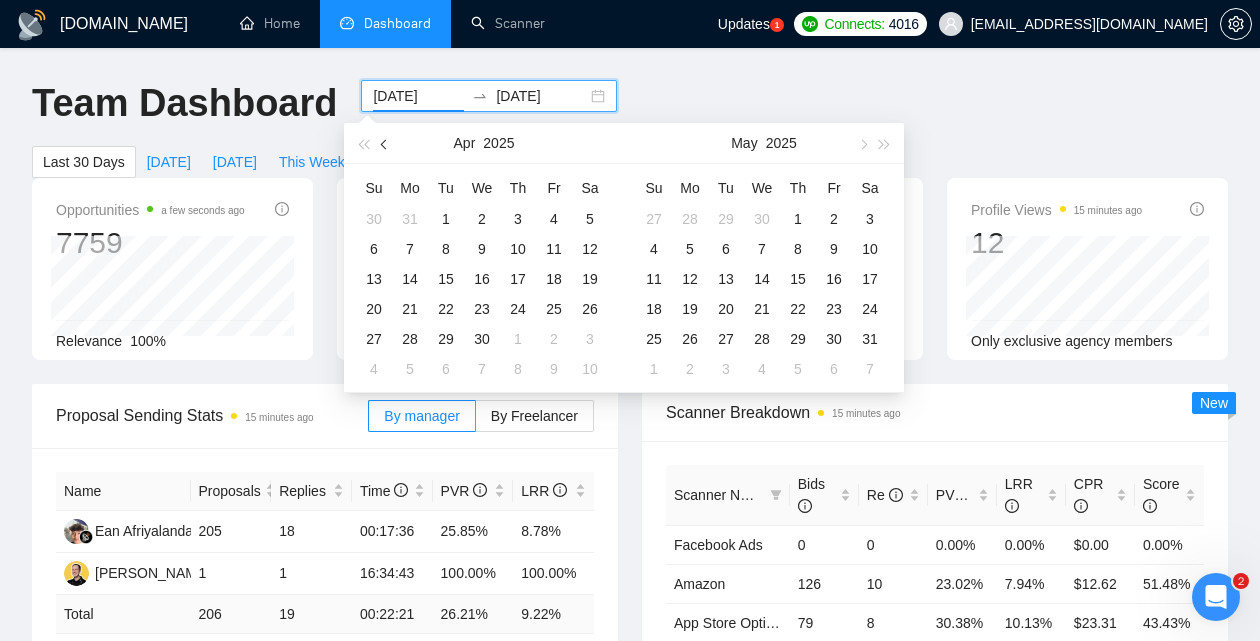click at bounding box center [385, 143] 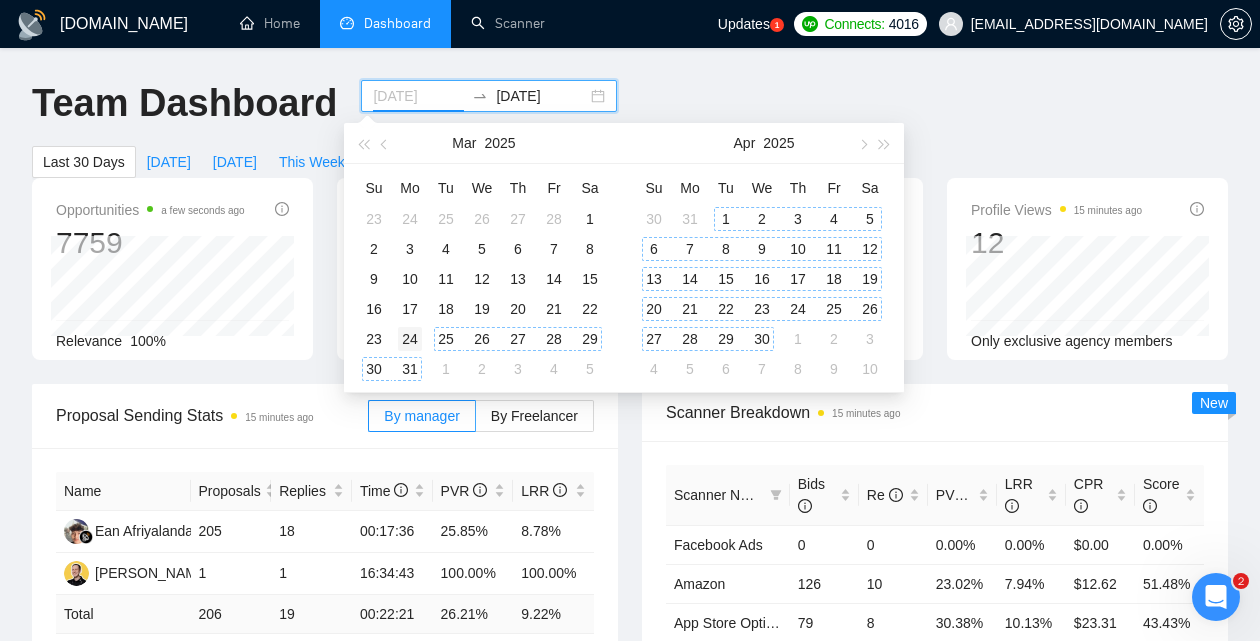type on "2025-03-24" 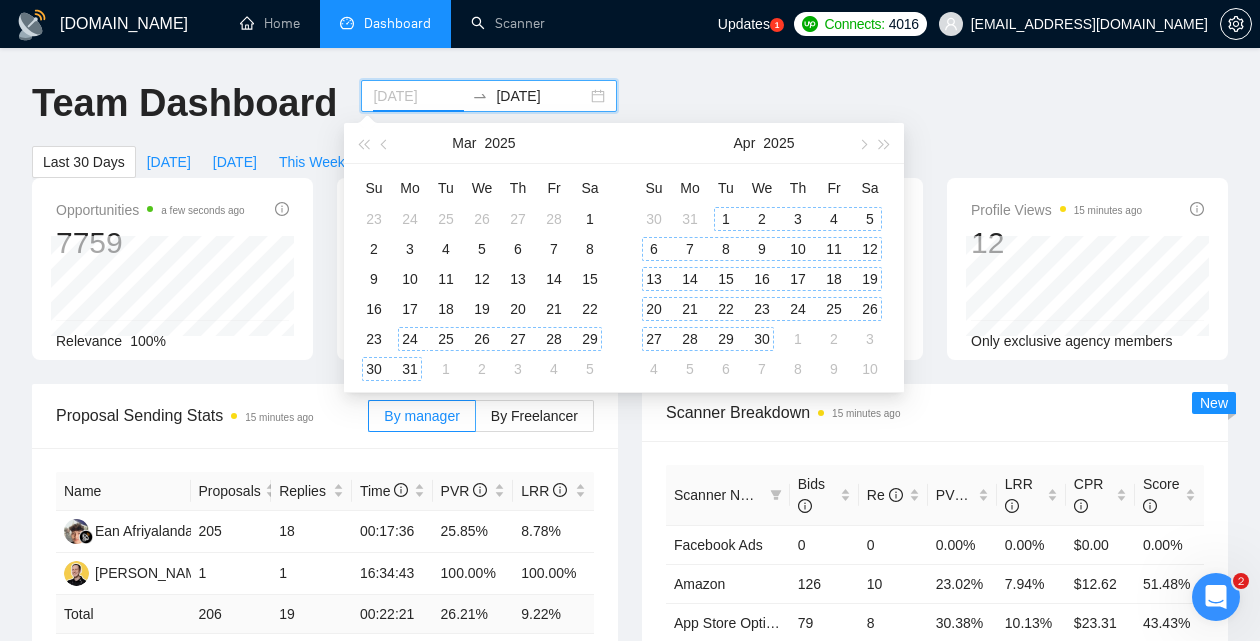 click on "24" at bounding box center [410, 339] 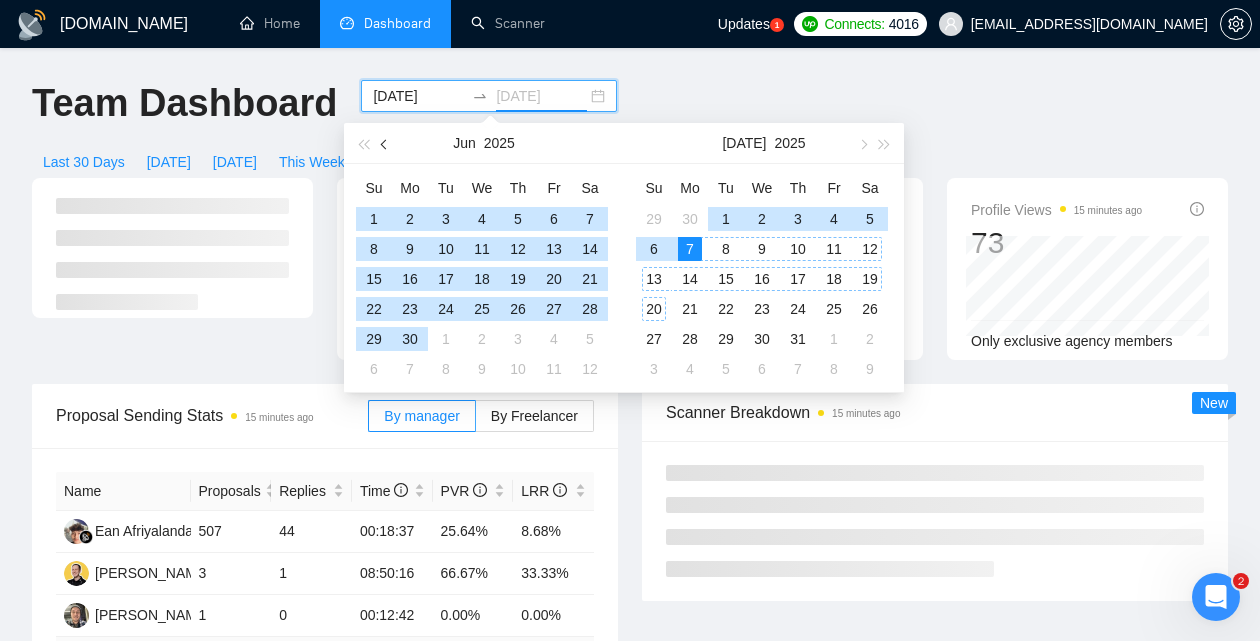 click at bounding box center (385, 143) 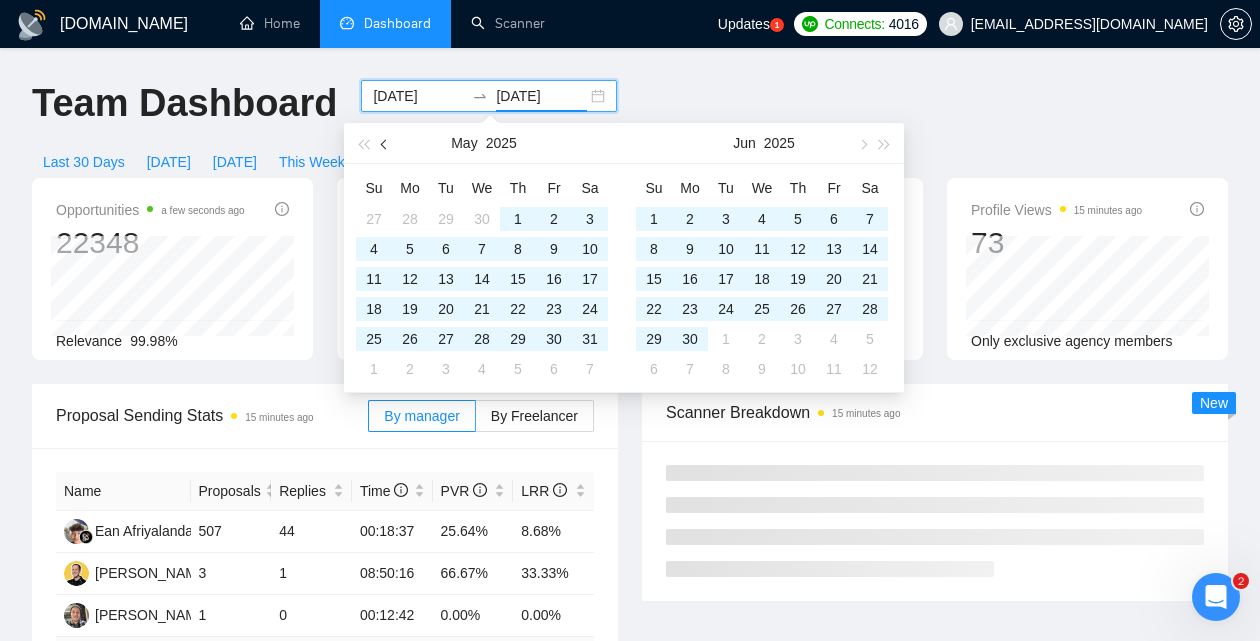 click at bounding box center [385, 143] 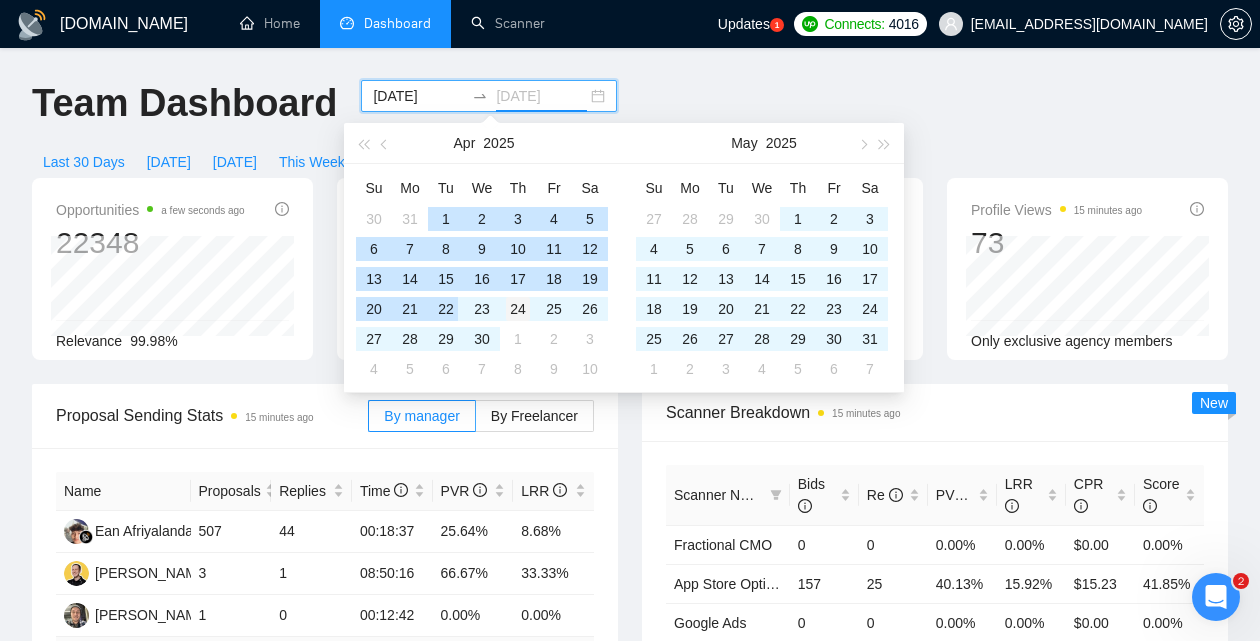 type on "2025-04-24" 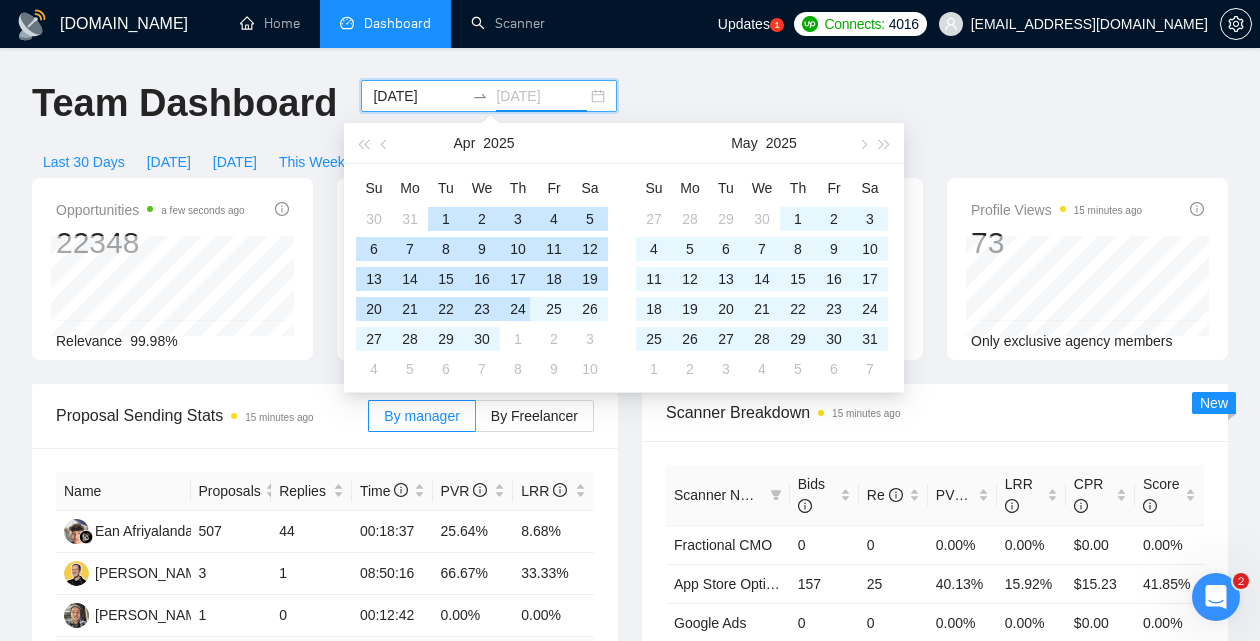 click on "24" at bounding box center [518, 309] 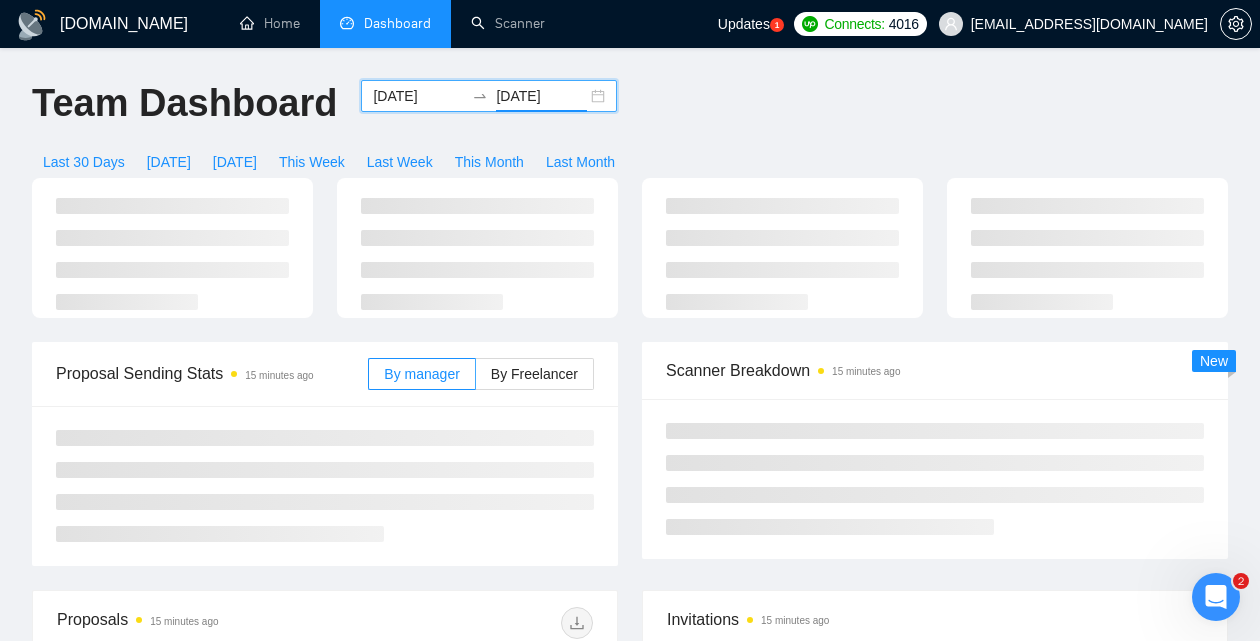 click on "GigRadar.io Home Dashboard Scanner Updates
1
Connects: 4016 finance@serpstat.com Team Dashboard 2025-03-24 2025-04-24 Last 30 Days Today Yesterday This Week Last Week This Month Last Month Proposal Sending Stats 15 minutes ago By manager By Freelancer Scanner Breakdown 15 minutes ago New Proposals 15 minutes ago Date Title Manager Freelancer Status               07 Jul, 2025 15:49 Funnel Strategist & Virtual Assistant for Marketing & App Support (Part-Time) Ean Afriyalanda Dmitrii  Skliar 07 Jul, 2025 14:44 Amazon Advertisement expert Ean Afriyalanda Aliaksandr Ulasenka 06 Jul, 2025 21:25 Growth Hacker Ean Afriyalanda Dmitrii  Skliar 04 Jul, 2025 23:05 Media Buyer Needed for Performance Marketing Ean Afriyalanda Dmitrii  Skliar 04 Jul, 2025 22:04 Experienced Mobile App Marketer for User Acquisition and Conversion Ean Afriyalanda Dmitrii  Skliar 04 Jul, 2025 19:54 MARKETING: Our Mobile APP needs 25,000+ Downloads @ launch! Ean Afriyalanda 1 2 3 4 5 52" at bounding box center [630, 690] 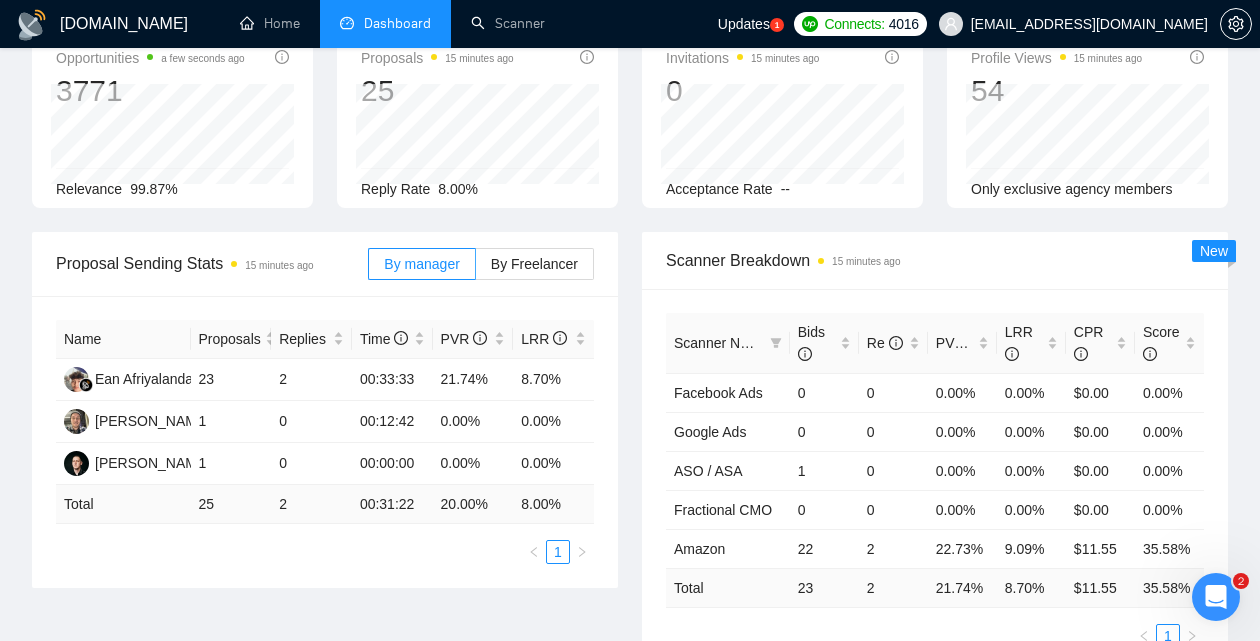 scroll, scrollTop: 150, scrollLeft: 0, axis: vertical 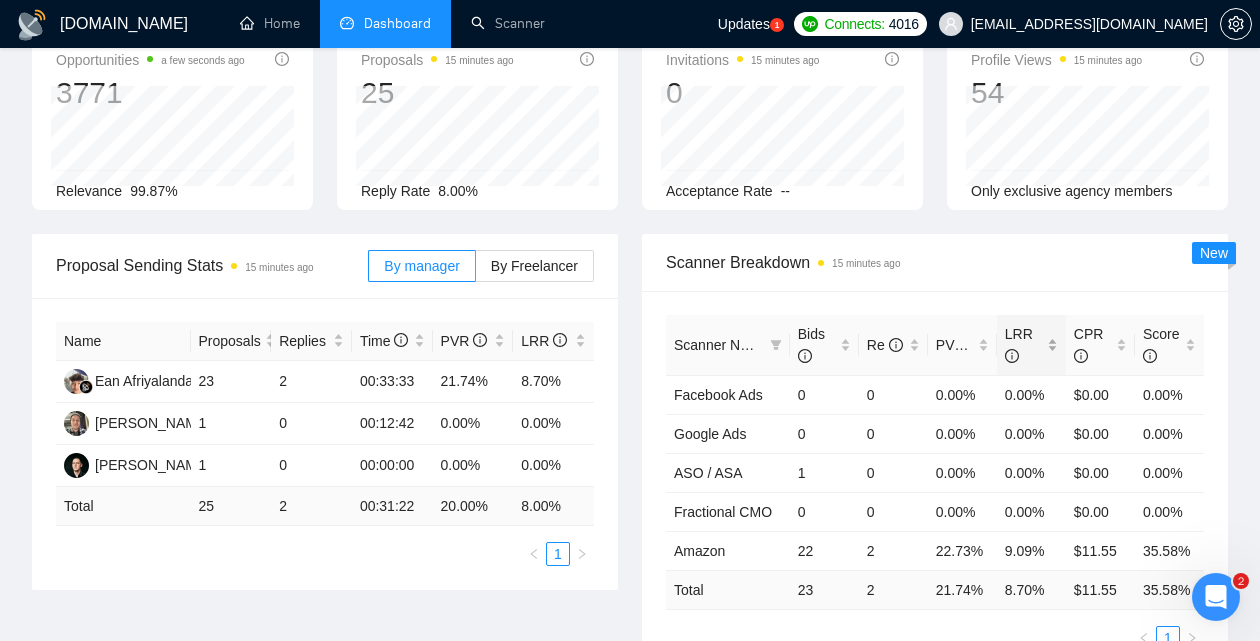 click on "LRR" at bounding box center (1031, 345) 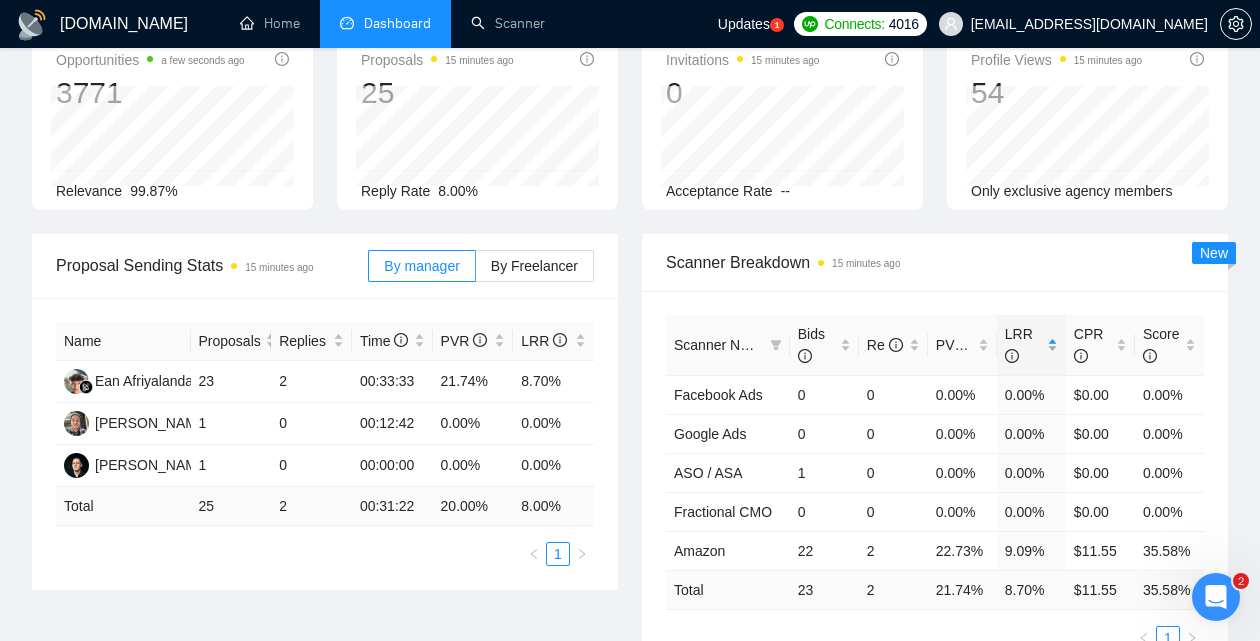 click on "LRR" at bounding box center [1031, 345] 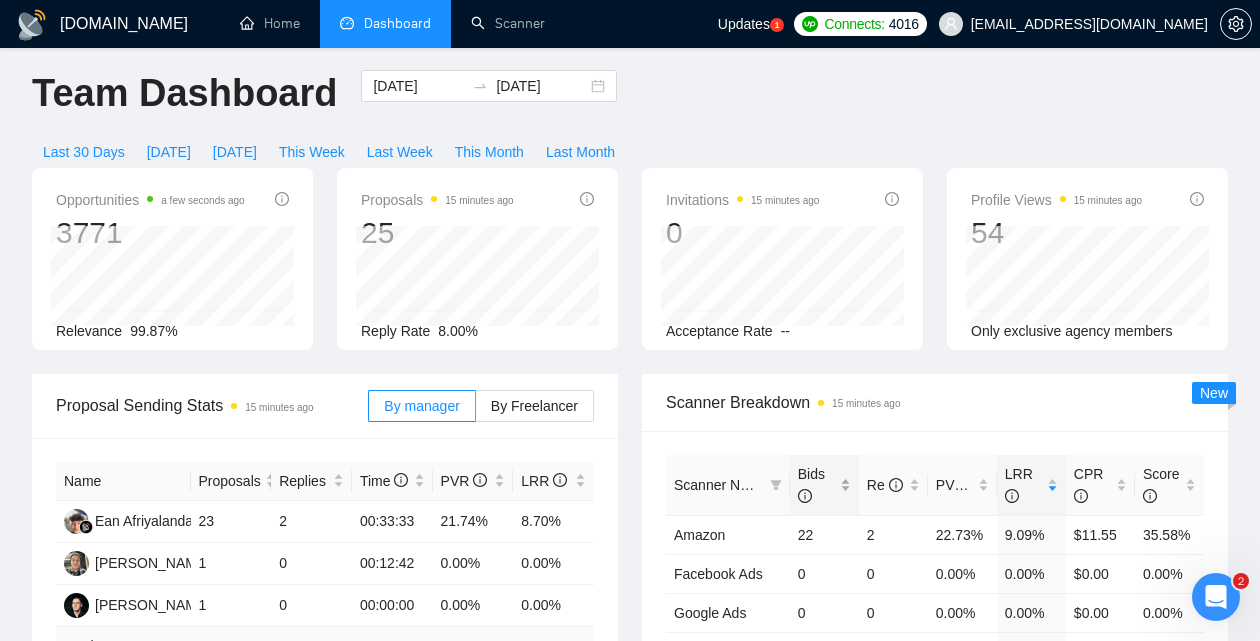 scroll, scrollTop: 0, scrollLeft: 0, axis: both 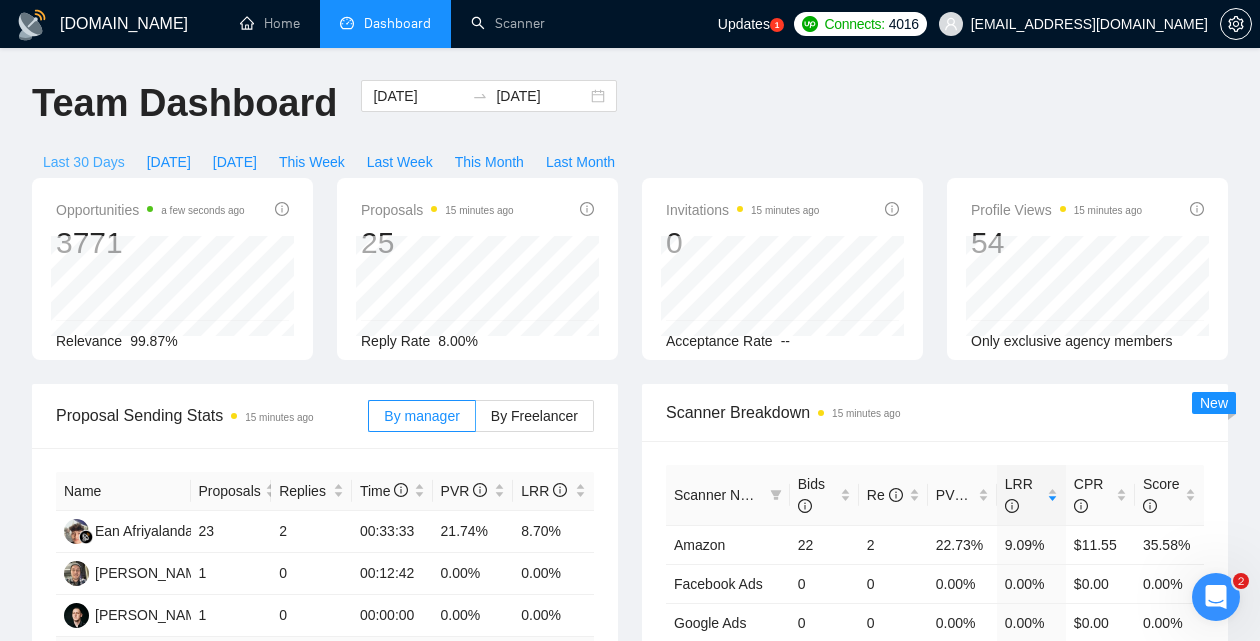 click on "Last 30 Days" at bounding box center [84, 162] 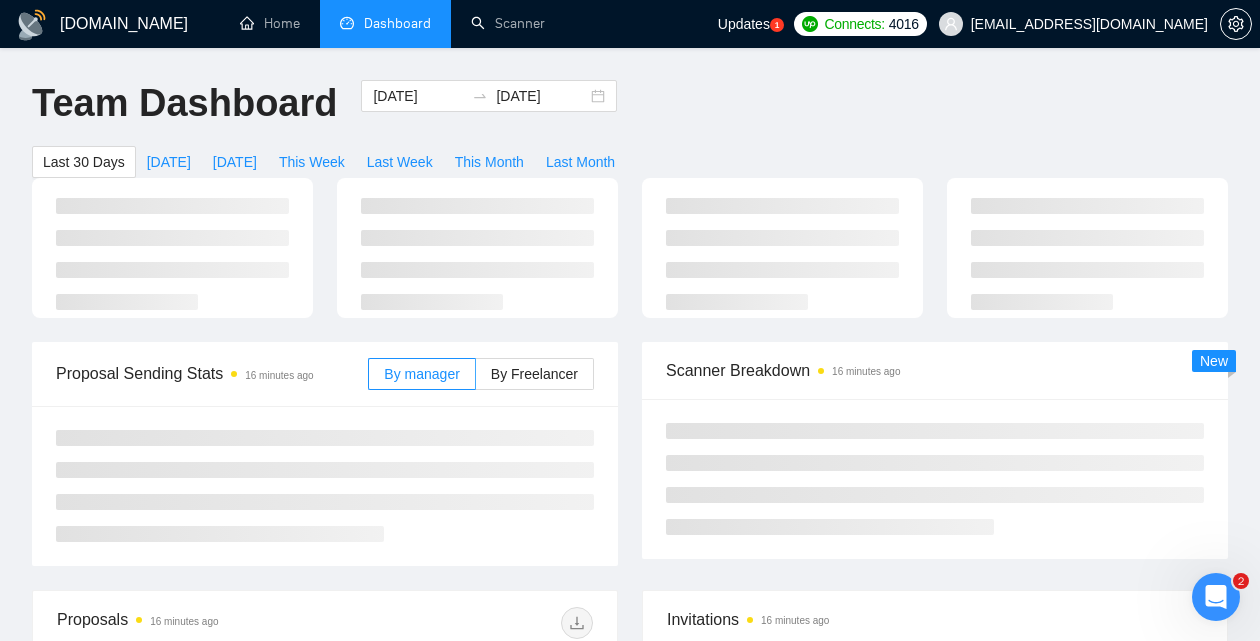 type on "2025-06-07" 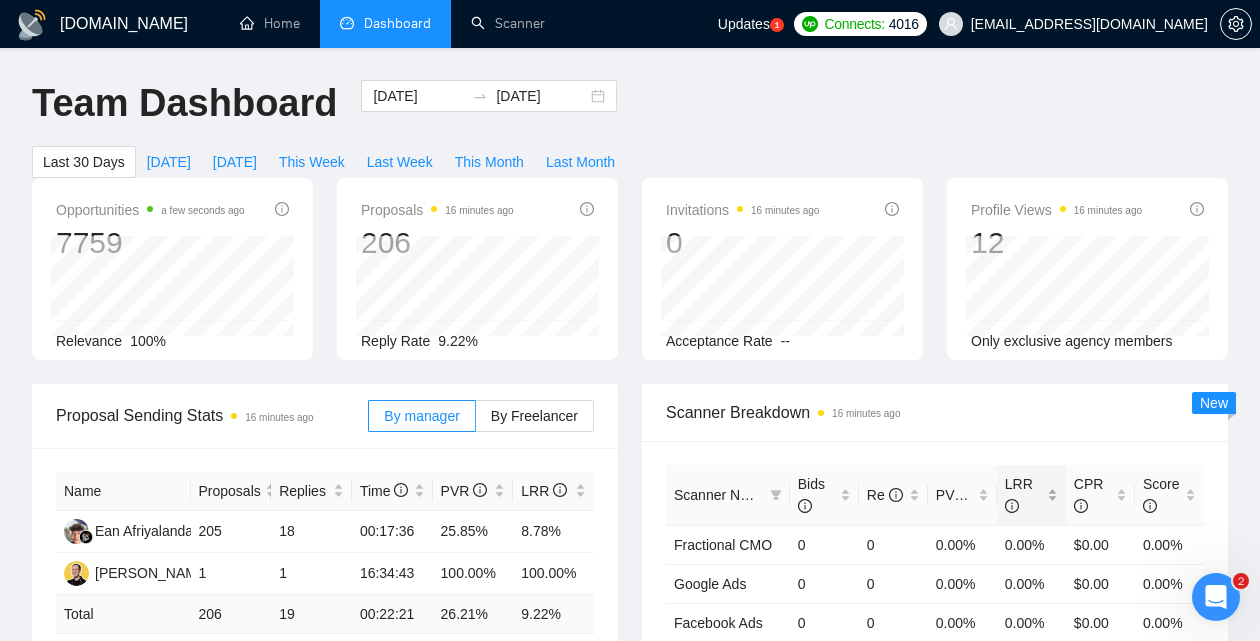 click on "LRR" at bounding box center [1031, 495] 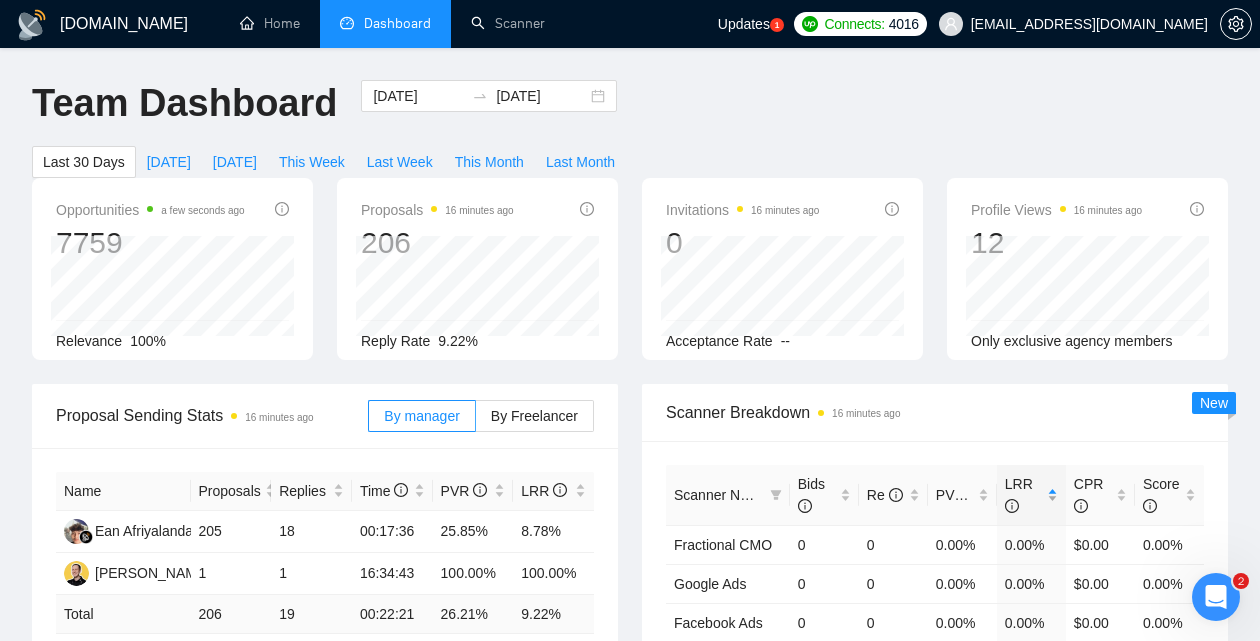 click on "LRR" at bounding box center (1031, 495) 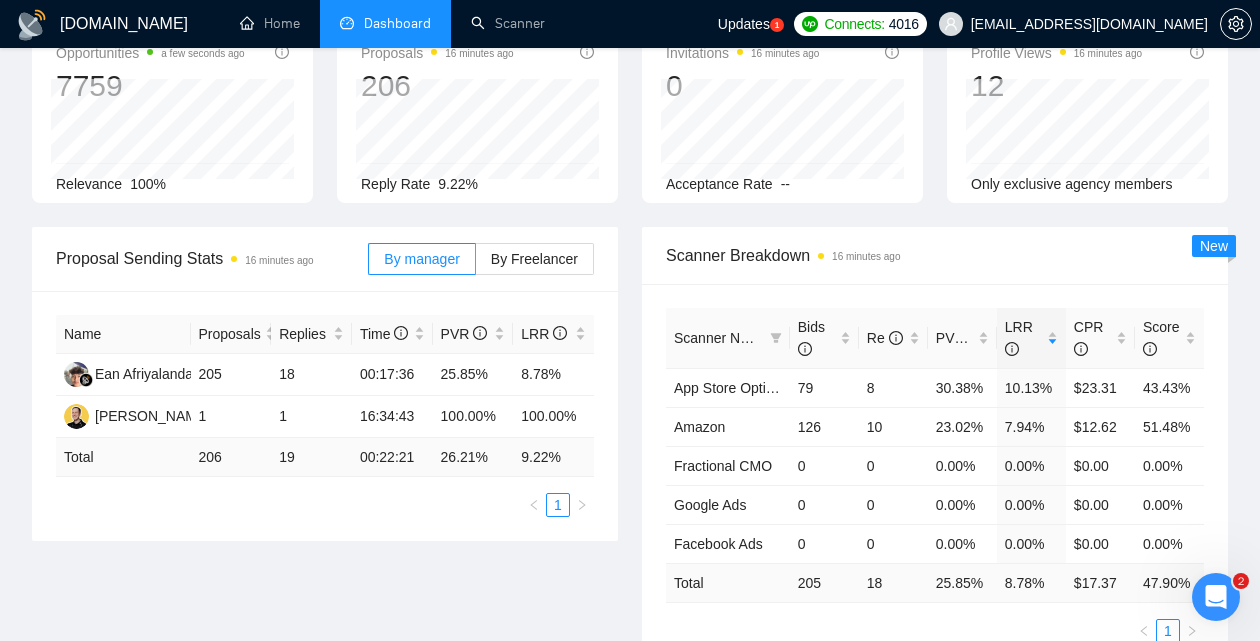 scroll, scrollTop: 155, scrollLeft: 0, axis: vertical 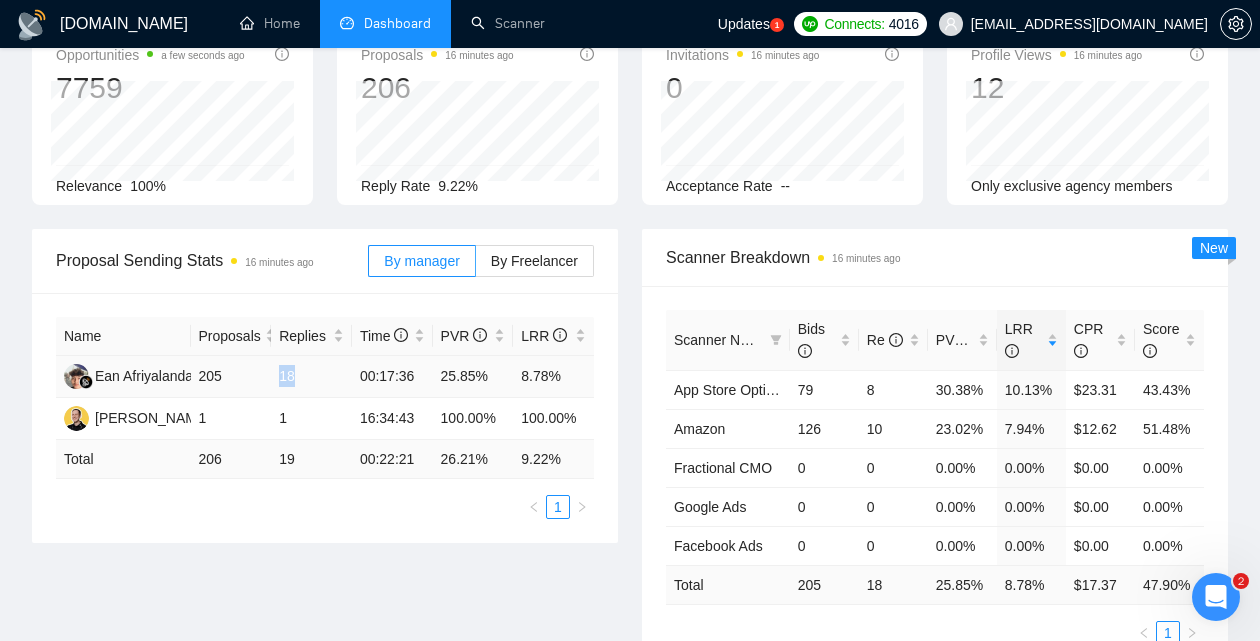 drag, startPoint x: 305, startPoint y: 402, endPoint x: 280, endPoint y: 400, distance: 25.079872 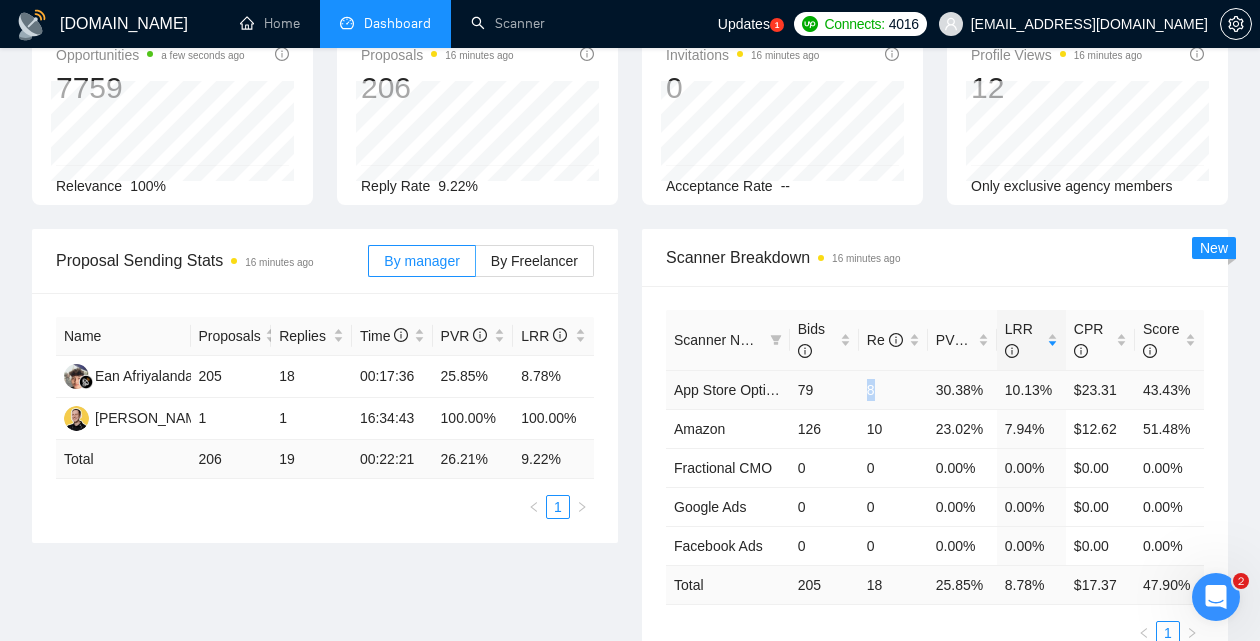drag, startPoint x: 859, startPoint y: 391, endPoint x: 880, endPoint y: 391, distance: 21 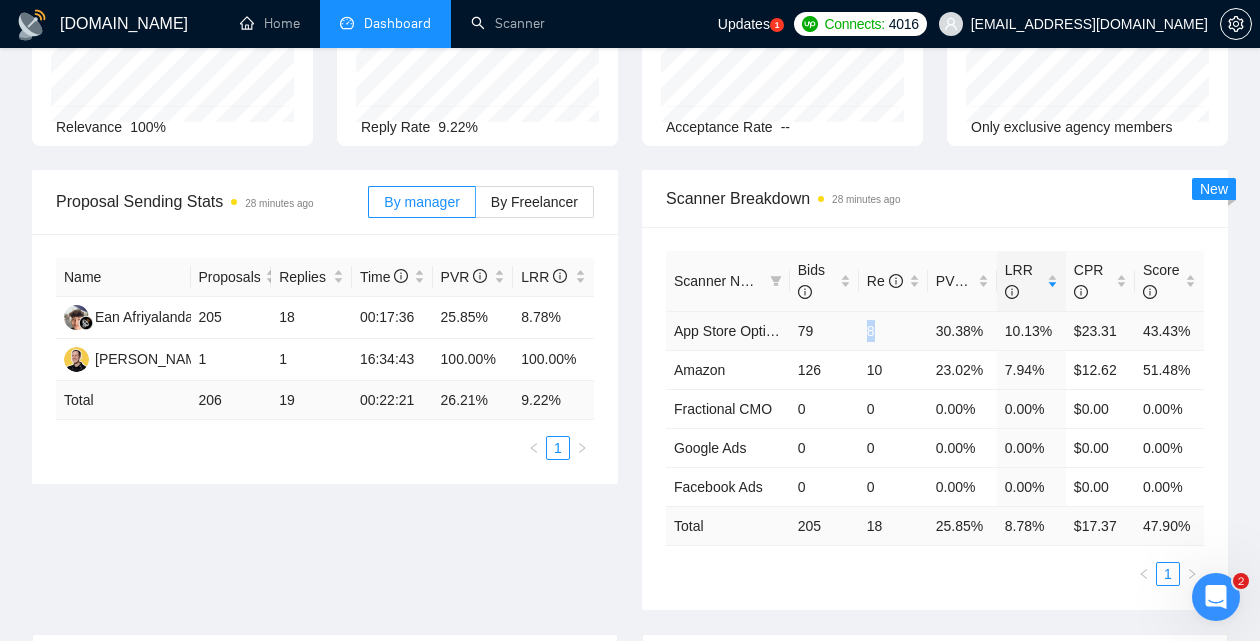 scroll, scrollTop: 215, scrollLeft: 0, axis: vertical 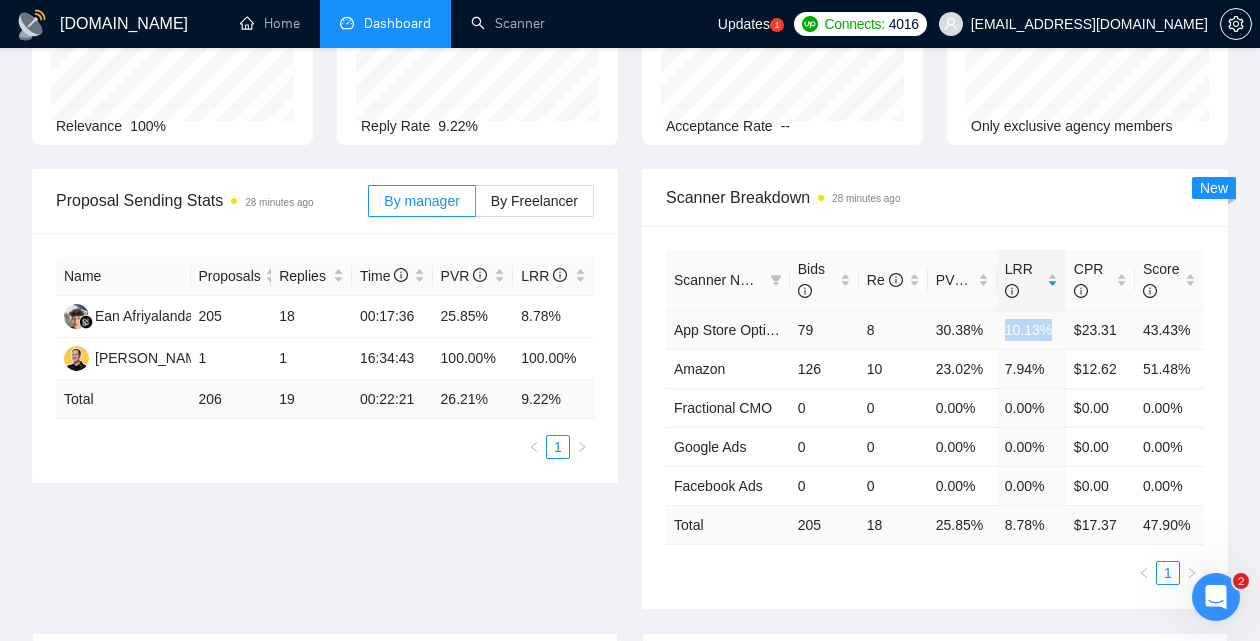 drag, startPoint x: 1060, startPoint y: 329, endPoint x: 1001, endPoint y: 328, distance: 59.008472 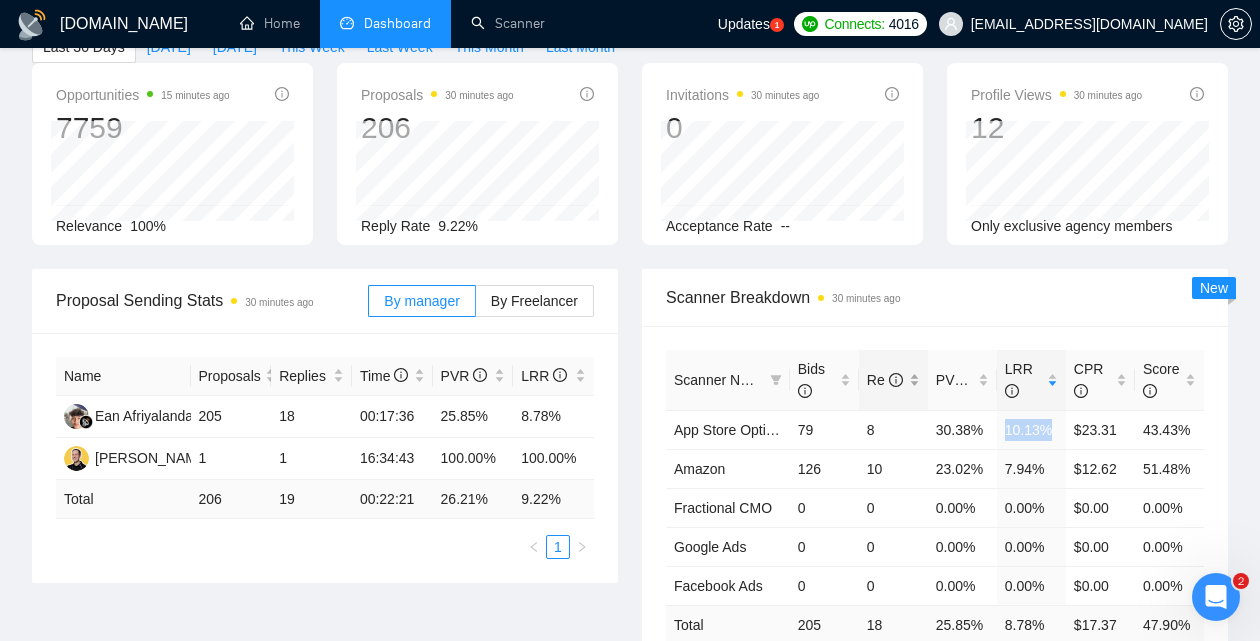 scroll, scrollTop: 120, scrollLeft: 0, axis: vertical 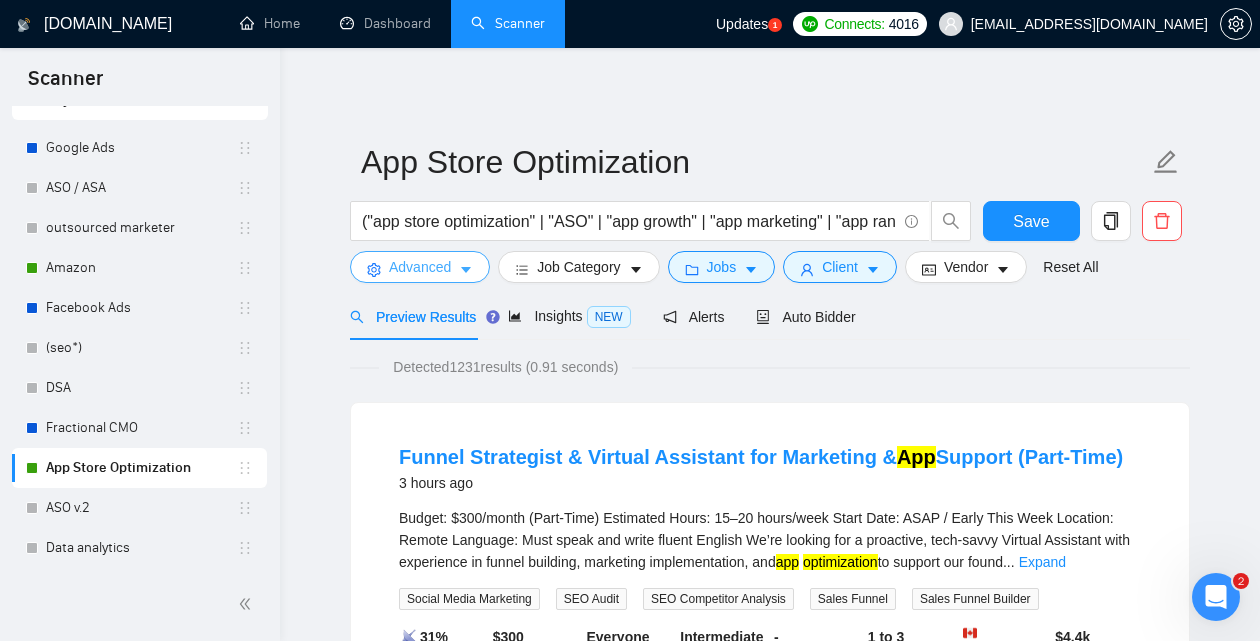 click on "Advanced" at bounding box center [420, 267] 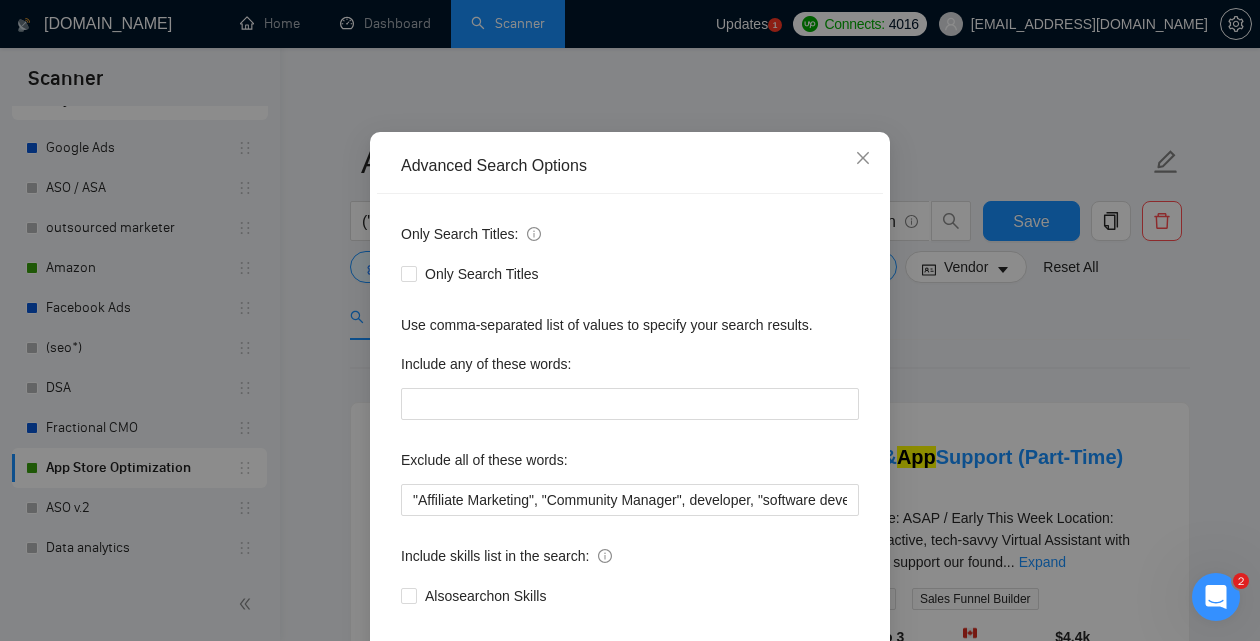 scroll, scrollTop: 113, scrollLeft: 0, axis: vertical 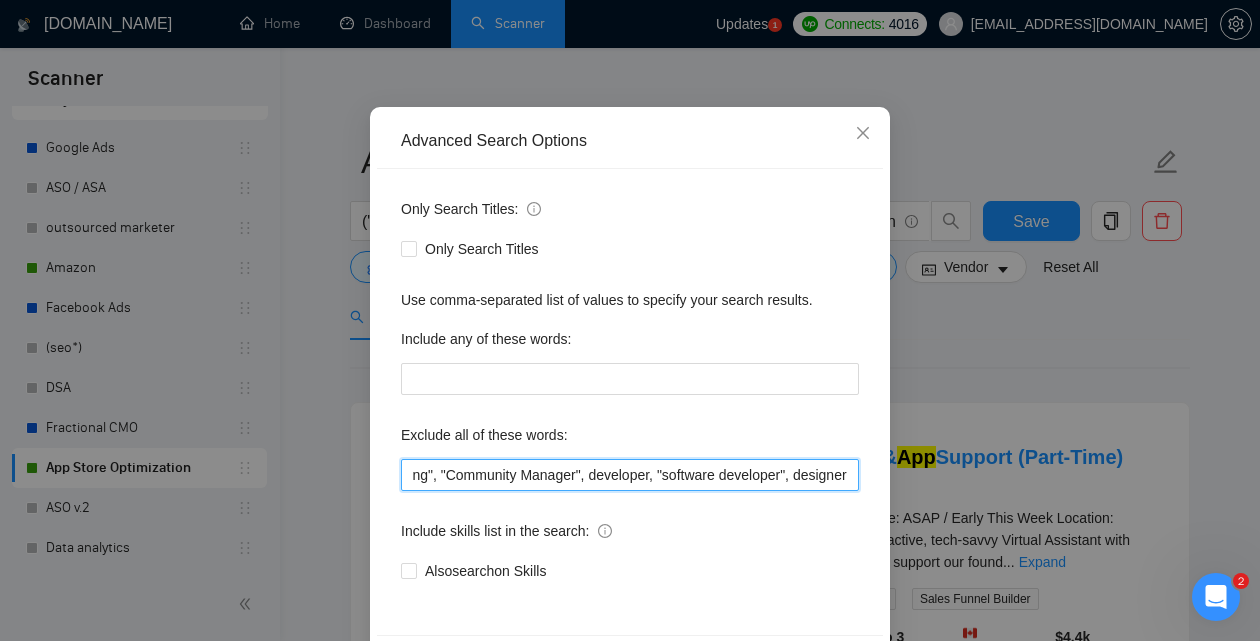 drag, startPoint x: 646, startPoint y: 473, endPoint x: 877, endPoint y: 480, distance: 231.10603 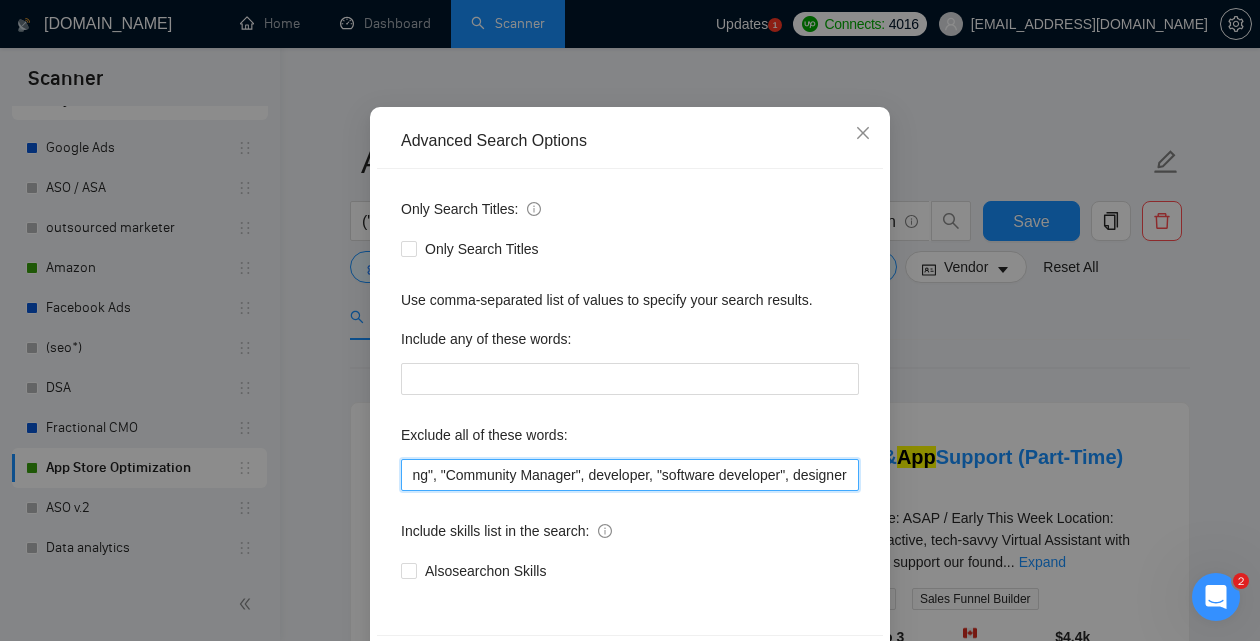 click on ""Affiliate Marketing", "Community Manager", developer, "software developer", designer" at bounding box center [630, 475] 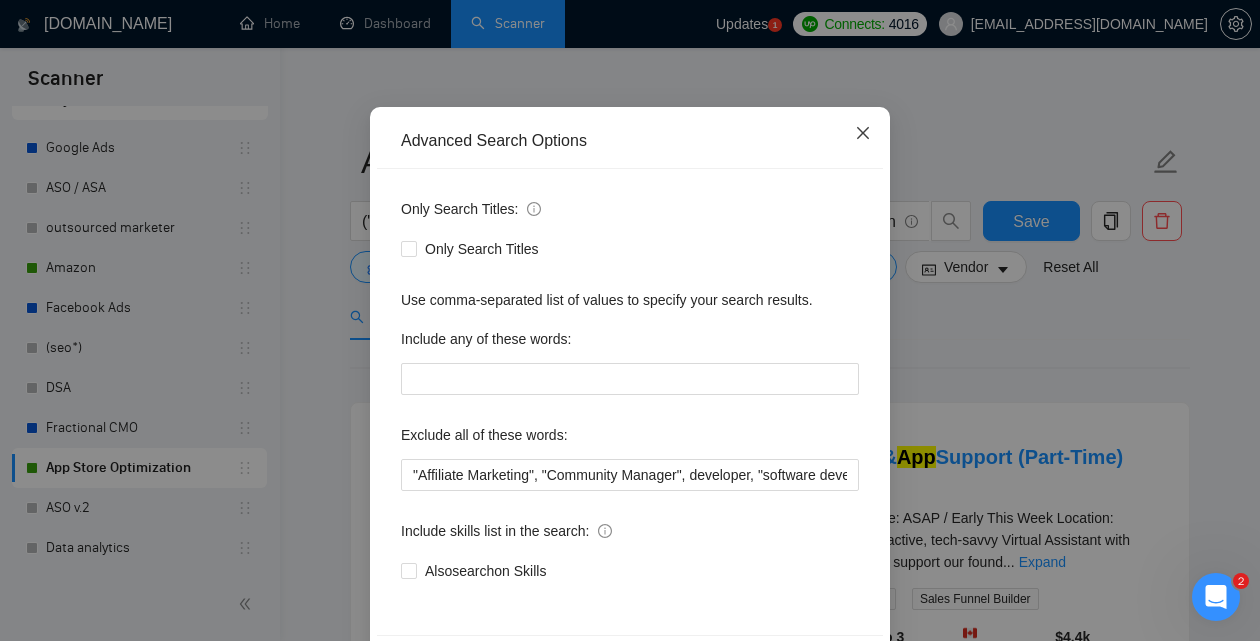 click 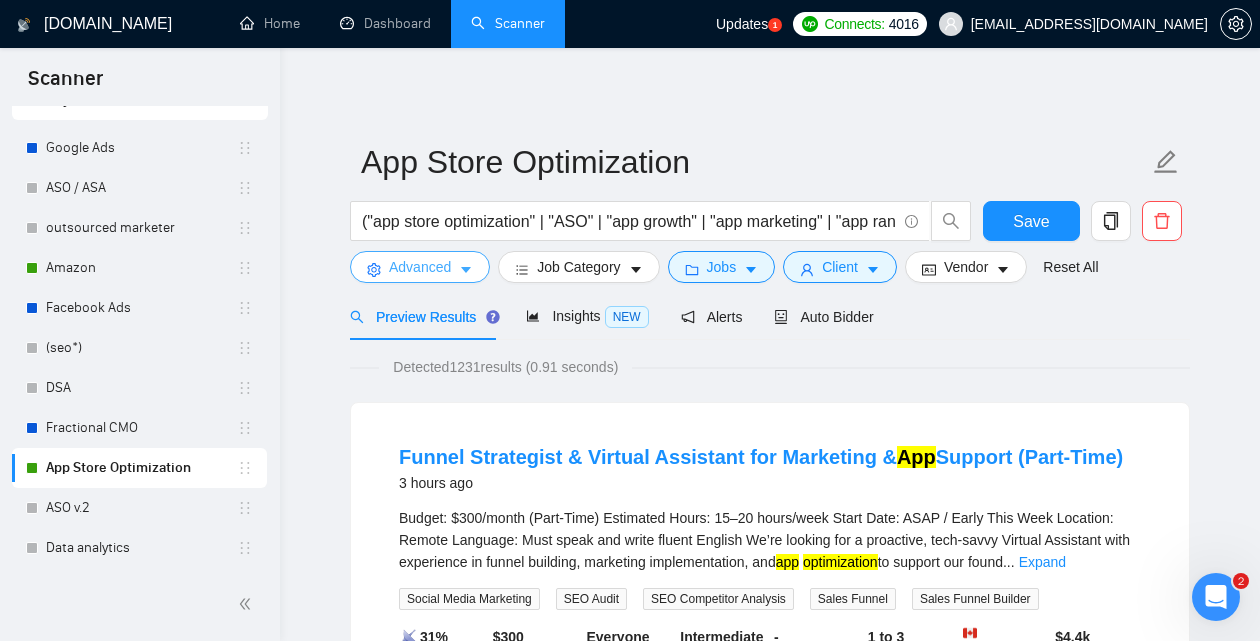 scroll, scrollTop: 0, scrollLeft: 0, axis: both 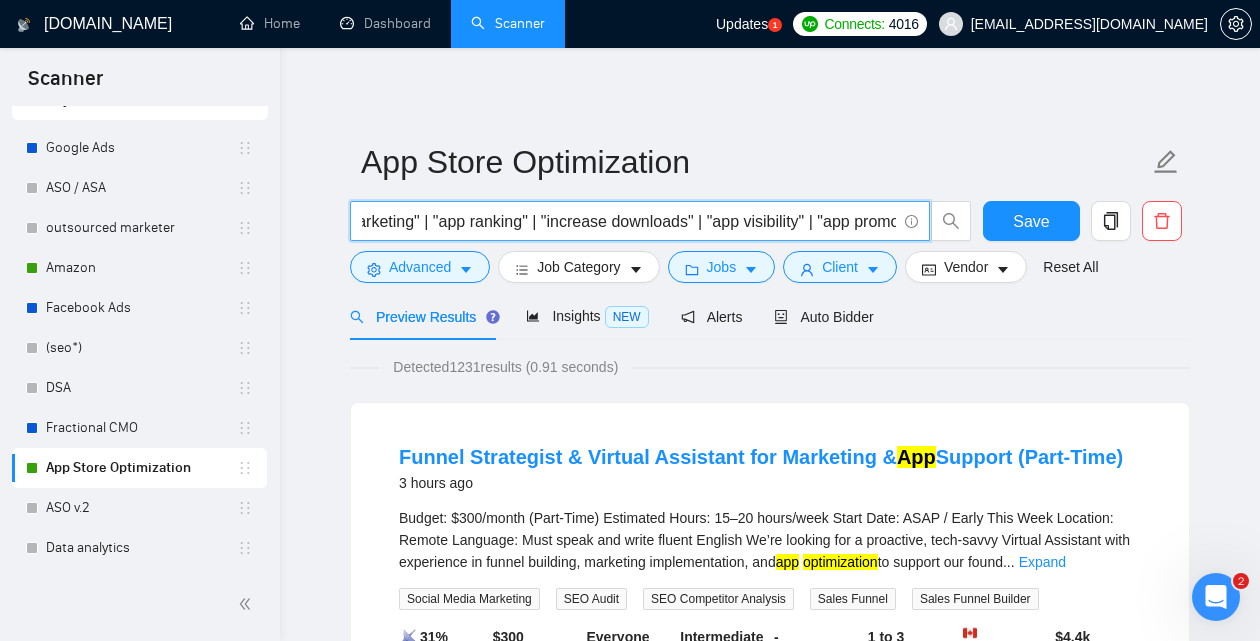 drag, startPoint x: 784, startPoint y: 213, endPoint x: 928, endPoint y: 223, distance: 144.3468 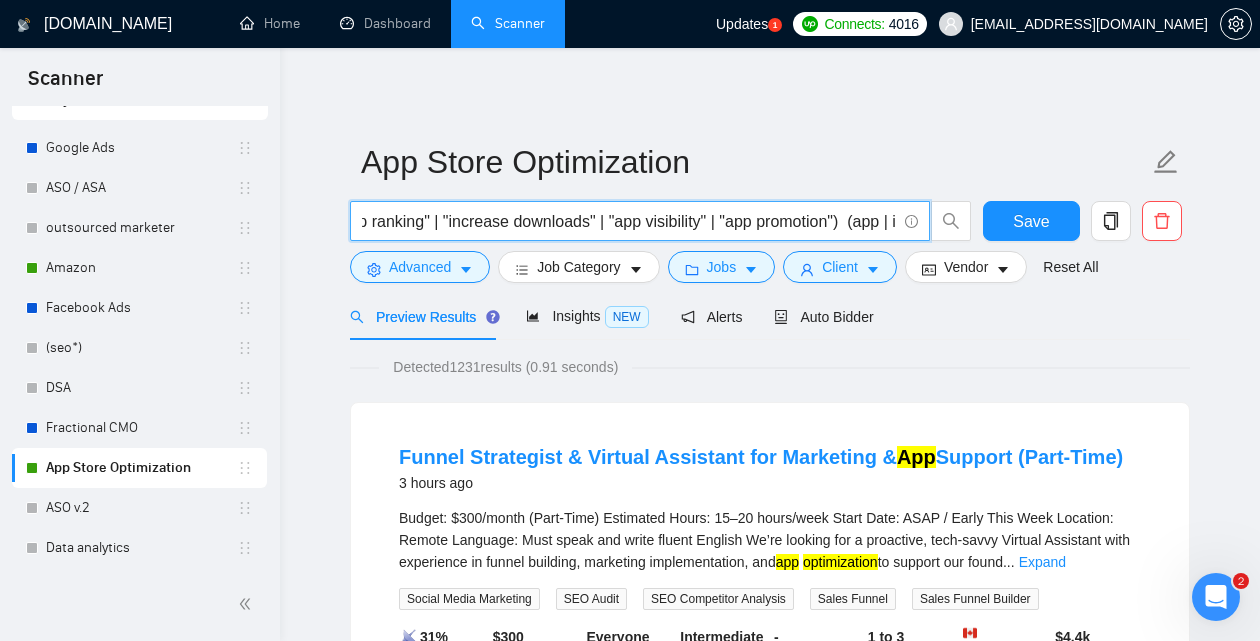 click on "("app store optimization" | "ASO" | "app growth" | "app marketing" | "app ranking" | "increase downloads" | "app visibility" | "app promotion")  (app | ios | android | google | apple | "play store" | "app store")  (optimiz* | analys* | audit | review | keyword | metadata | screenshot | conversion | a/b | "a/b test" | test*)" at bounding box center [629, 221] 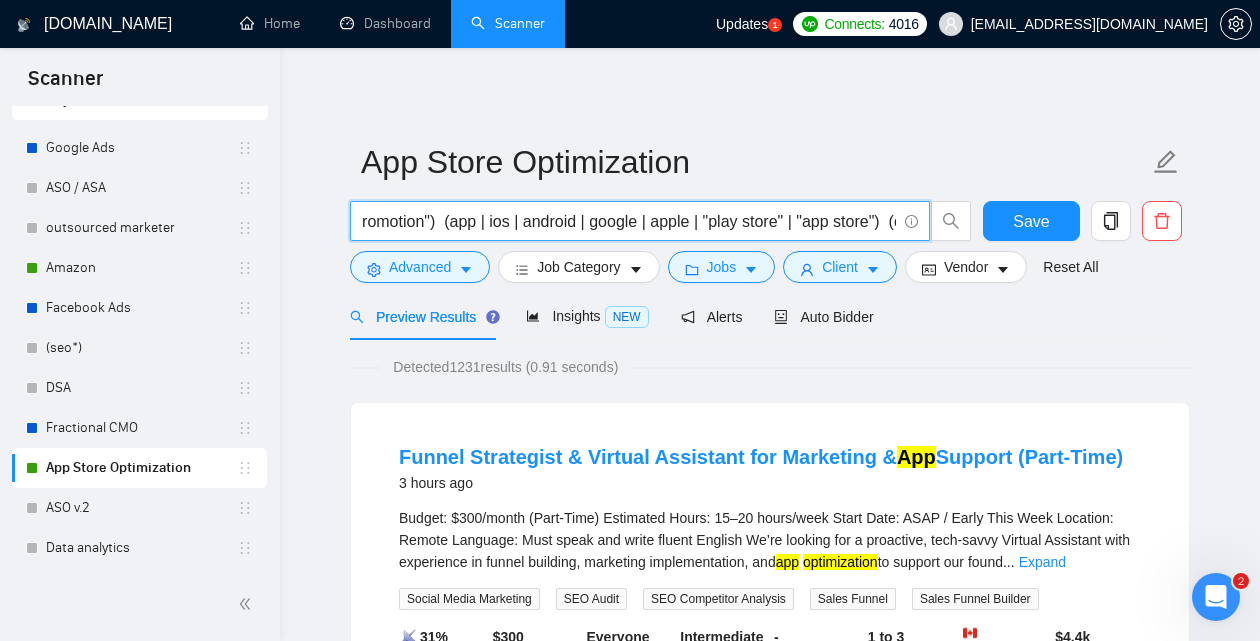 drag, startPoint x: 847, startPoint y: 221, endPoint x: 823, endPoint y: 218, distance: 24.186773 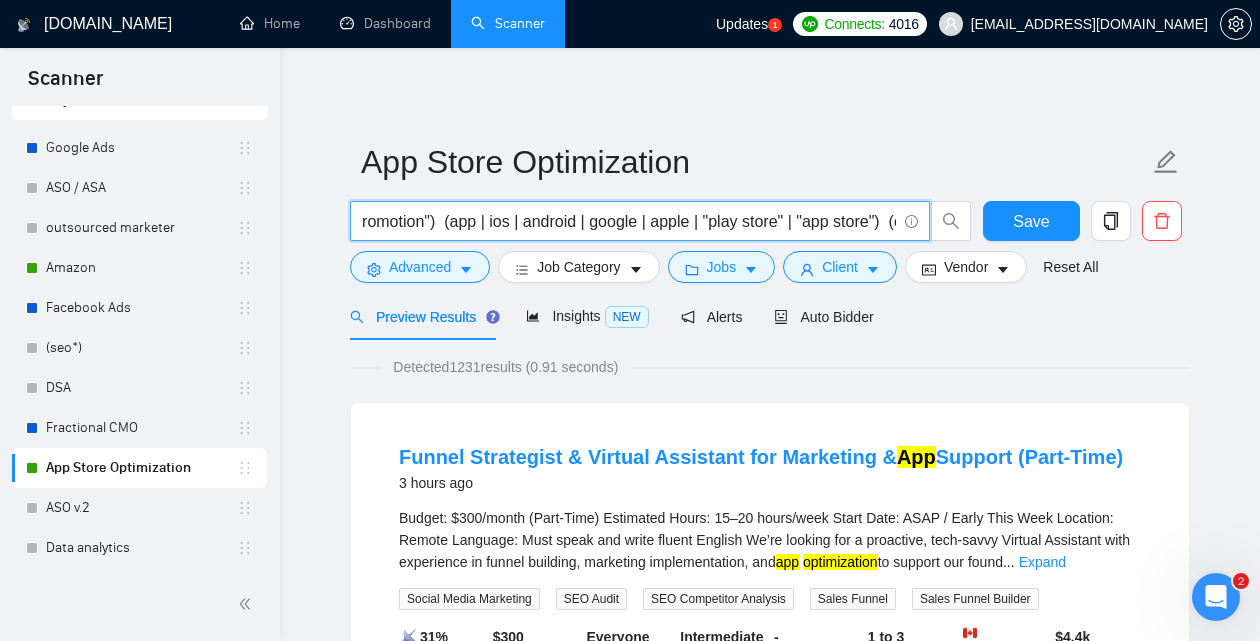 click on "("app store optimization" | "ASO" | "app growth" | "app marketing" | "app ranking" | "increase downloads" | "app visibility" | "app promotion")  (app | ios | android | google | apple | "play store" | "app store")  (optimiz* | analys* | audit | review | keyword | metadata | screenshot | conversion | a/b | "a/b test" | test*)" at bounding box center (629, 221) 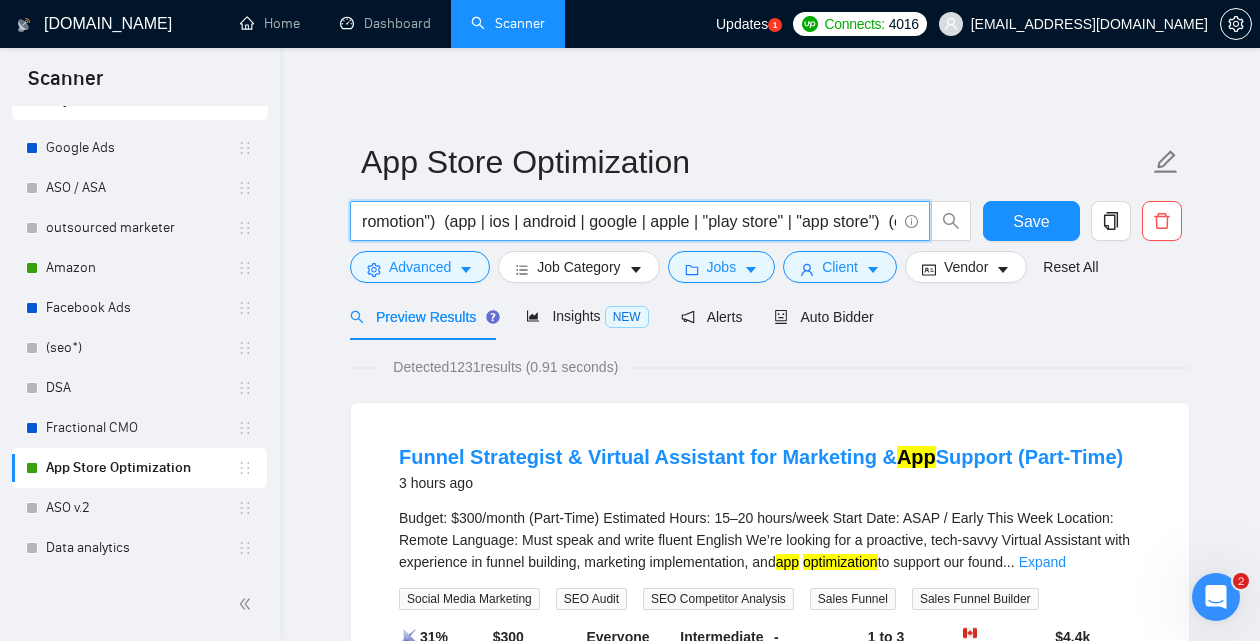click on "("app store optimization" | "ASO" | "app growth" | "app marketing" | "app ranking" | "increase downloads" | "app visibility" | "app promotion")  (app | ios | android | google | apple | "play store" | "app store")  (optimiz* | analys* | audit | review | keyword | metadata | screenshot | conversion | a/b | "a/b test" | test*)" at bounding box center [629, 221] 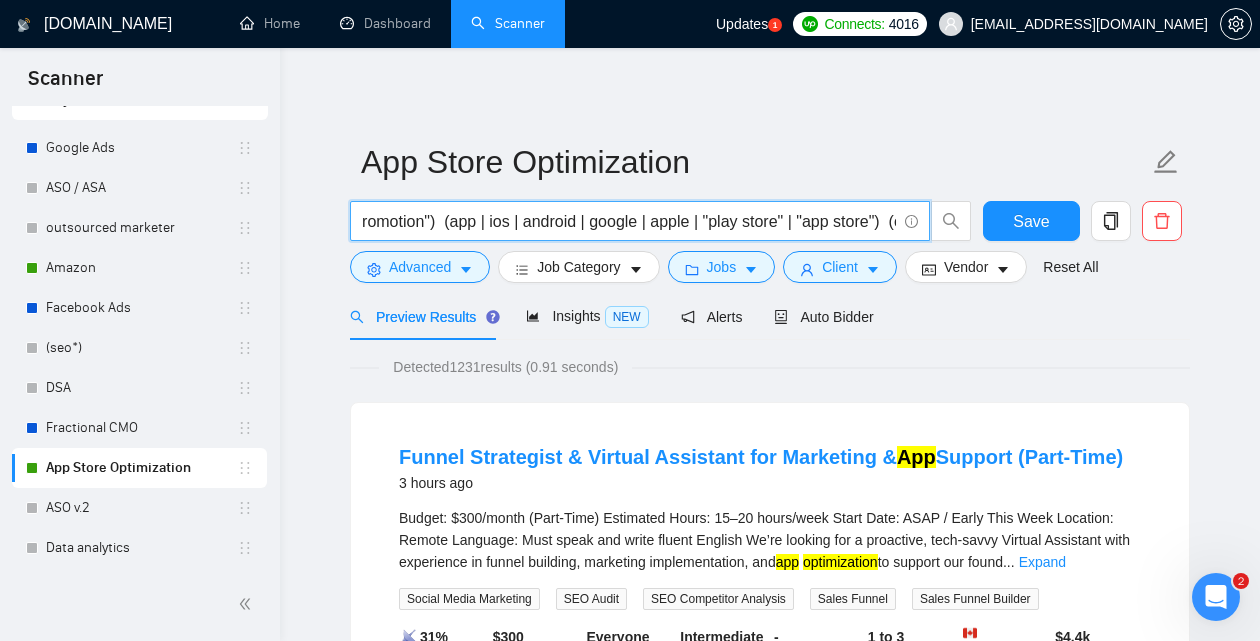 scroll, scrollTop: 0, scrollLeft: 1059, axis: horizontal 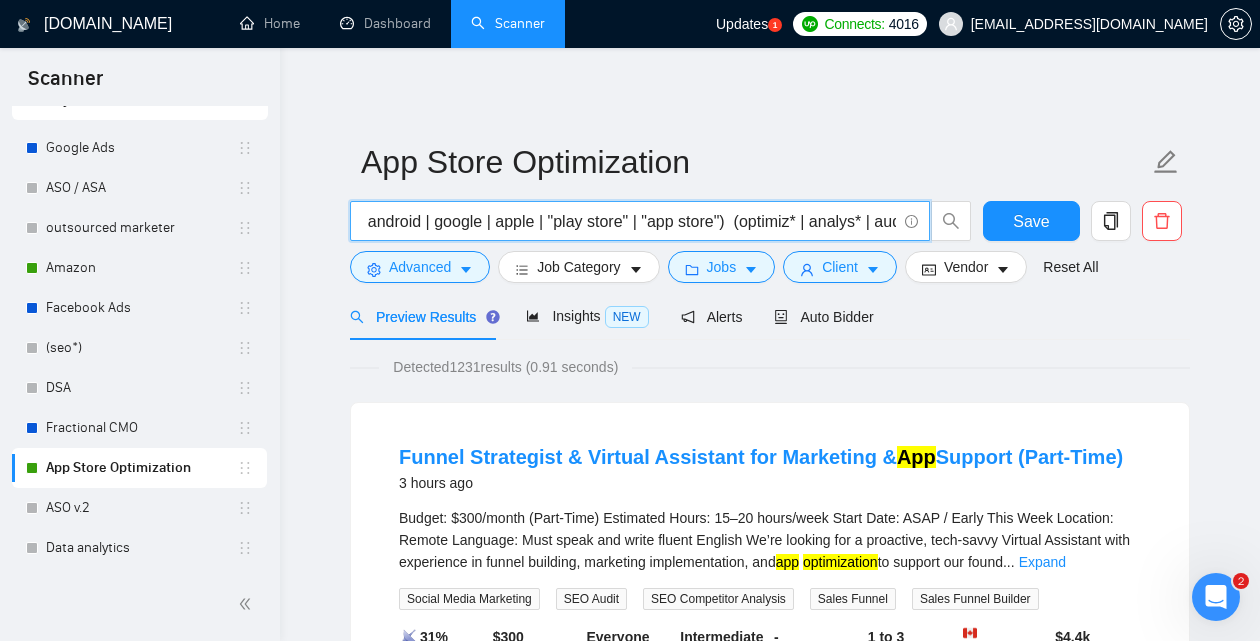 click on "("app store optimization" | "ASO" | "app growth" | "app marketing" | "app ranking" | "increase downloads" | "app visibility" | "app promotion")  (app | ios | android | google | apple | "play store" | "app store")  (optimiz* | analys* | audit | review | keyword | metadata | screenshot | conversion | a/b | "a/b test" | test*)" at bounding box center [629, 221] 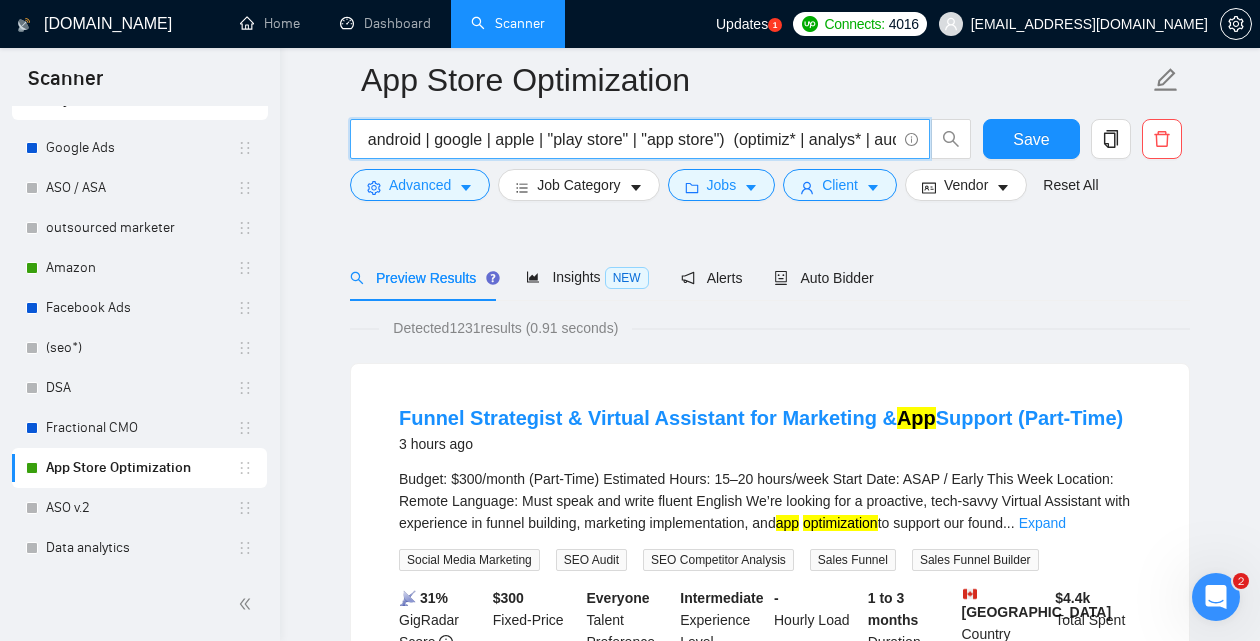 scroll, scrollTop: 210, scrollLeft: 0, axis: vertical 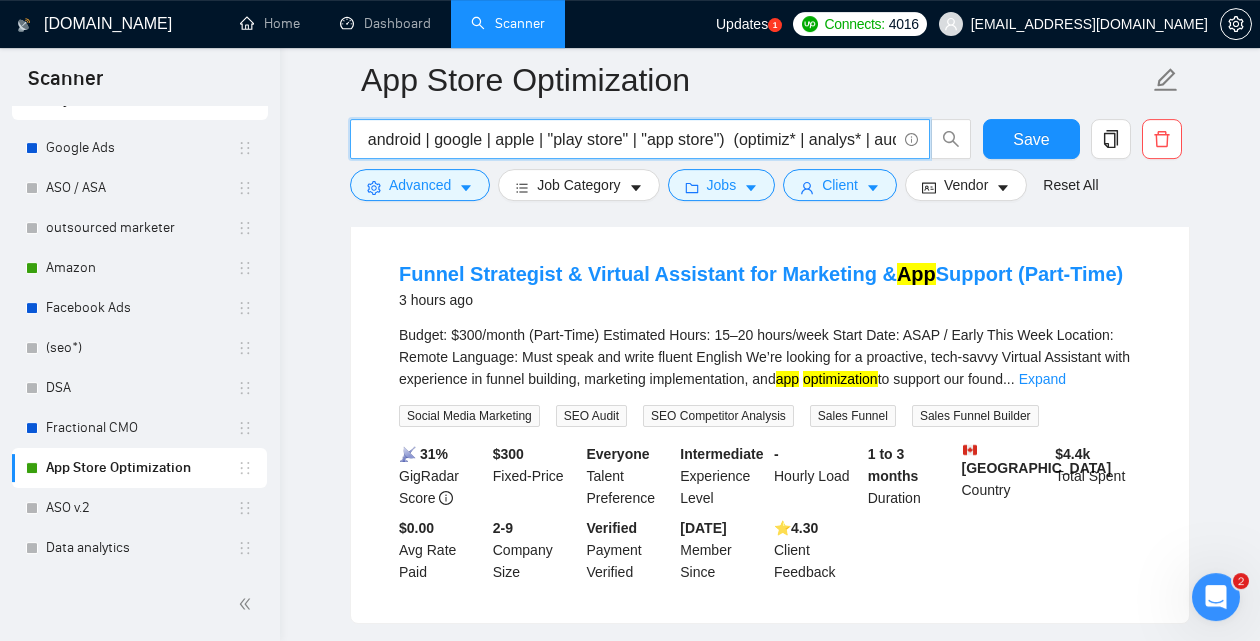 click on "("app store optimization" | "ASO" | "app growth" | "app marketing" | "app ranking" | "increase downloads" | "app visibility" | "app promotion")  (app | ios | android | google | apple | "play store" | "app store")  (optimiz* | analys* | audit | review | keyword | metadata | screenshot | conversion | a/b | "a/b test" | test*)" at bounding box center [629, 139] 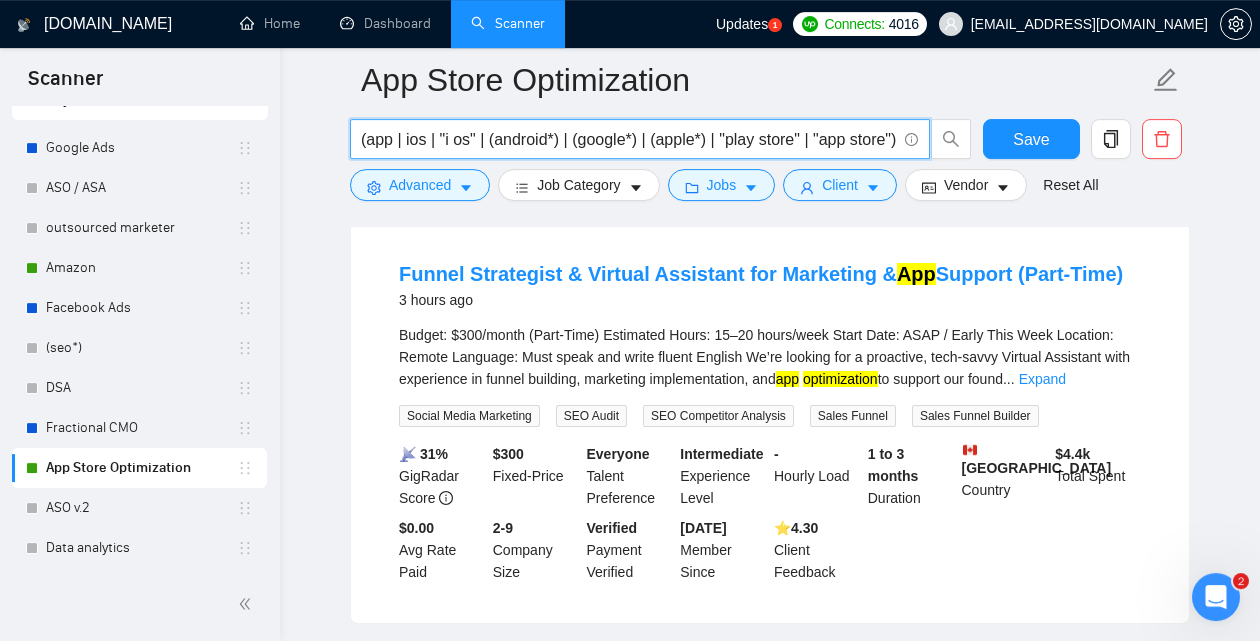 scroll, scrollTop: 0, scrollLeft: 1036, axis: horizontal 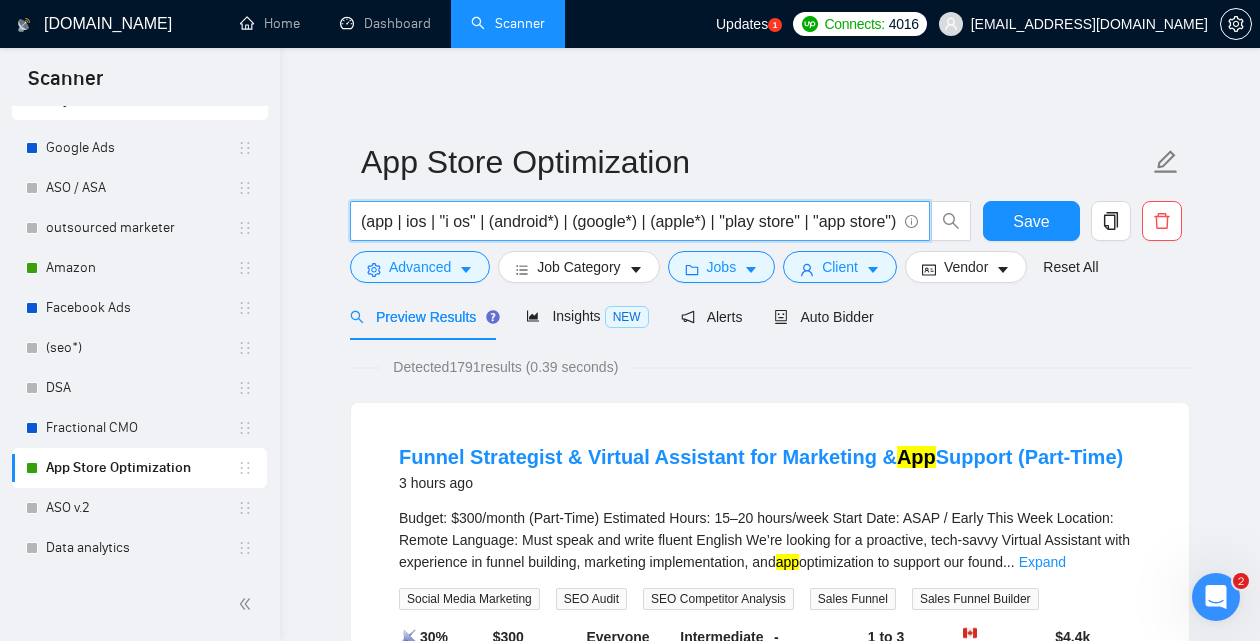 type on "("app store optimization" | ASO | "app growth" | "app marketing" | "app ranking" | "increase downloads" | "app visibility" | "app promotion")  (app | ios | "i os" | (android*) | (google*) | (apple*) | "play store" | "app store")" 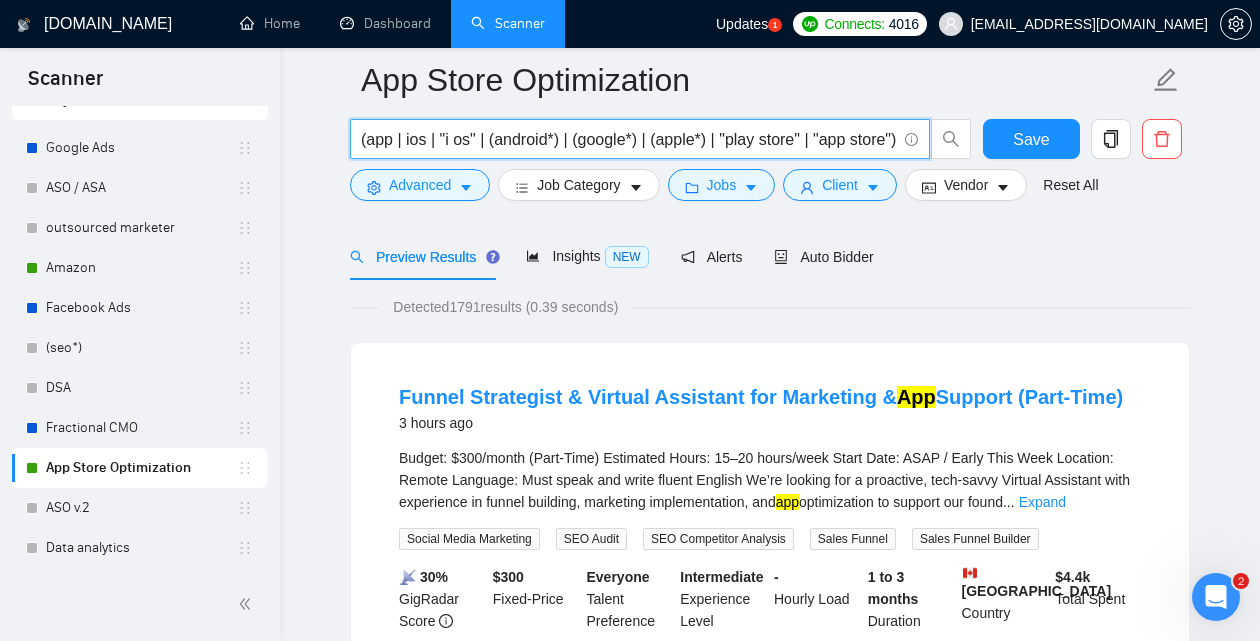 scroll, scrollTop: 136, scrollLeft: 0, axis: vertical 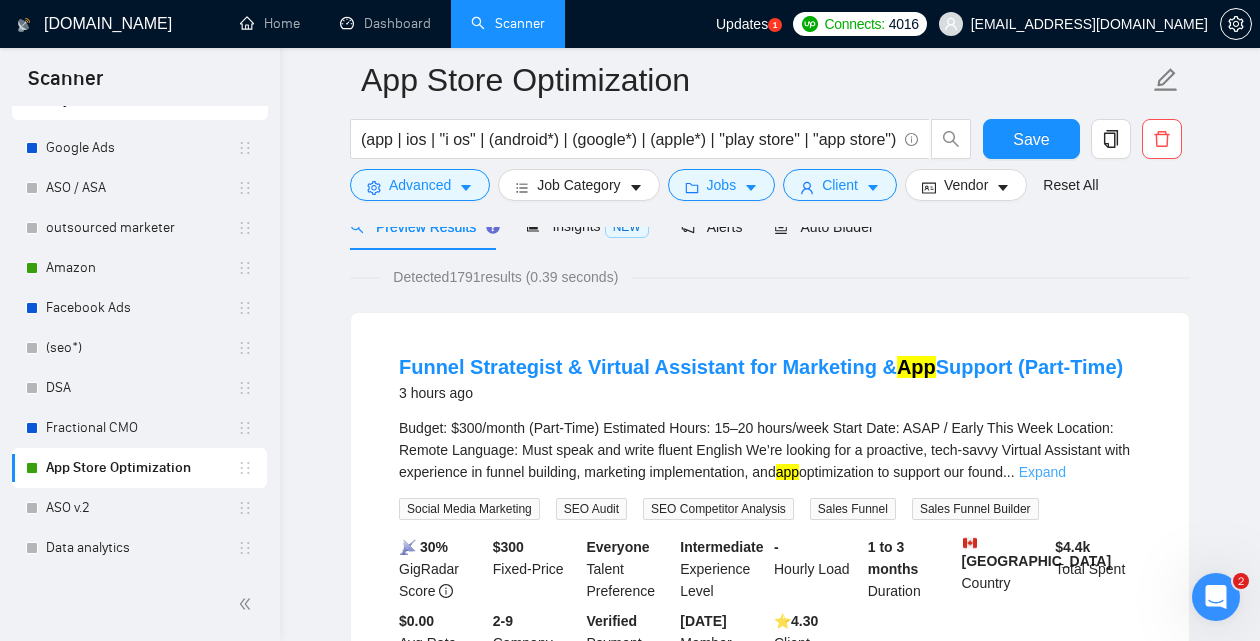 click on "Expand" at bounding box center (1042, 472) 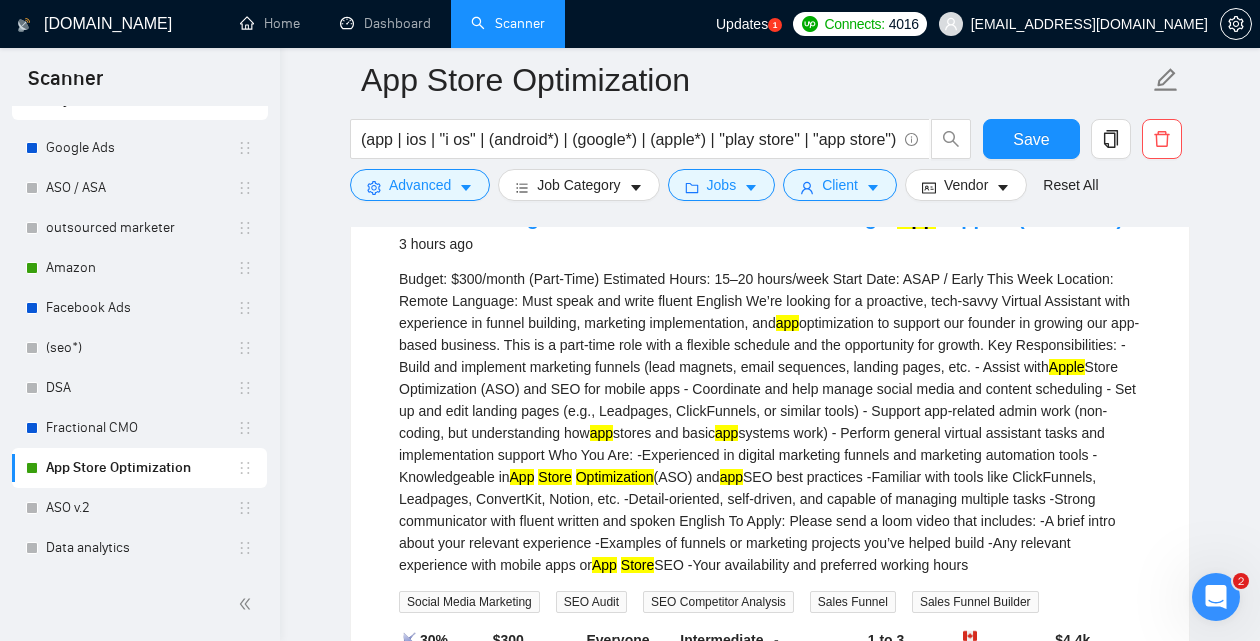 scroll, scrollTop: 272, scrollLeft: 0, axis: vertical 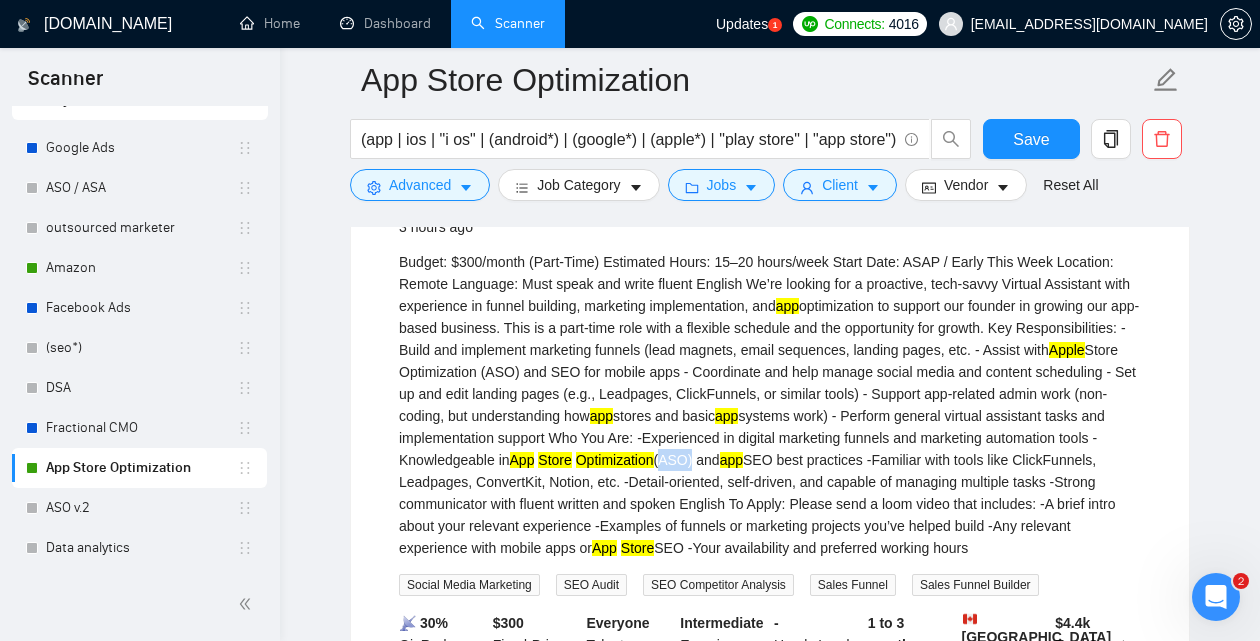 drag, startPoint x: 920, startPoint y: 458, endPoint x: 887, endPoint y: 458, distance: 33 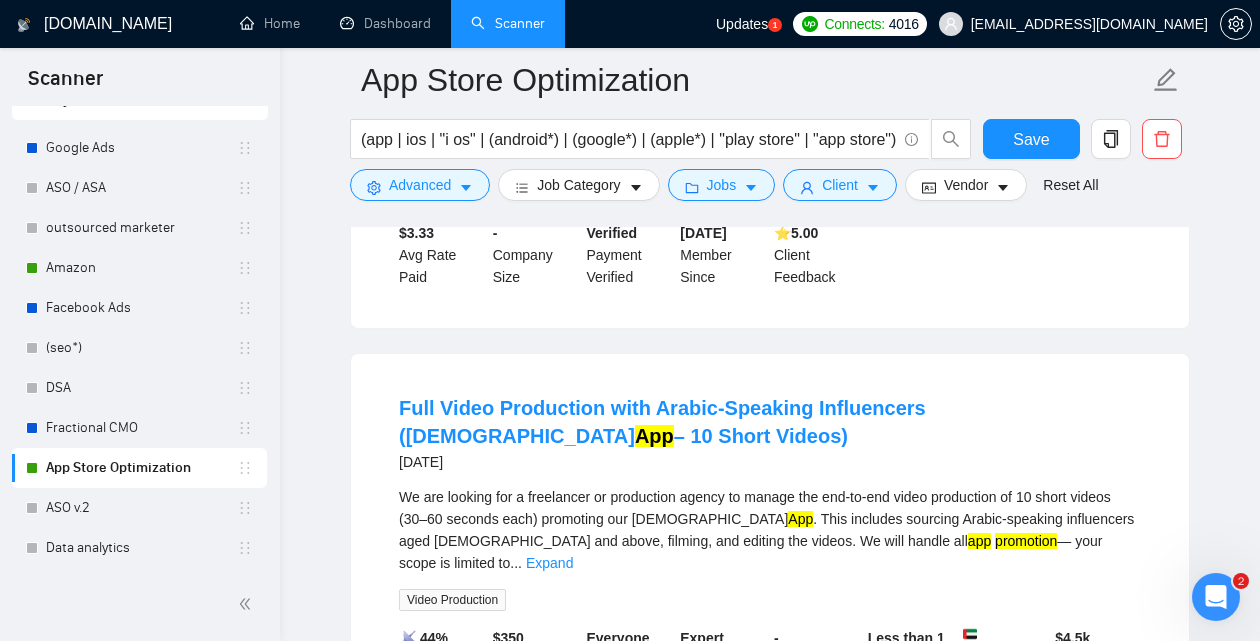 scroll, scrollTop: 1210, scrollLeft: 0, axis: vertical 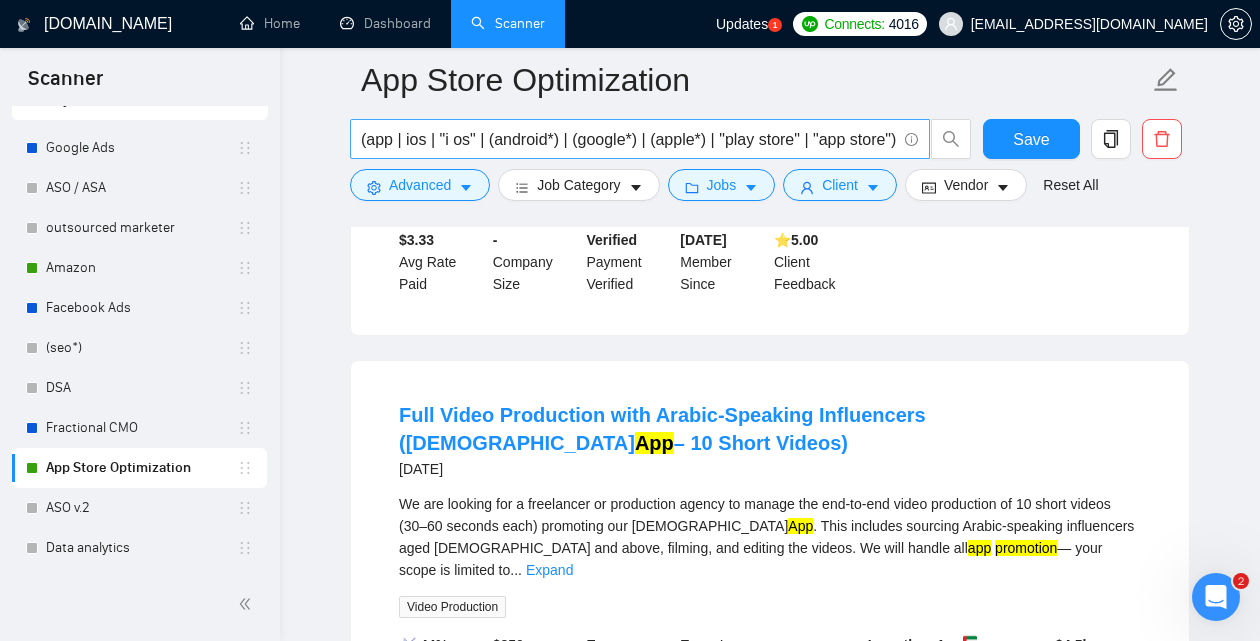 click on "("app store optimization" | ASO | "app growth" | "app marketing" | "app ranking" | "increase downloads" | "app visibility" | "app promotion")  (app | ios | "i os" | (android*) | (google*) | (apple*) | "play store" | "app store")" at bounding box center (629, 139) 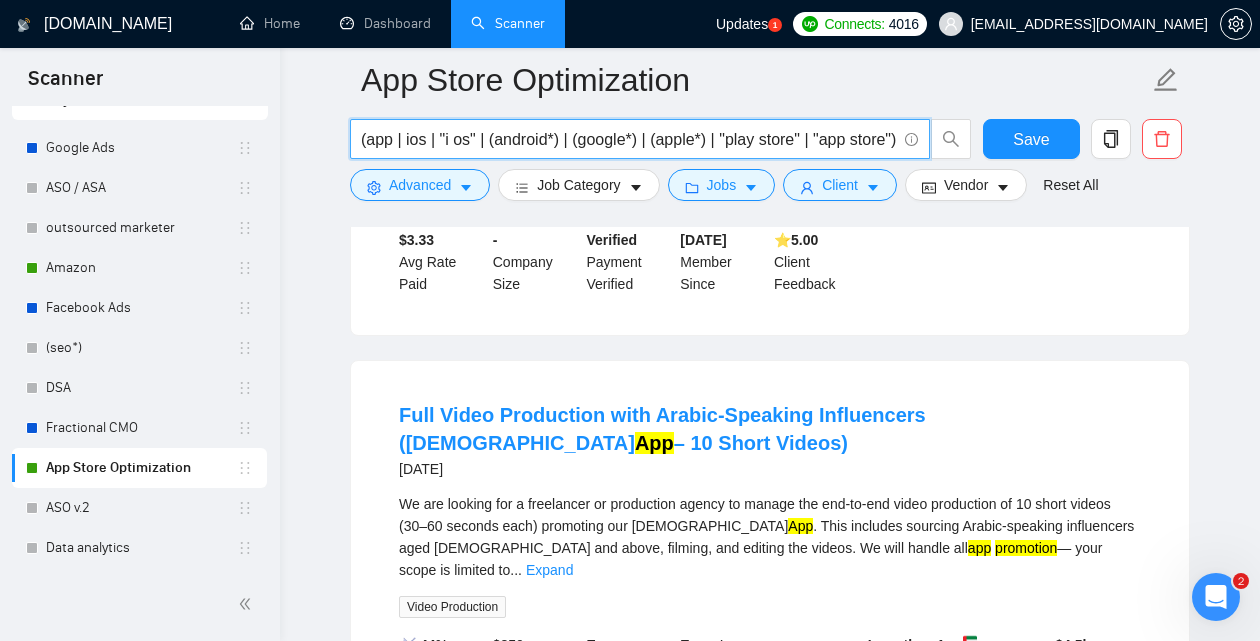 click on "("app store optimization" | ASO | "app growth" | "app marketing" | "app ranking" | "increase downloads" | "app visibility" | "app promotion")  (app | ios | "i os" | (android*) | (google*) | (apple*) | "play store" | "app store")" at bounding box center [629, 139] 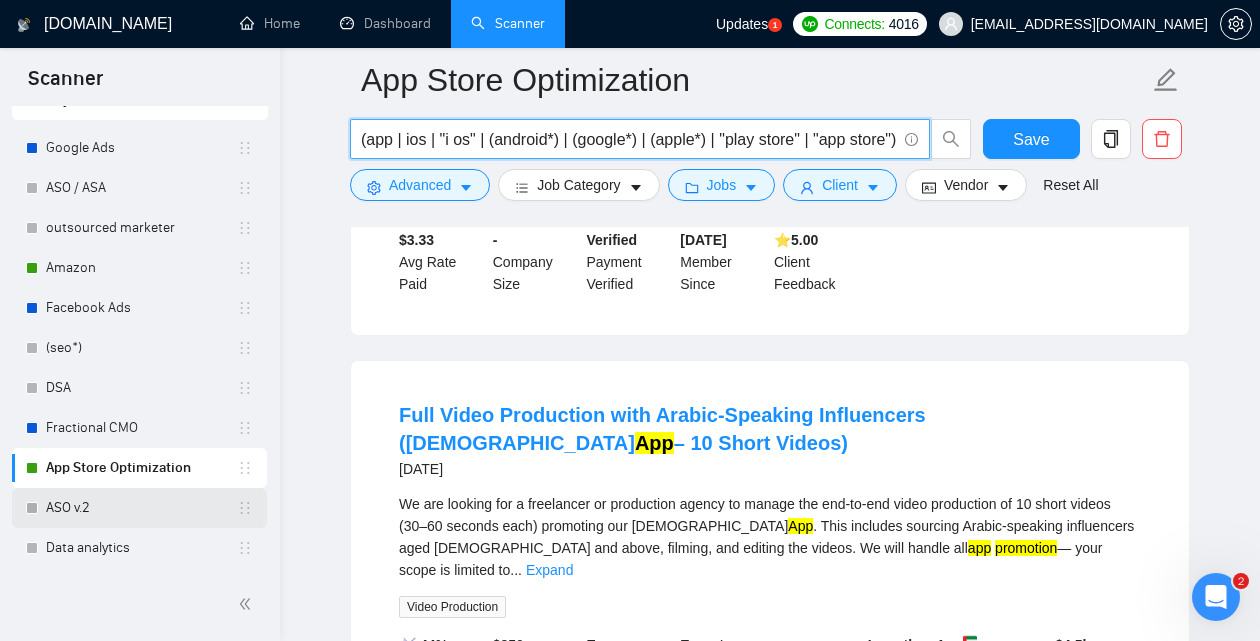 click on "ASO v.2" at bounding box center (141, 508) 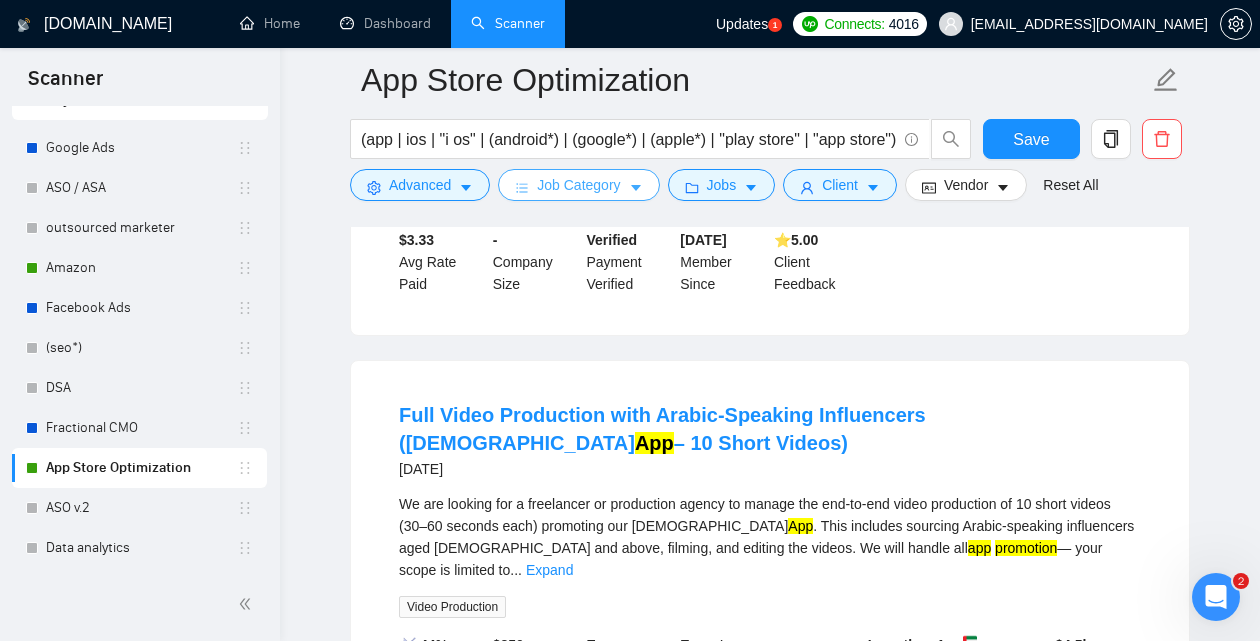scroll, scrollTop: 89, scrollLeft: 0, axis: vertical 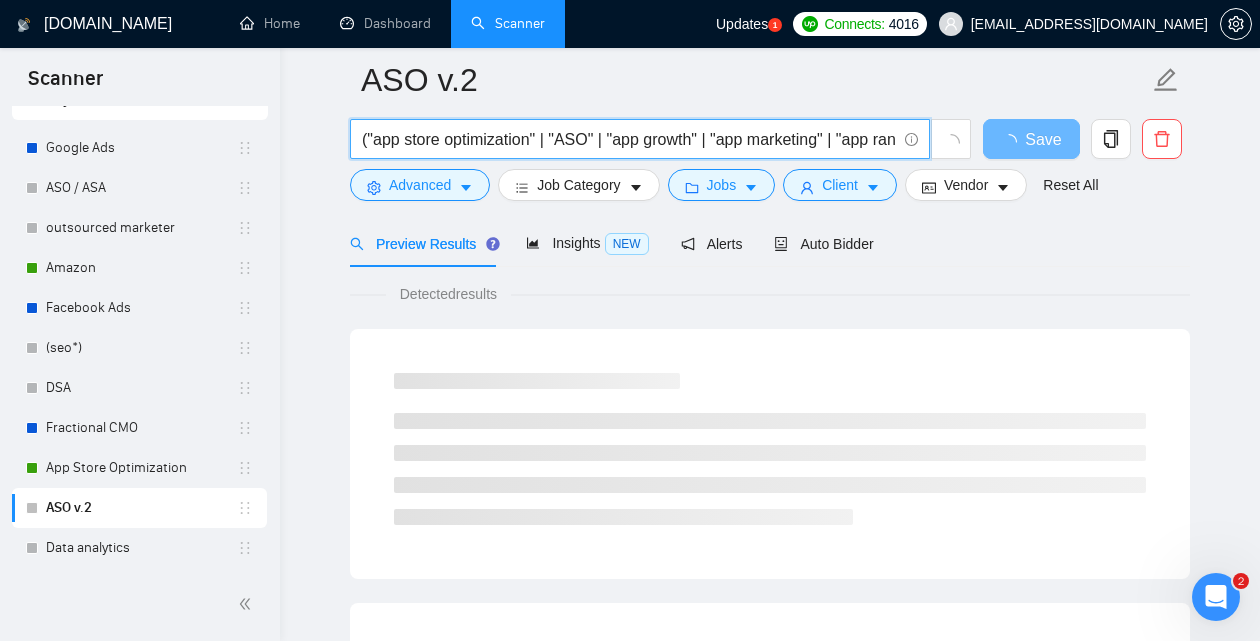 click on "("app store optimization" | "ASO" | "app growth" | "app marketing" | "app ranking" | "increase downloads" | "app visibility" | "app promotion" | "paid user acquisition" | "UAC" | "apple search ads" | "apple ads" | "google app campaign") (app | ios | android | google | apple | "play store" | "app store") (optimiz* | analys* | audit | review | keyword | metadata | screenshot | conversion | a/b | "a/b test" | test*)" at bounding box center (629, 139) 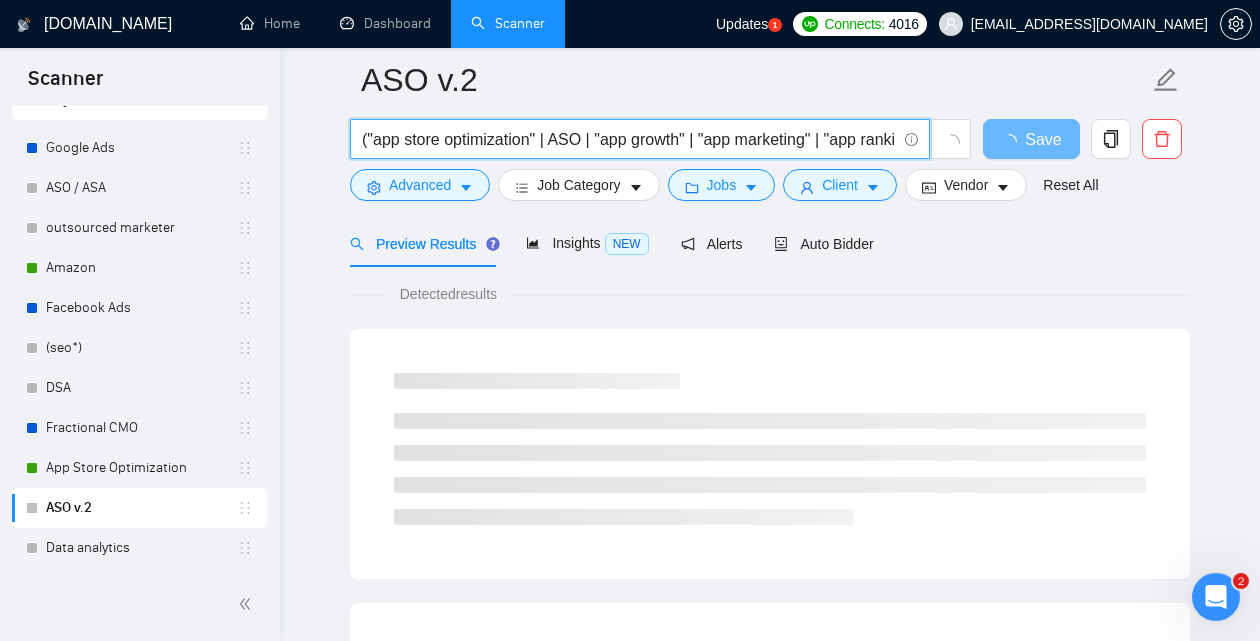 scroll, scrollTop: 0, scrollLeft: 1036, axis: horizontal 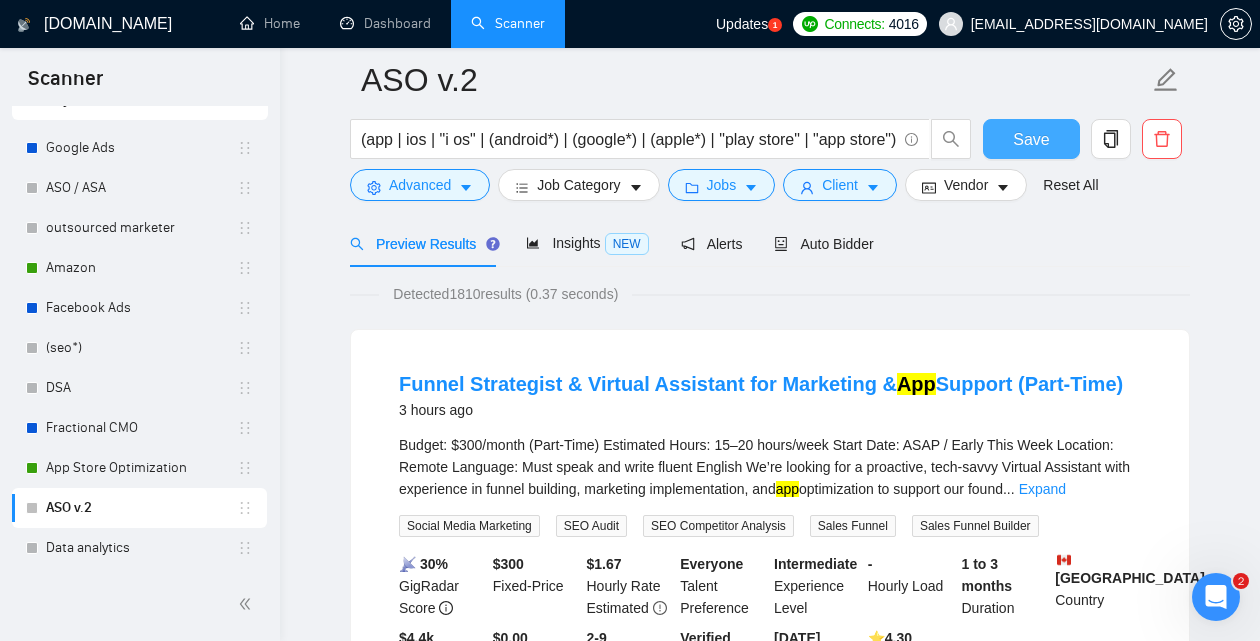 click on "Save" at bounding box center [1031, 139] 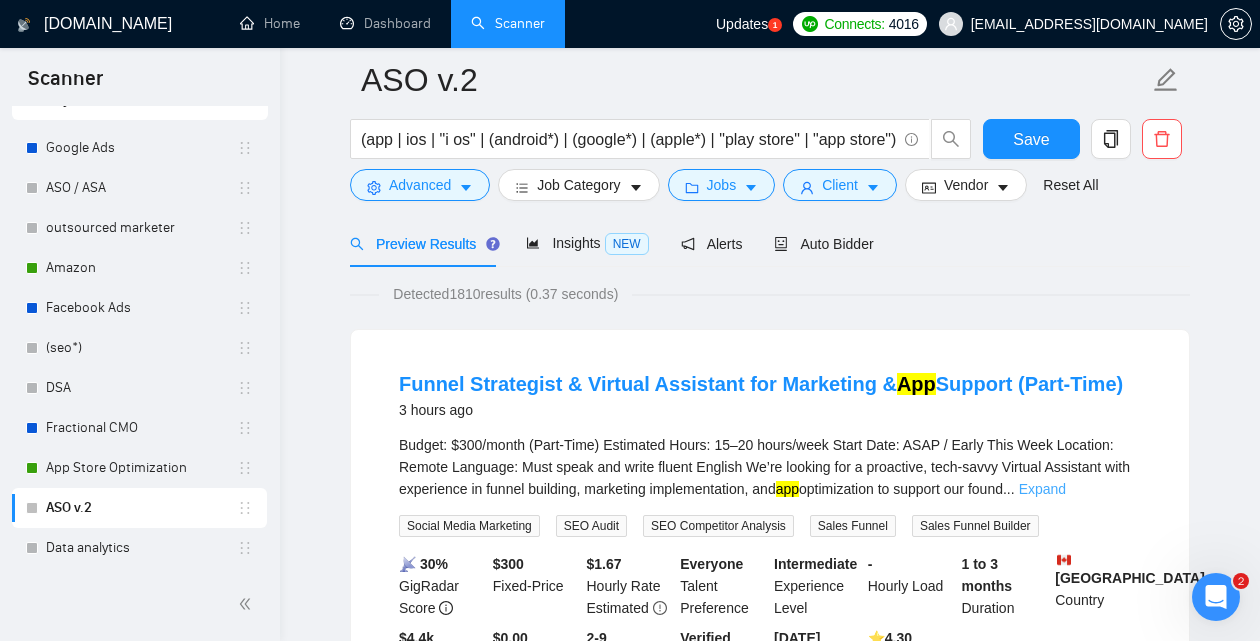 click on "Expand" at bounding box center [1042, 489] 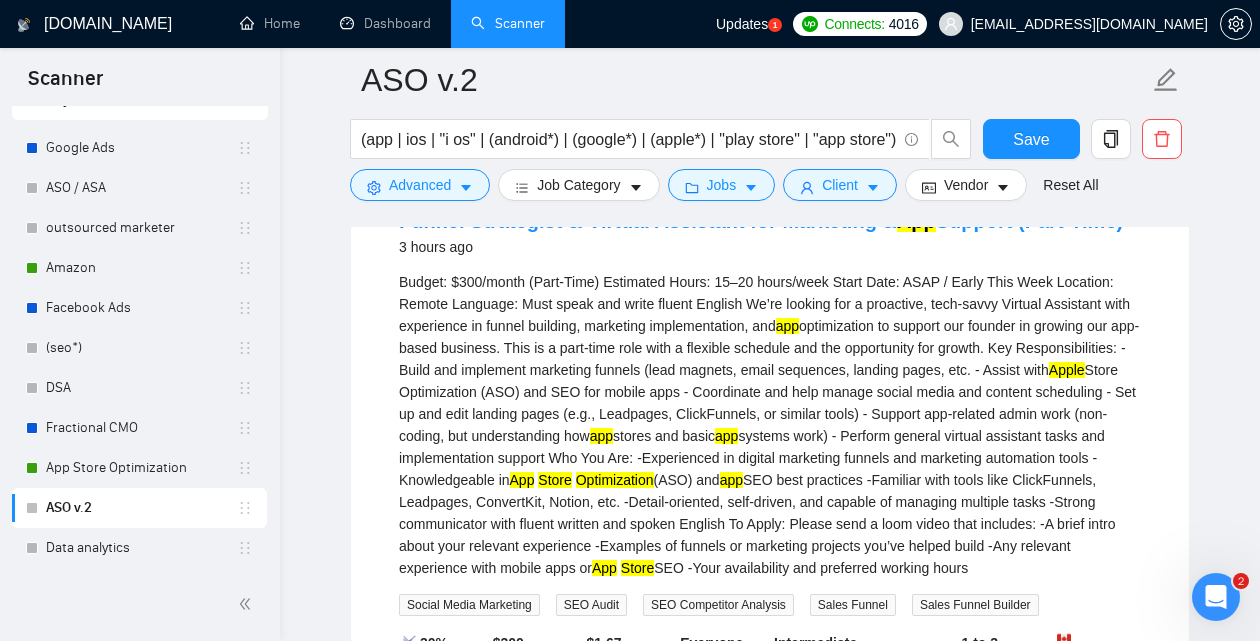 scroll, scrollTop: 250, scrollLeft: 0, axis: vertical 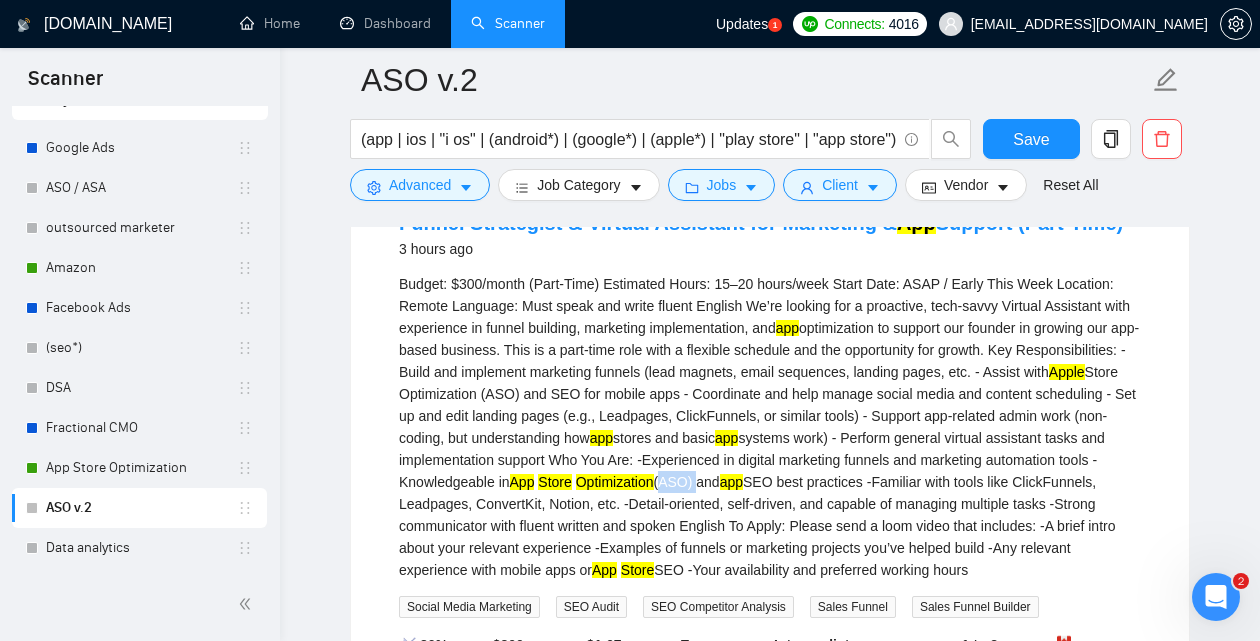 drag, startPoint x: 887, startPoint y: 482, endPoint x: 925, endPoint y: 485, distance: 38.118237 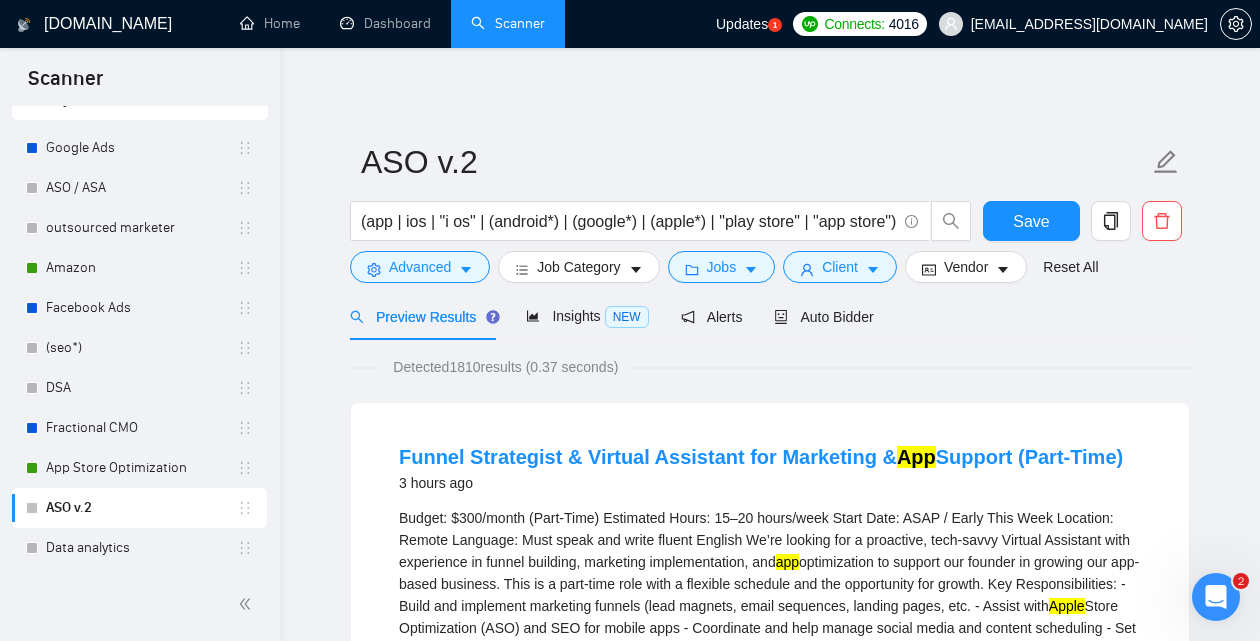 scroll, scrollTop: 0, scrollLeft: 1036, axis: horizontal 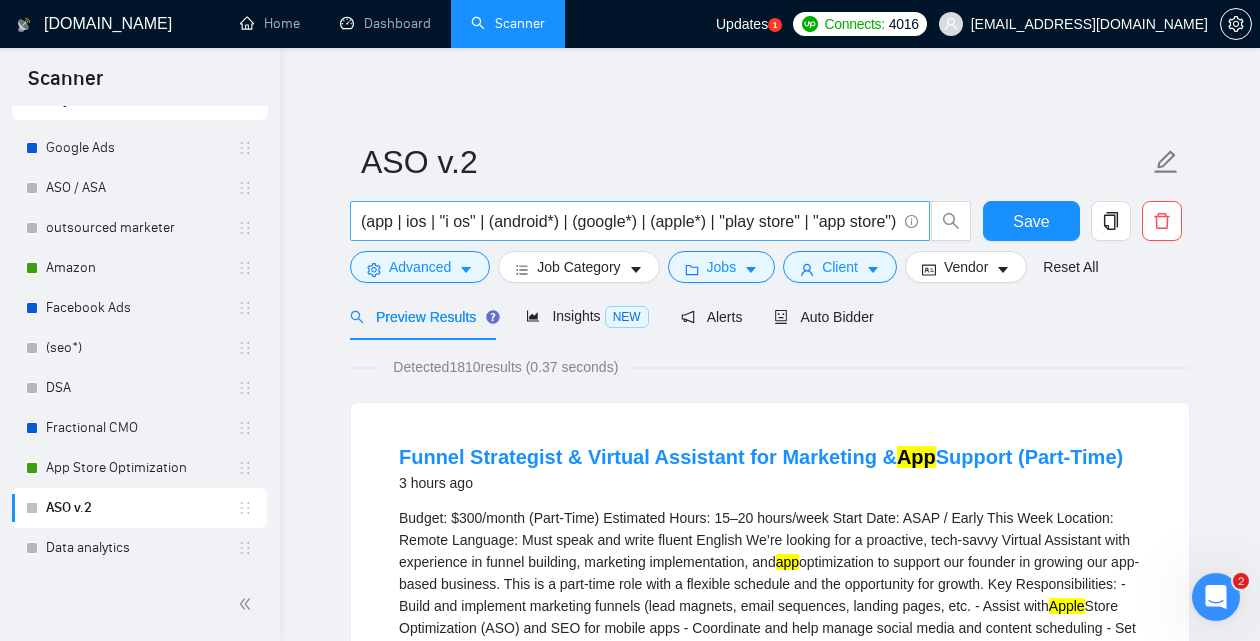 click on "("app store optimization" | ASO | "app growth" | "app marketing" | "app ranking" | "increase downloads" | "app visibility" | "app promotion")  (app | ios | "i os" | (android*) | (google*) | (apple*) | "play store" | "app store")" at bounding box center (629, 221) 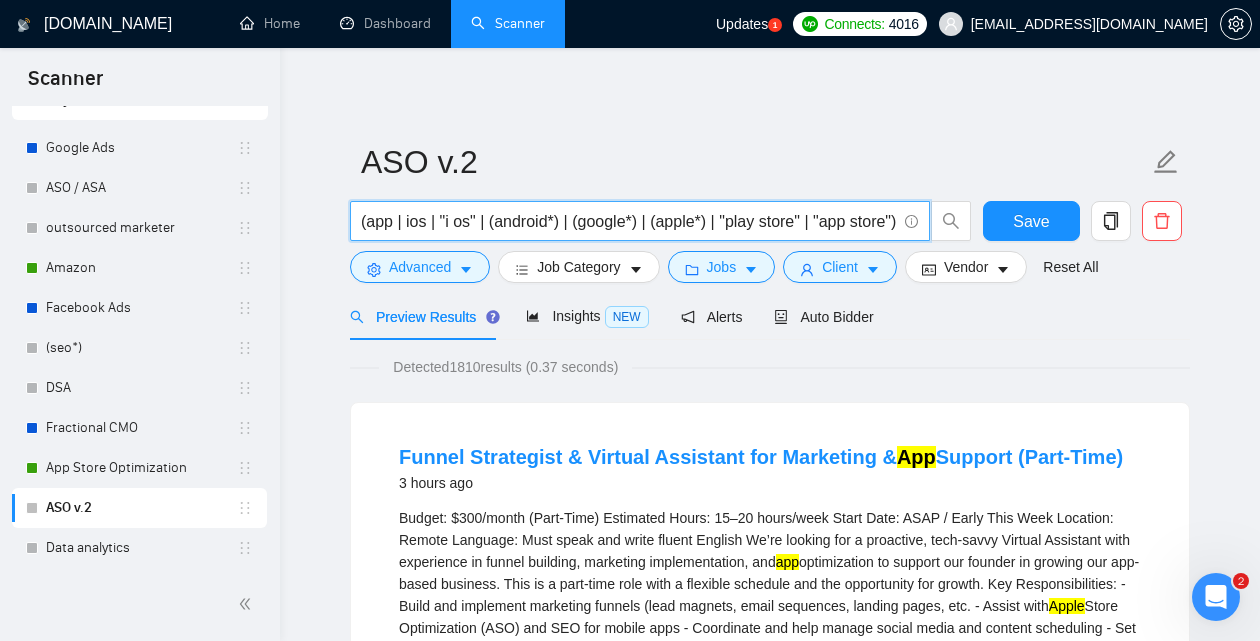 click on "("app store optimization" | ASO | "app growth" | "app marketing" | "app ranking" | "increase downloads" | "app visibility" | "app promotion")  (app | ios | "i os" | (android*) | (google*) | (apple*) | "play store" | "app store")" at bounding box center [629, 221] 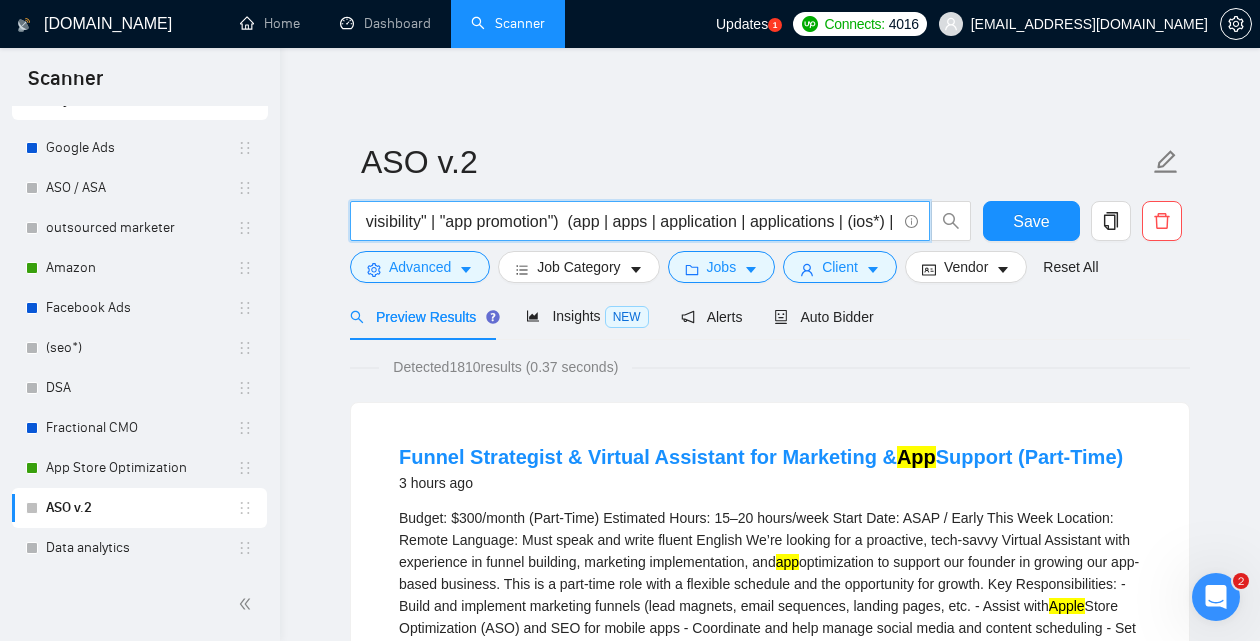 scroll, scrollTop: 0, scrollLeft: 1837, axis: horizontal 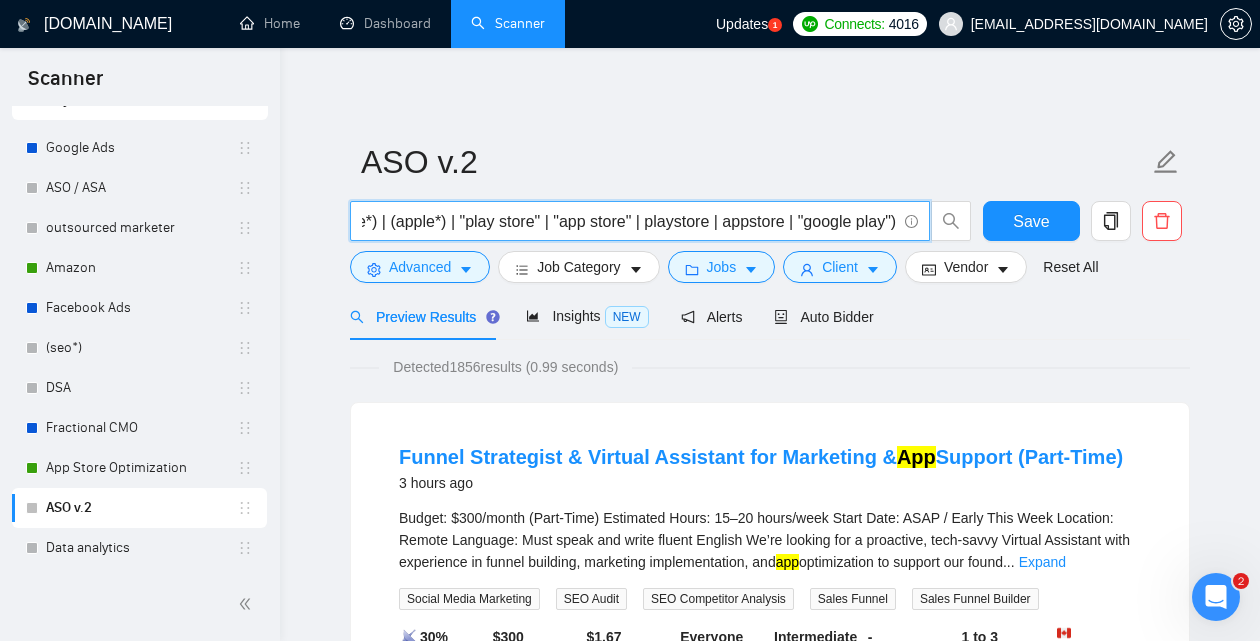 type on "("app store optimization" | "app store optimisation" | (ASO*) | "(ASO)" | "app growth" | "app marketing" | "app ranking" | "increase downloads" | "app visibility" | "app promotion")  (app | apps | application | applications | (ios*) | "i os" | (android*) | (google*) | (apple*) | "play store" | "app store" | playstore | appstore | "google play")" 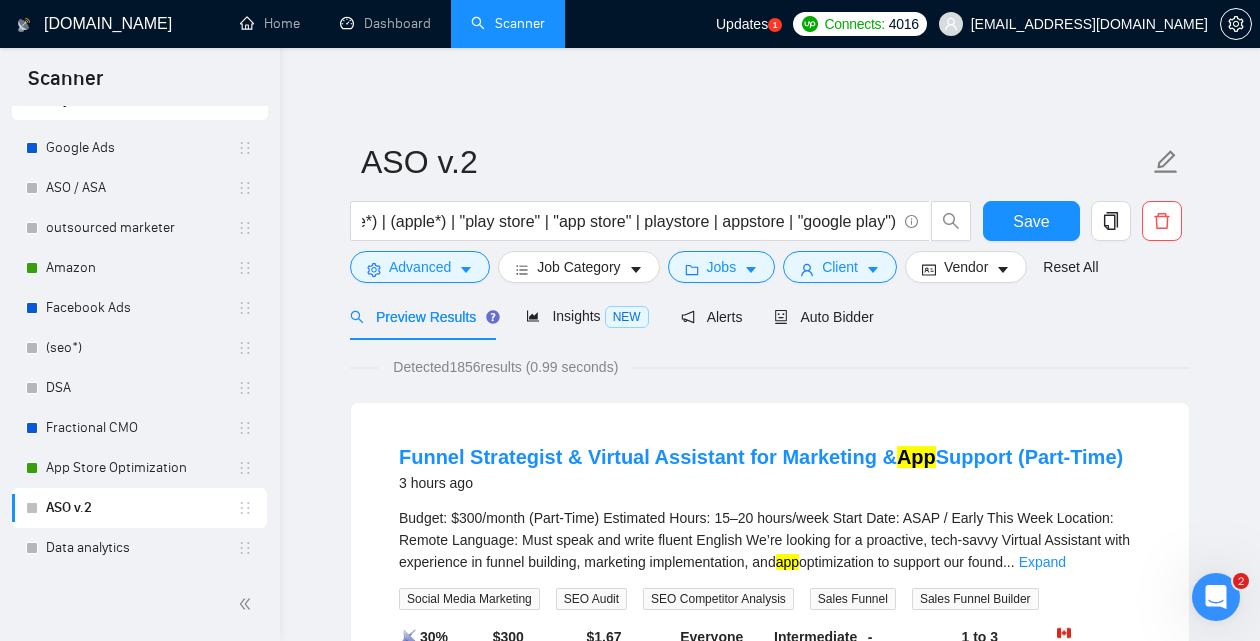 drag, startPoint x: 475, startPoint y: 371, endPoint x: 488, endPoint y: 371, distance: 13 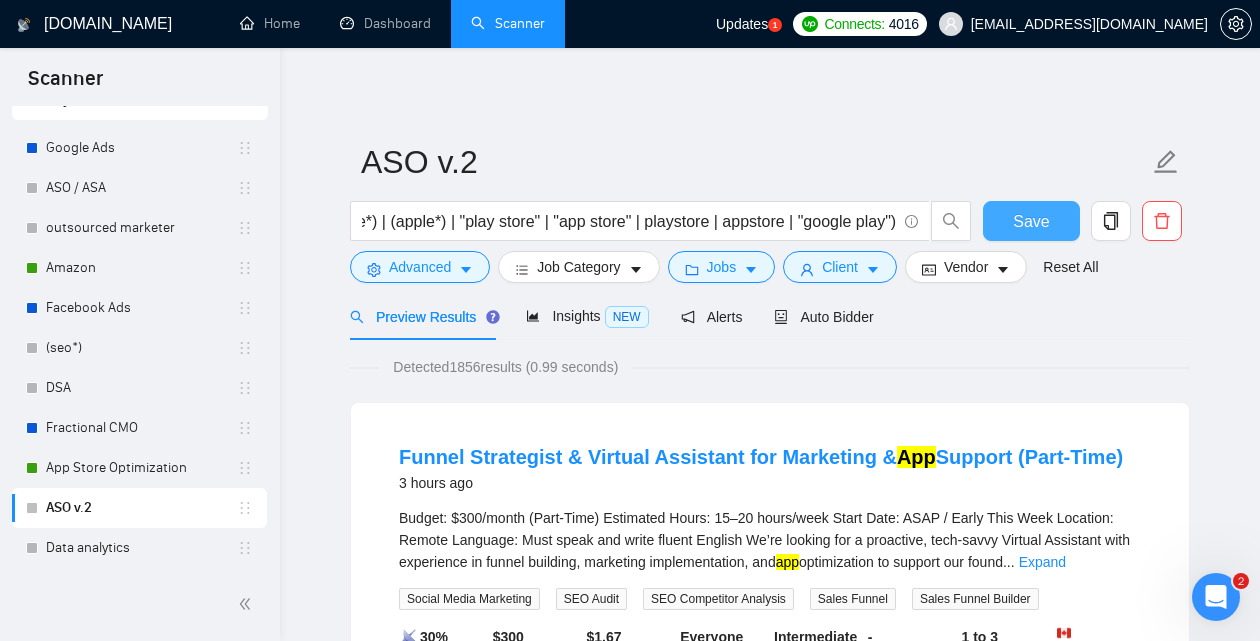 click on "Save" at bounding box center (1031, 221) 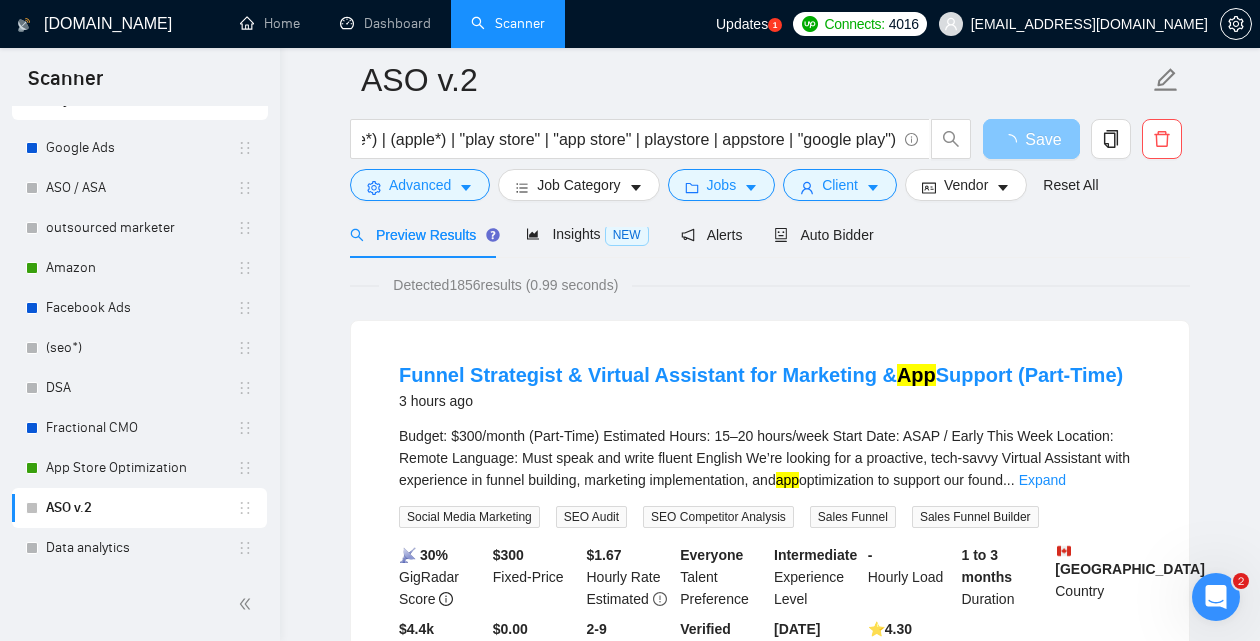 scroll, scrollTop: 134, scrollLeft: 0, axis: vertical 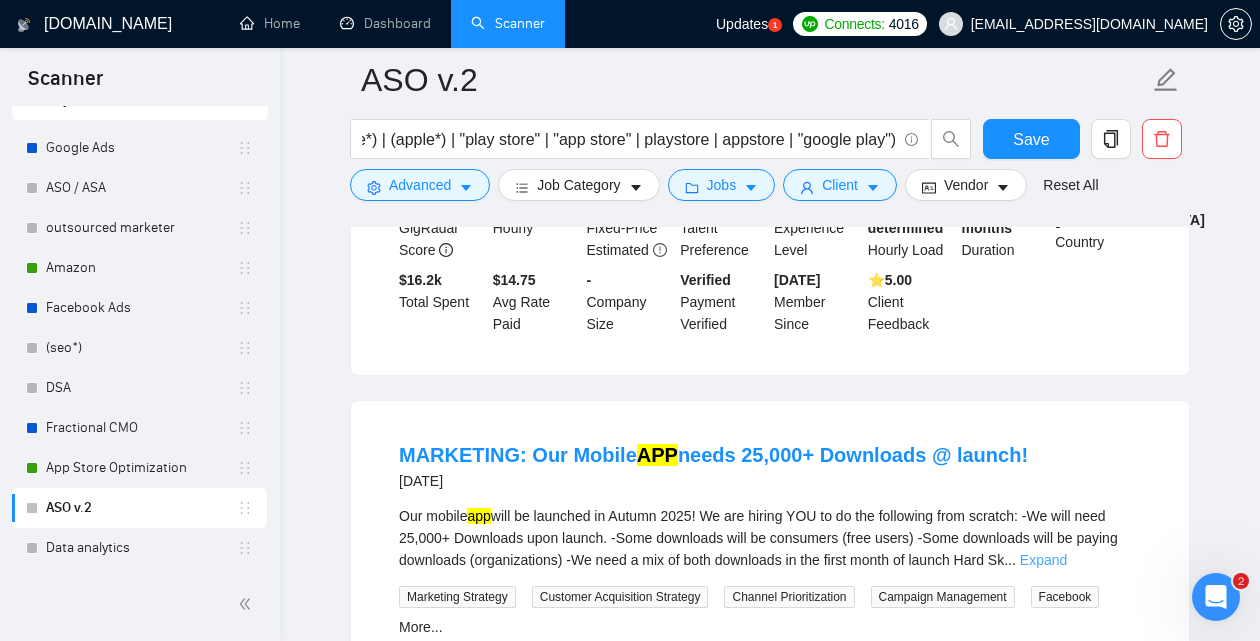 click on "Expand" at bounding box center (1043, 560) 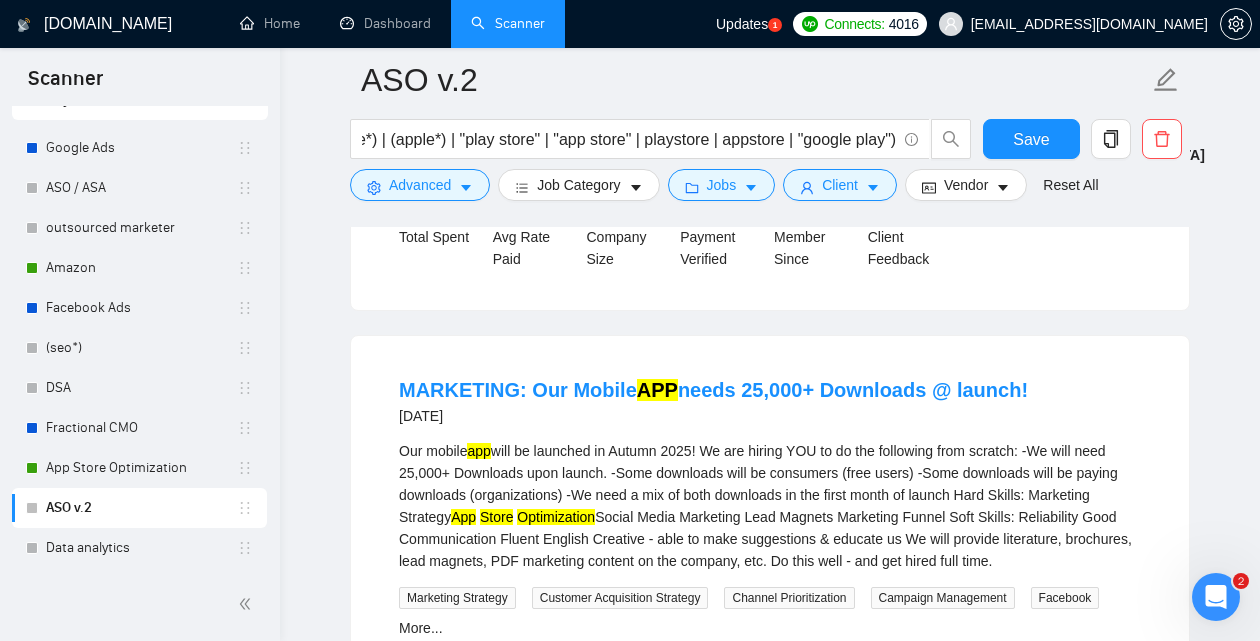 scroll, scrollTop: 2386, scrollLeft: 0, axis: vertical 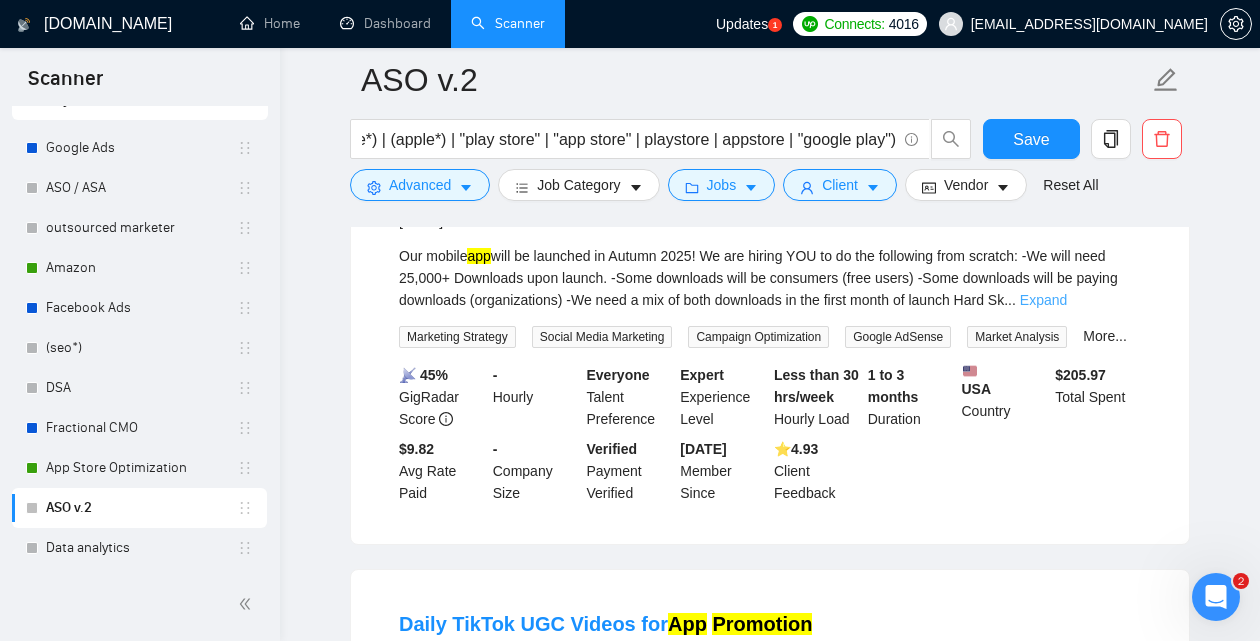 click on "Expand" at bounding box center [1043, 300] 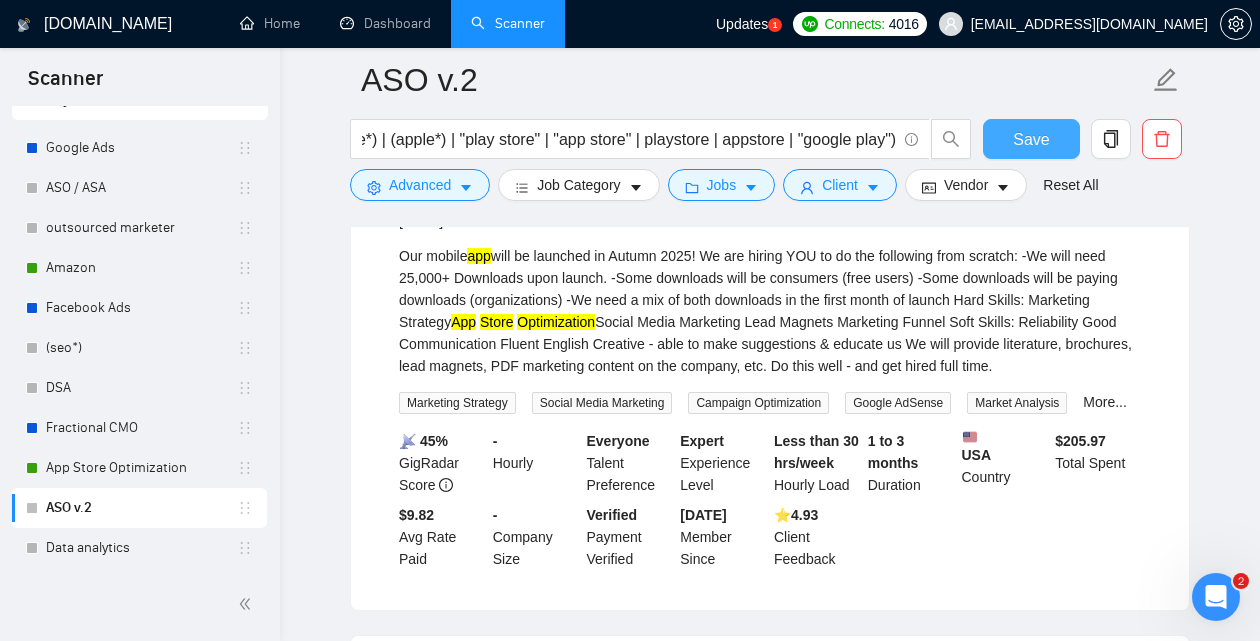click on "Save" at bounding box center (1031, 139) 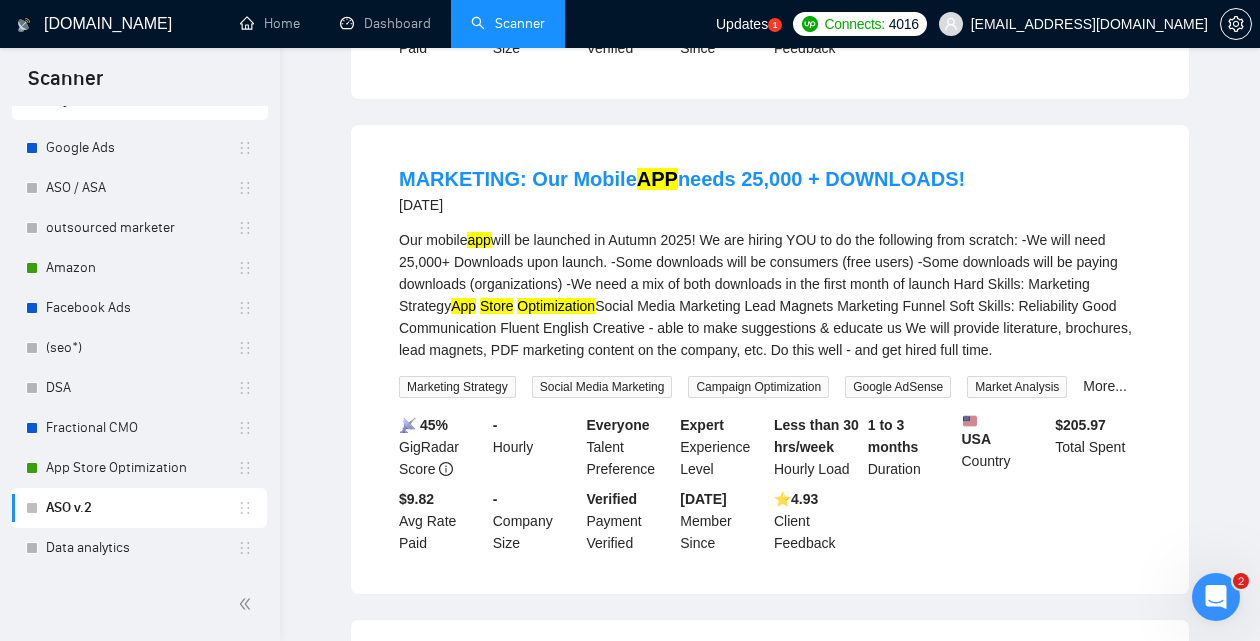 scroll, scrollTop: 0, scrollLeft: 0, axis: both 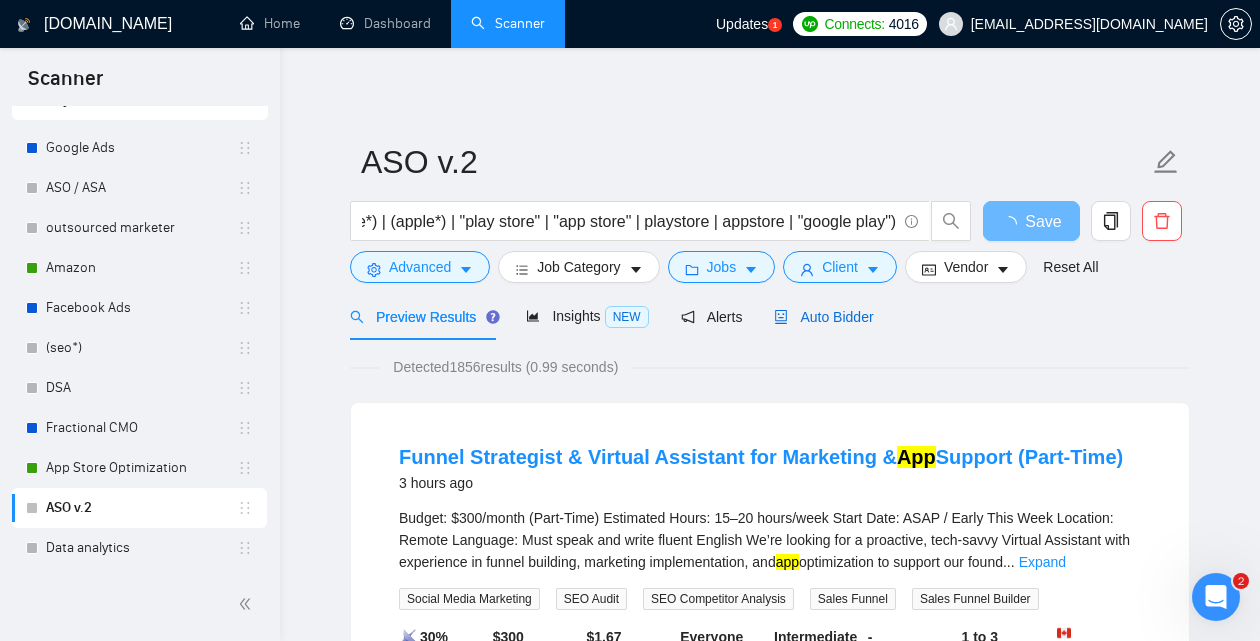 click on "Auto Bidder" at bounding box center [823, 317] 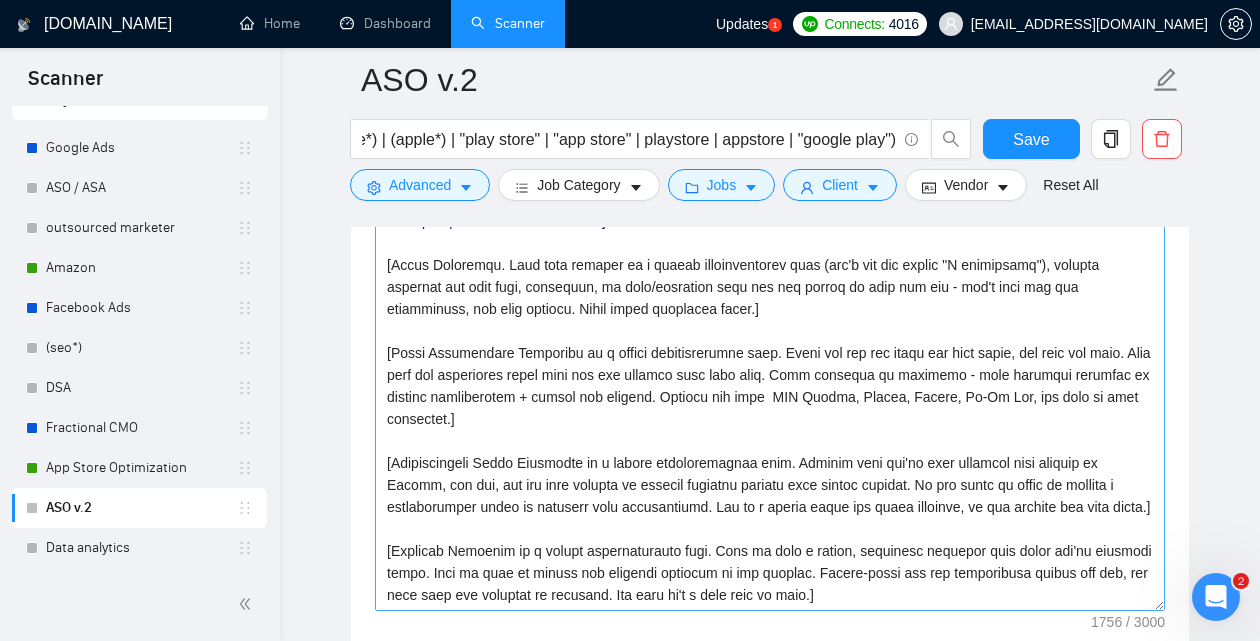 scroll, scrollTop: 1483, scrollLeft: 0, axis: vertical 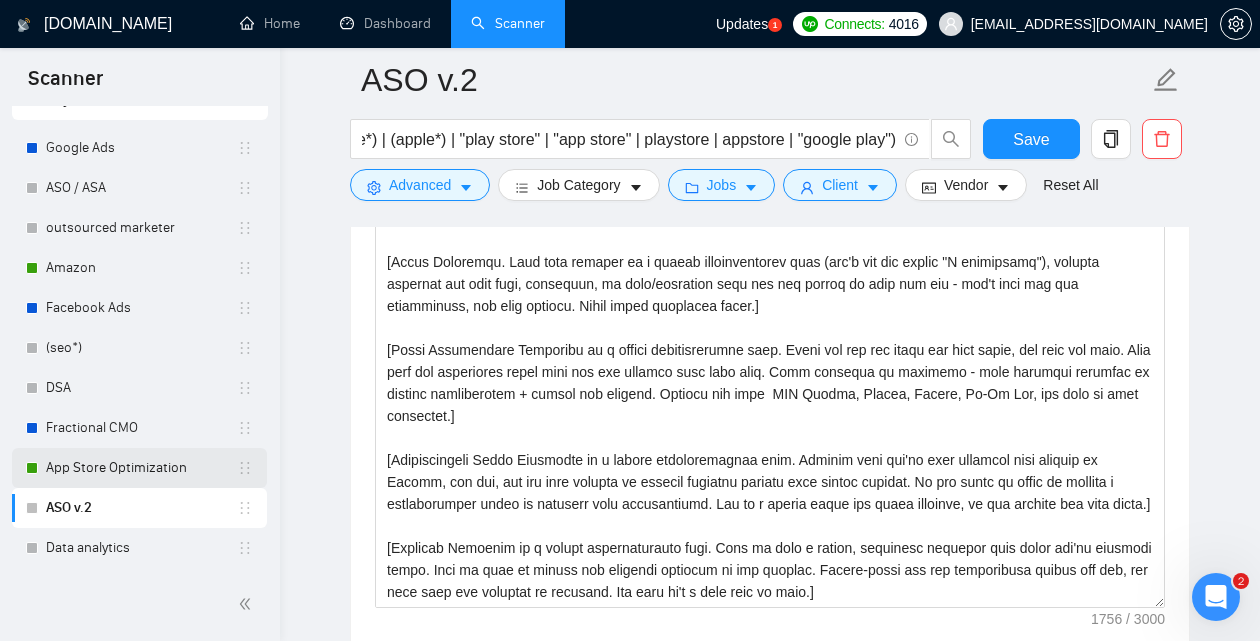 click on "App Store Optimization" at bounding box center [141, 468] 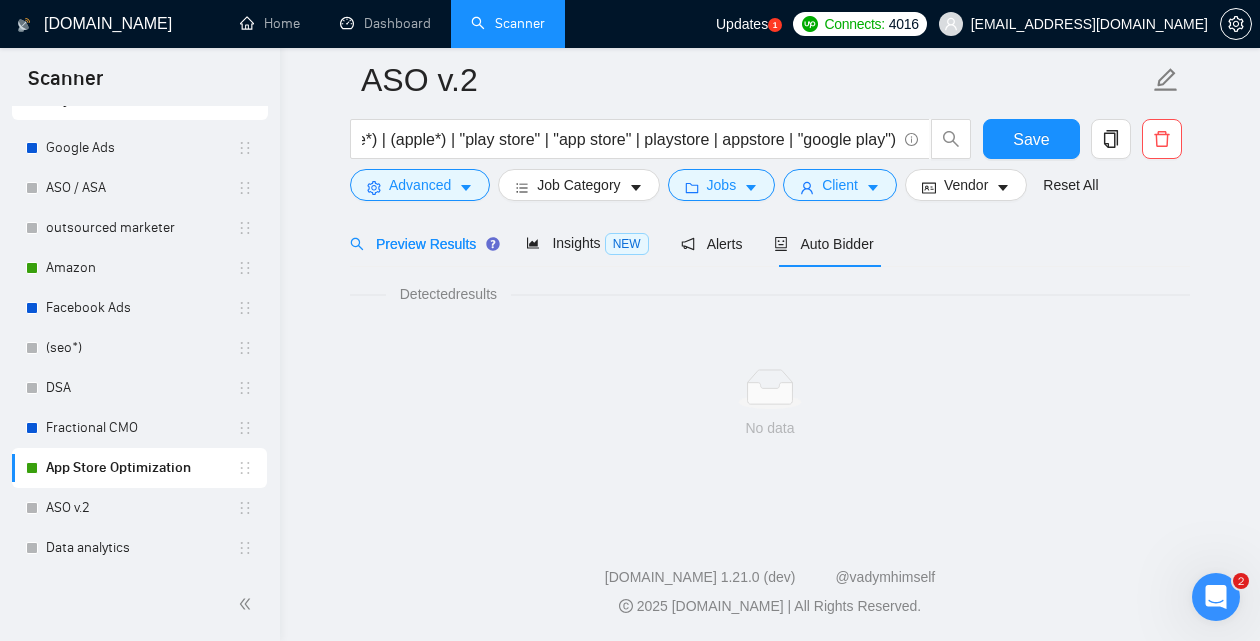 scroll, scrollTop: 89, scrollLeft: 0, axis: vertical 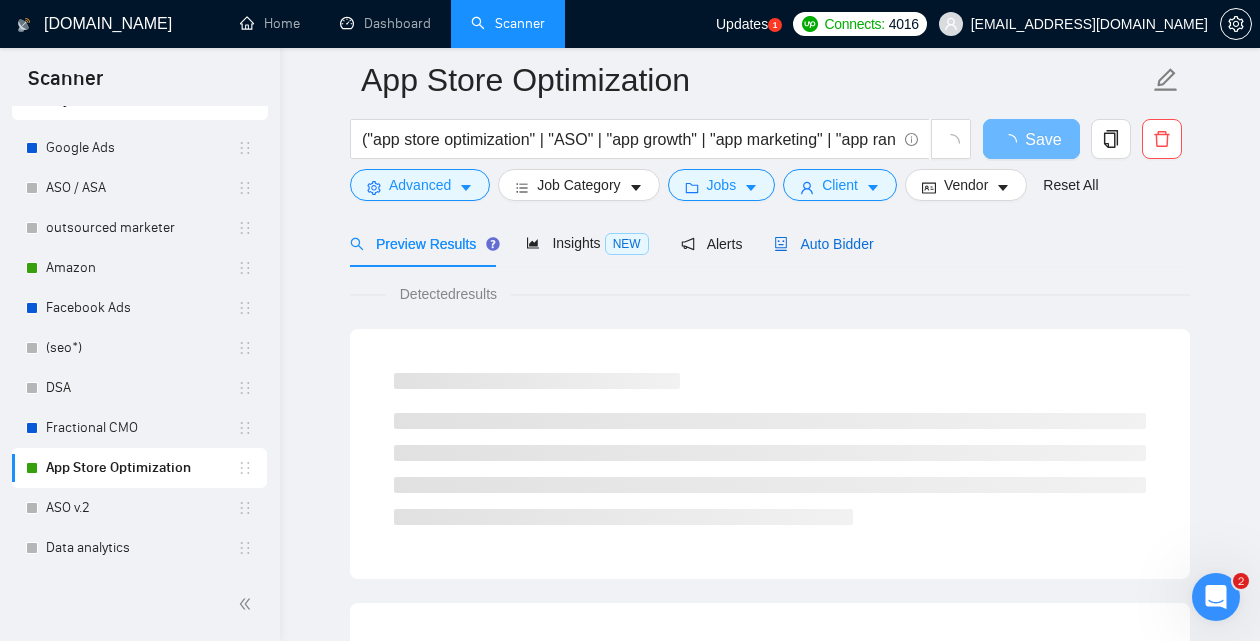 click on "Auto Bidder" at bounding box center [823, 244] 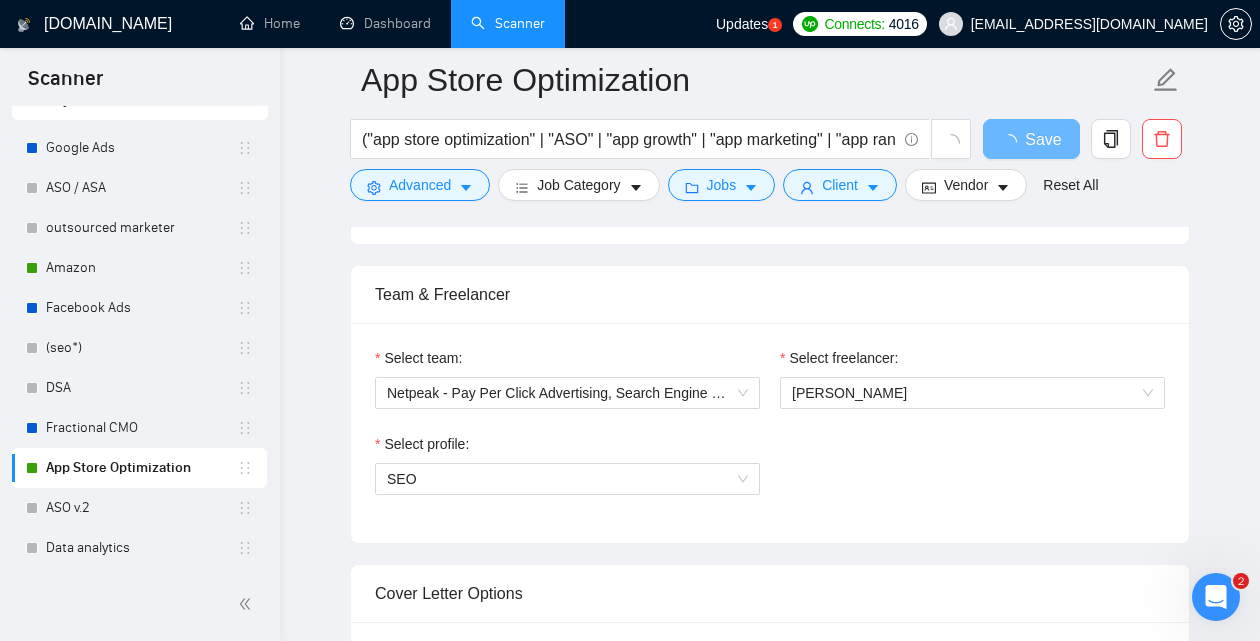 scroll, scrollTop: 1319, scrollLeft: 0, axis: vertical 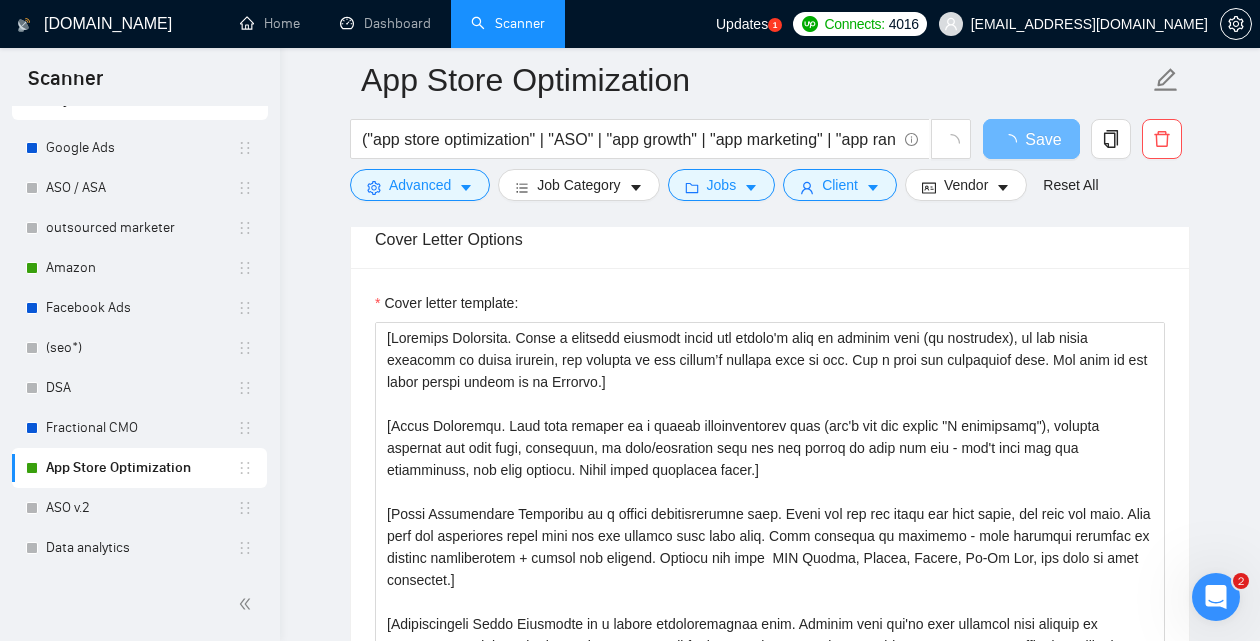 type 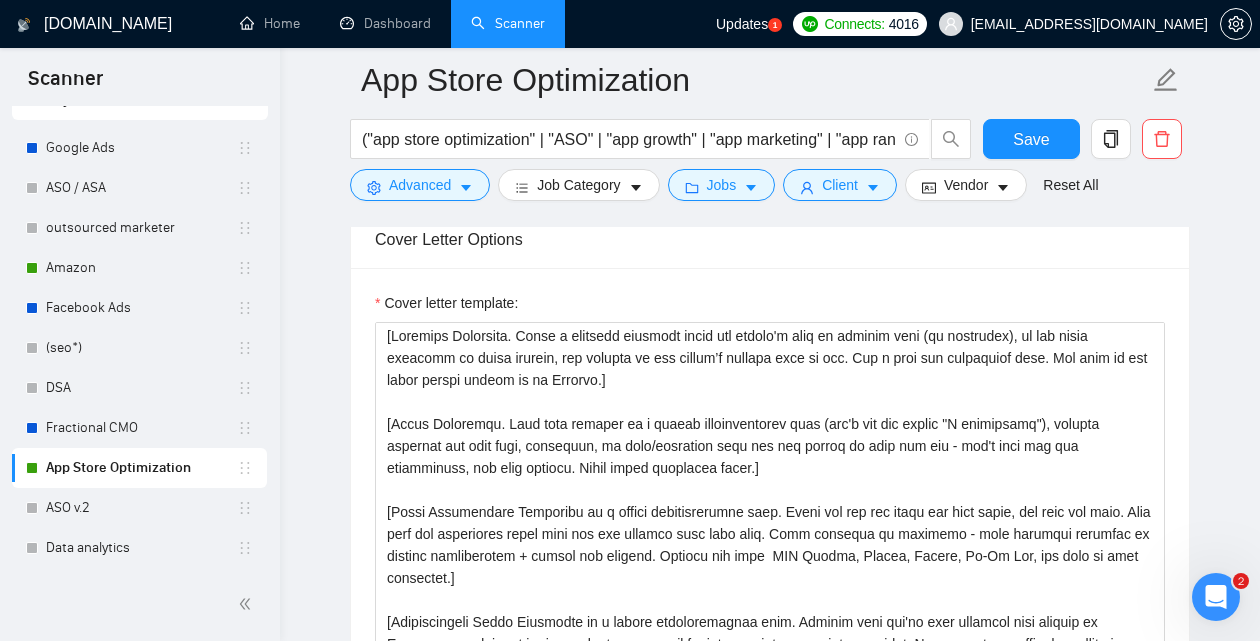 scroll, scrollTop: 0, scrollLeft: 0, axis: both 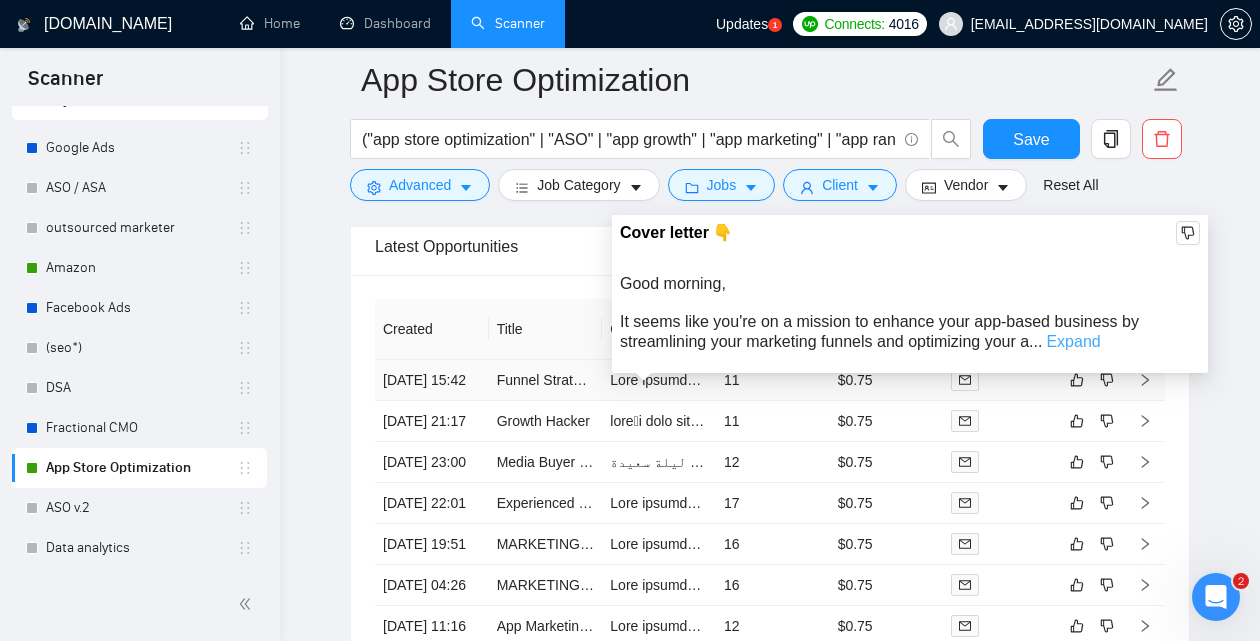 click on "Expand" at bounding box center [1073, 341] 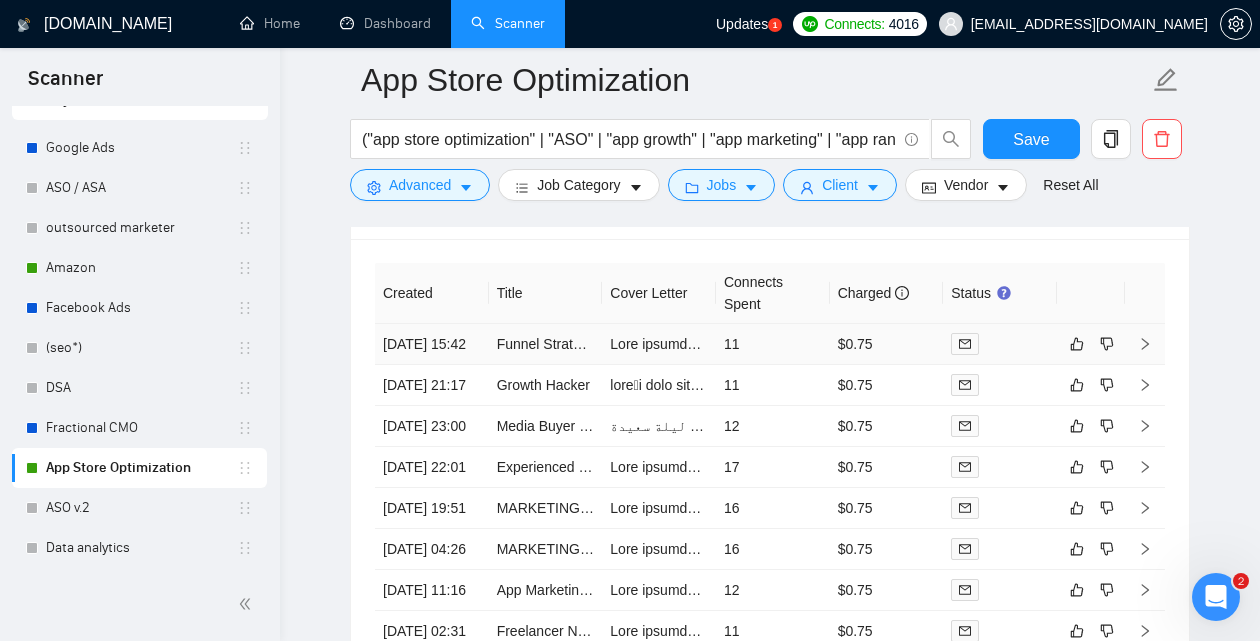 scroll, scrollTop: 4274, scrollLeft: 0, axis: vertical 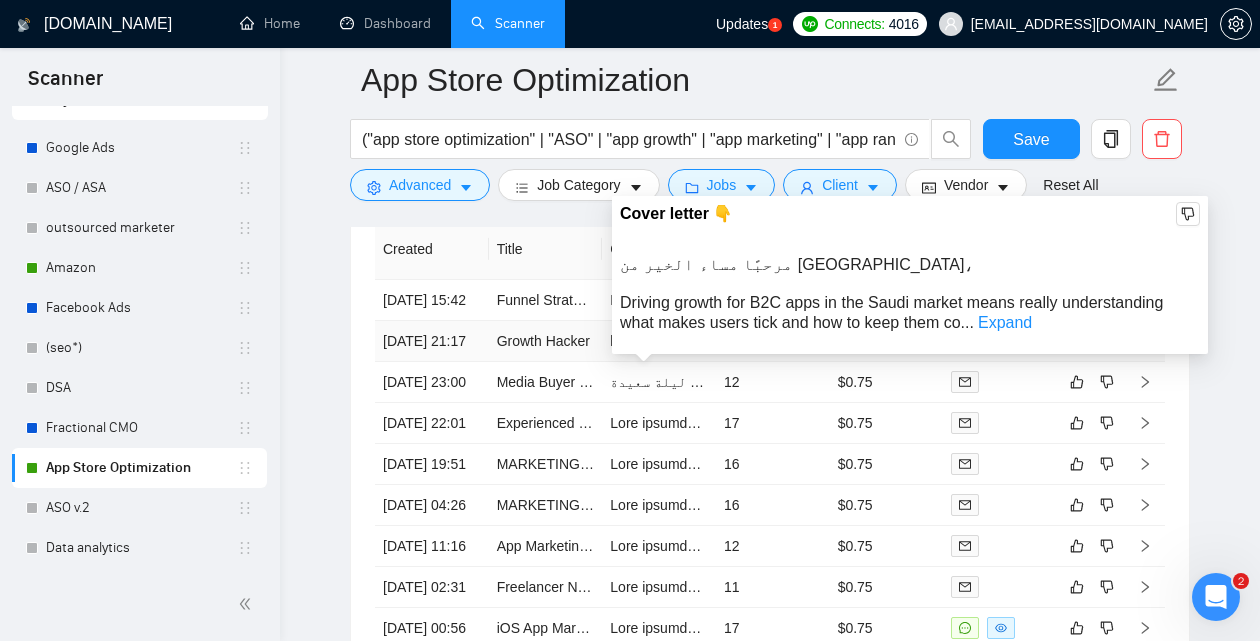 click on "Cover letter 👇  مرحبًا مساء الخير من الرياض،
Driving growth for B2C apps in the Saudi market means really understanding what makes users tick and how to keep them co ... Expand" at bounding box center (910, 275) 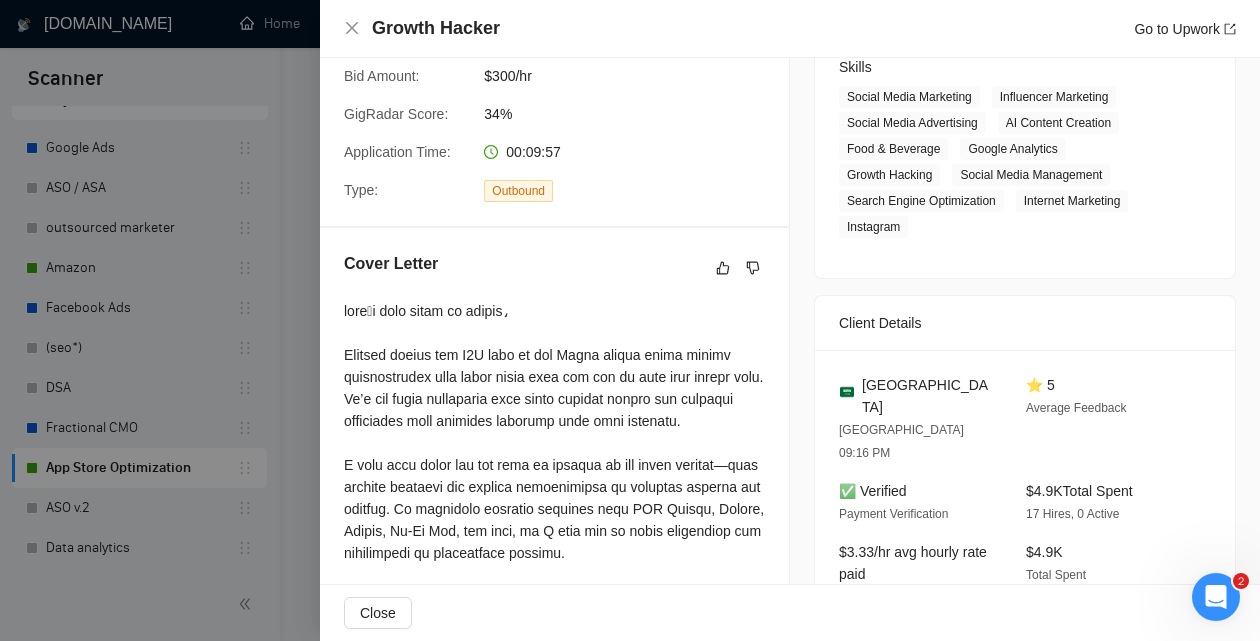 scroll, scrollTop: 360, scrollLeft: 0, axis: vertical 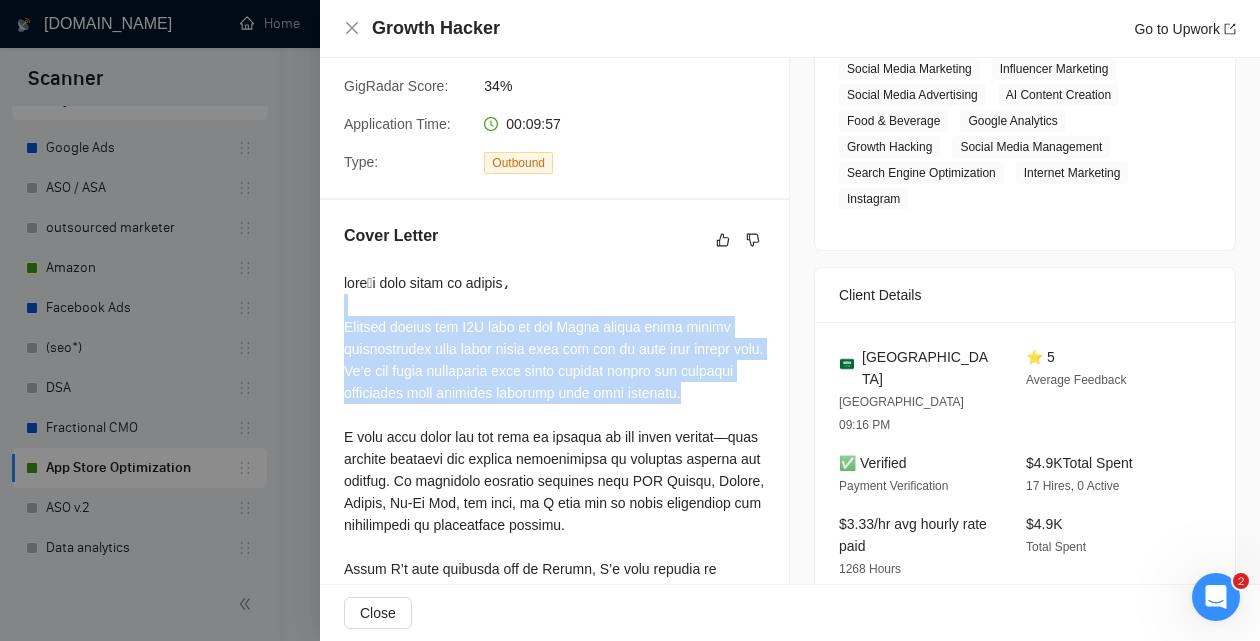 drag, startPoint x: 773, startPoint y: 397, endPoint x: 340, endPoint y: 316, distance: 440.51108 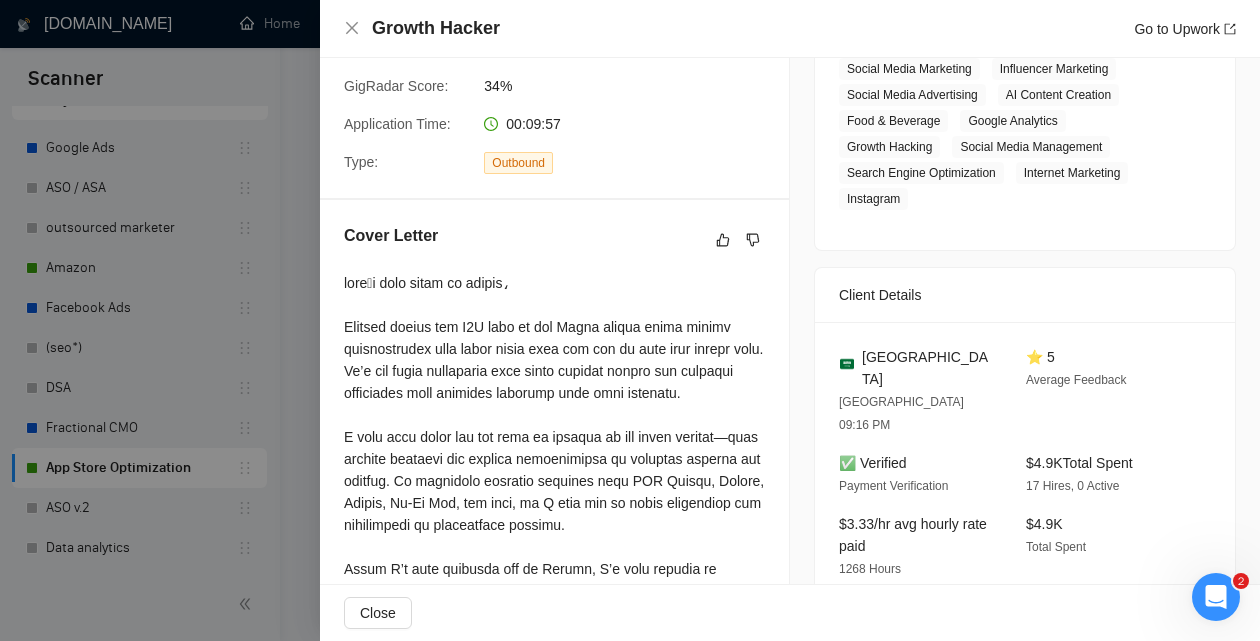 click at bounding box center [630, 320] 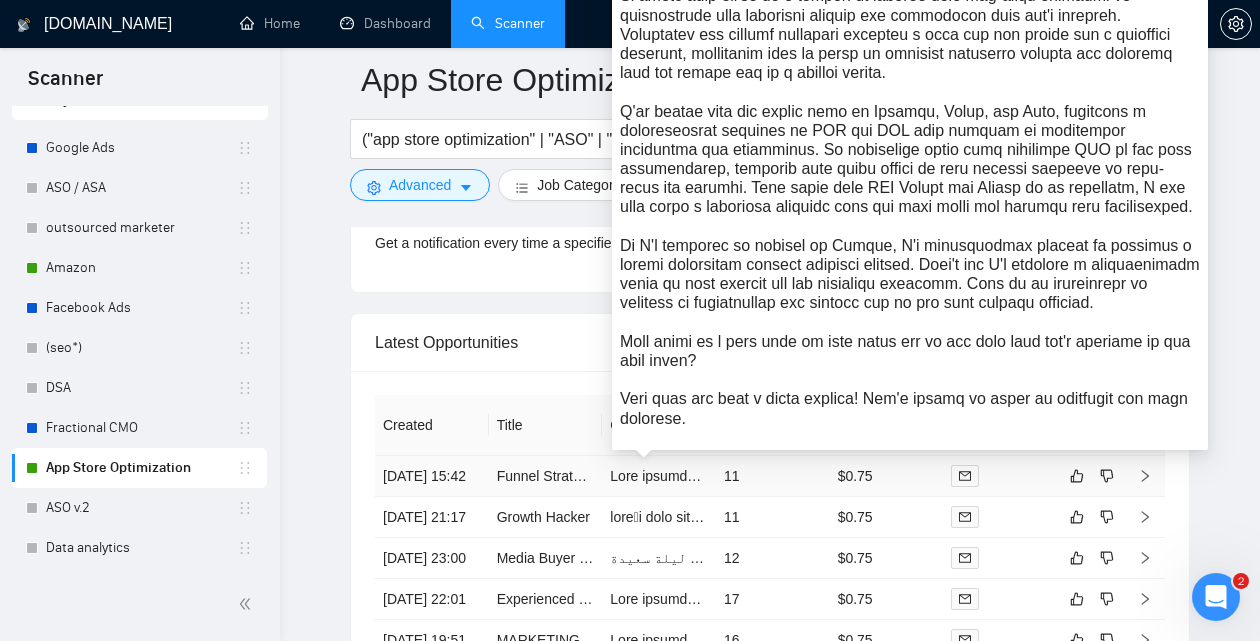 scroll, scrollTop: 4050, scrollLeft: 0, axis: vertical 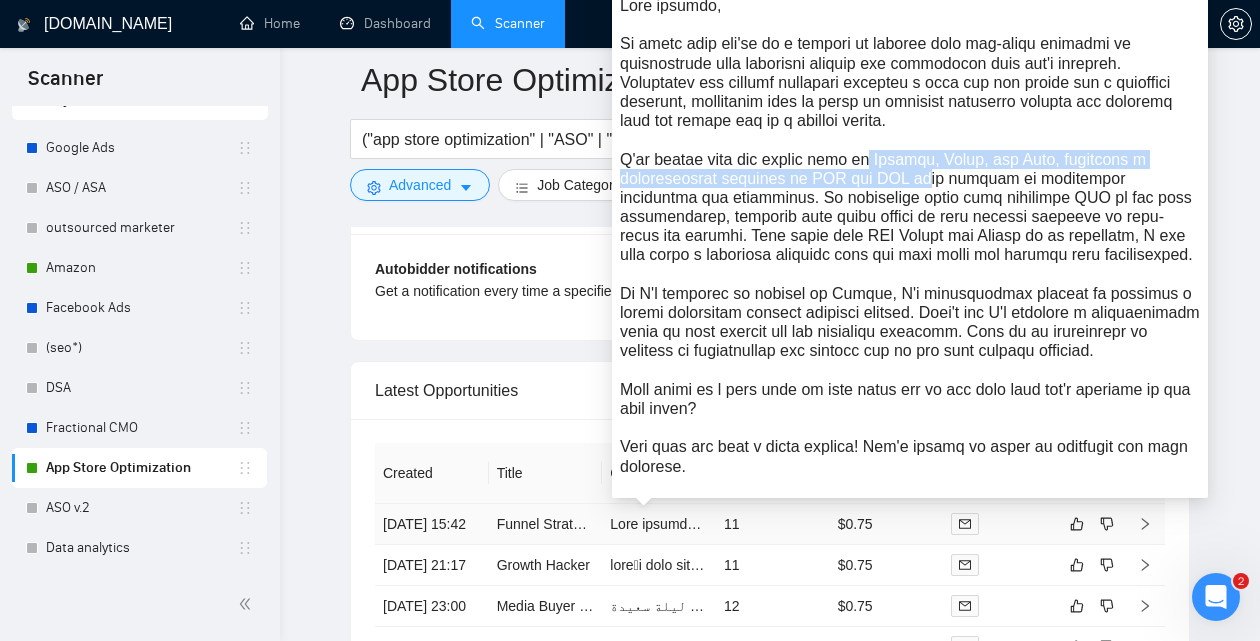 drag, startPoint x: 879, startPoint y: 160, endPoint x: 943, endPoint y: 181, distance: 67.357254 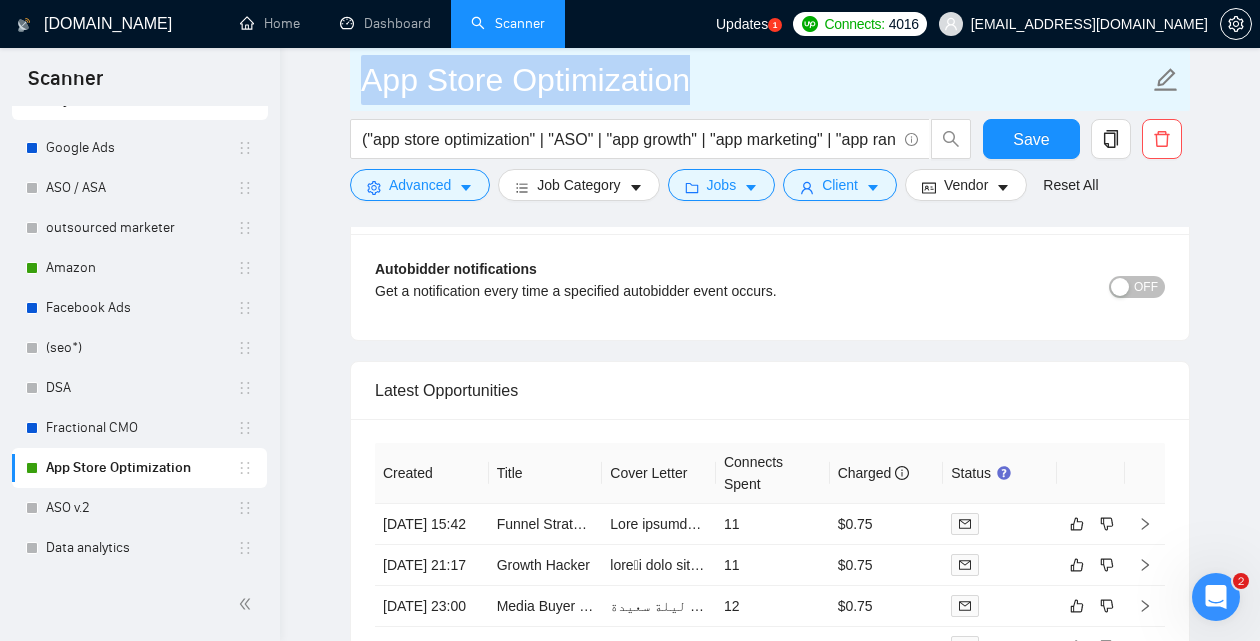 drag, startPoint x: 951, startPoint y: 108, endPoint x: 525, endPoint y: 53, distance: 429.5358 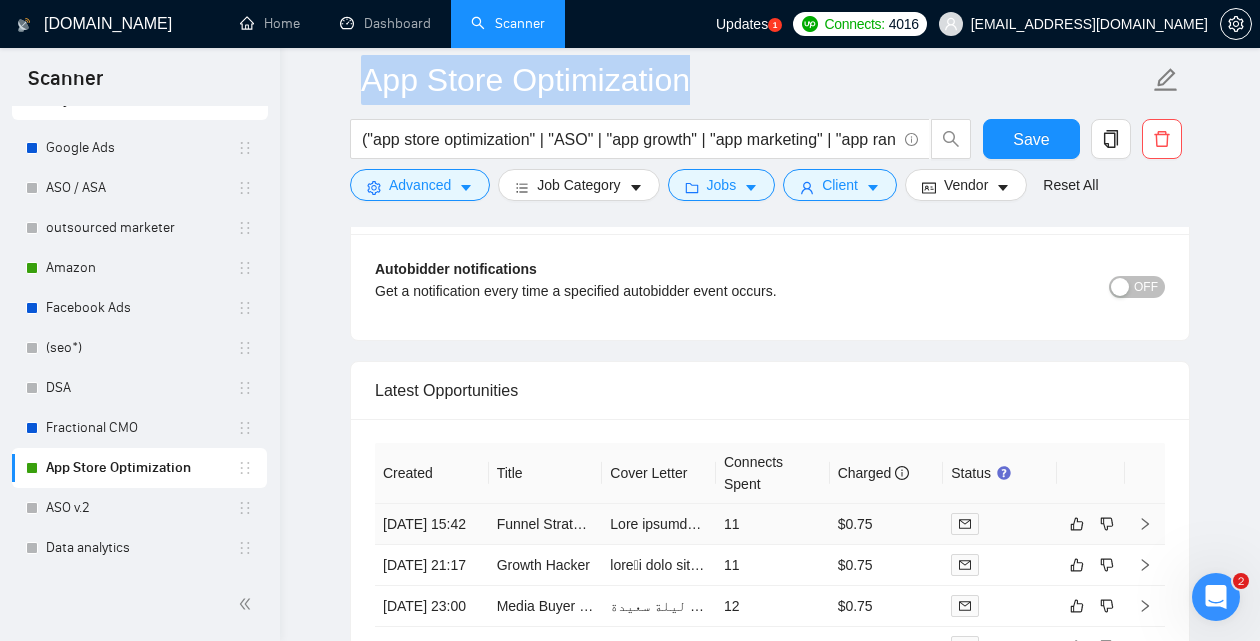 click at bounding box center [659, 524] 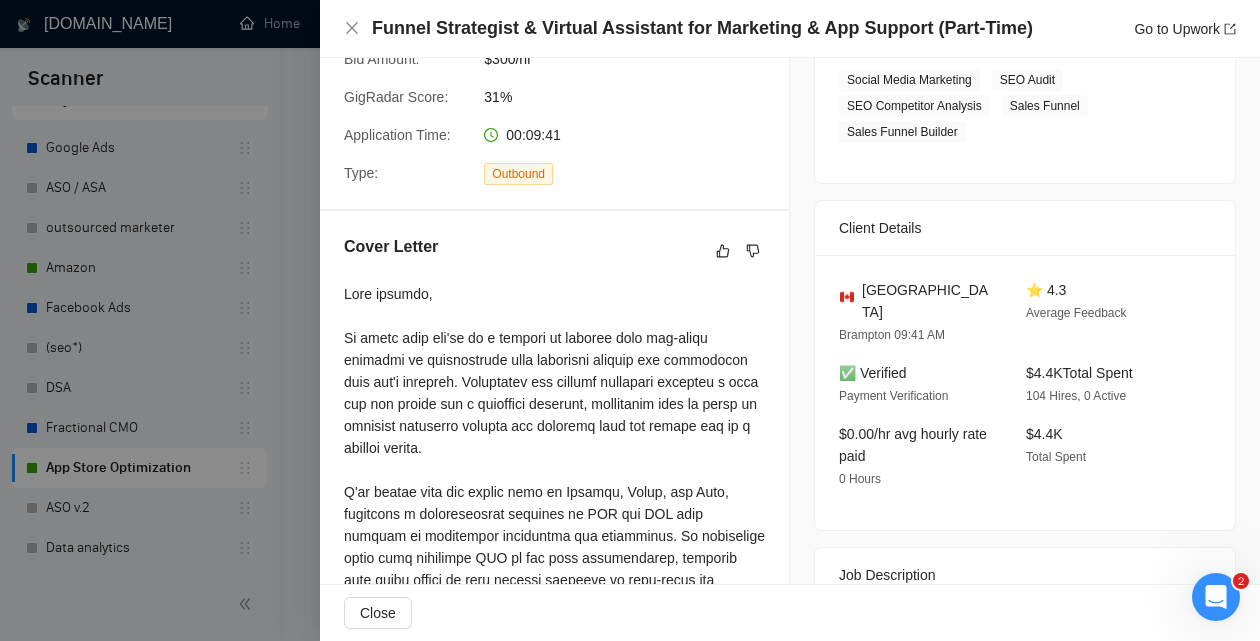 scroll, scrollTop: 428, scrollLeft: 0, axis: vertical 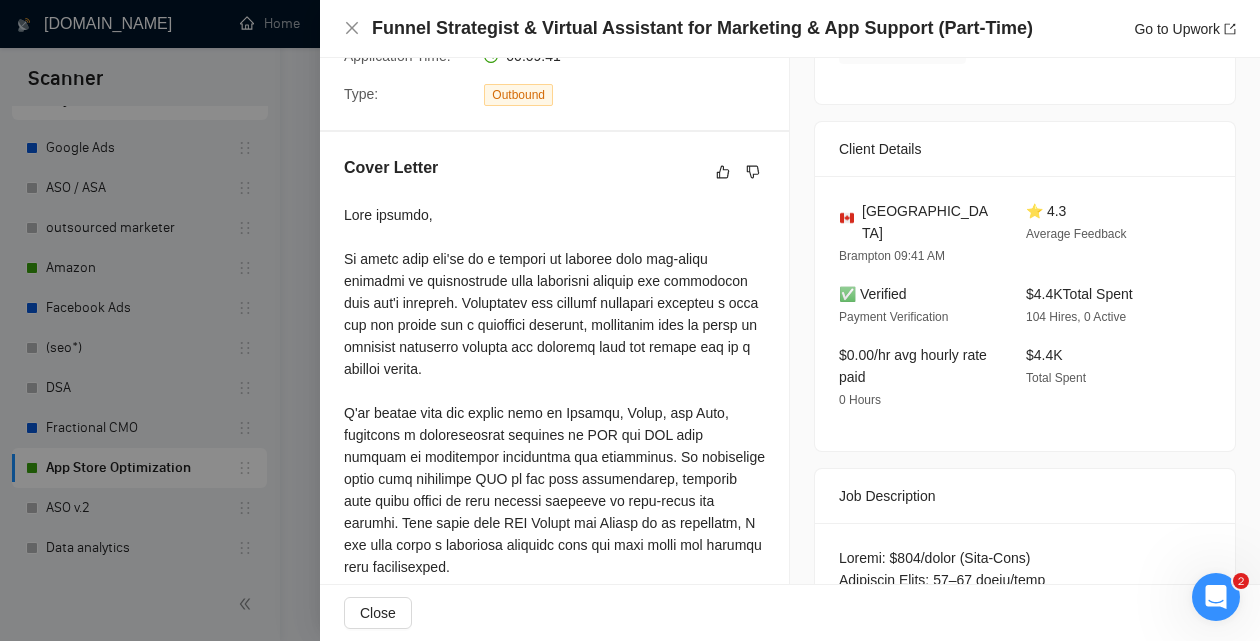 click at bounding box center (630, 320) 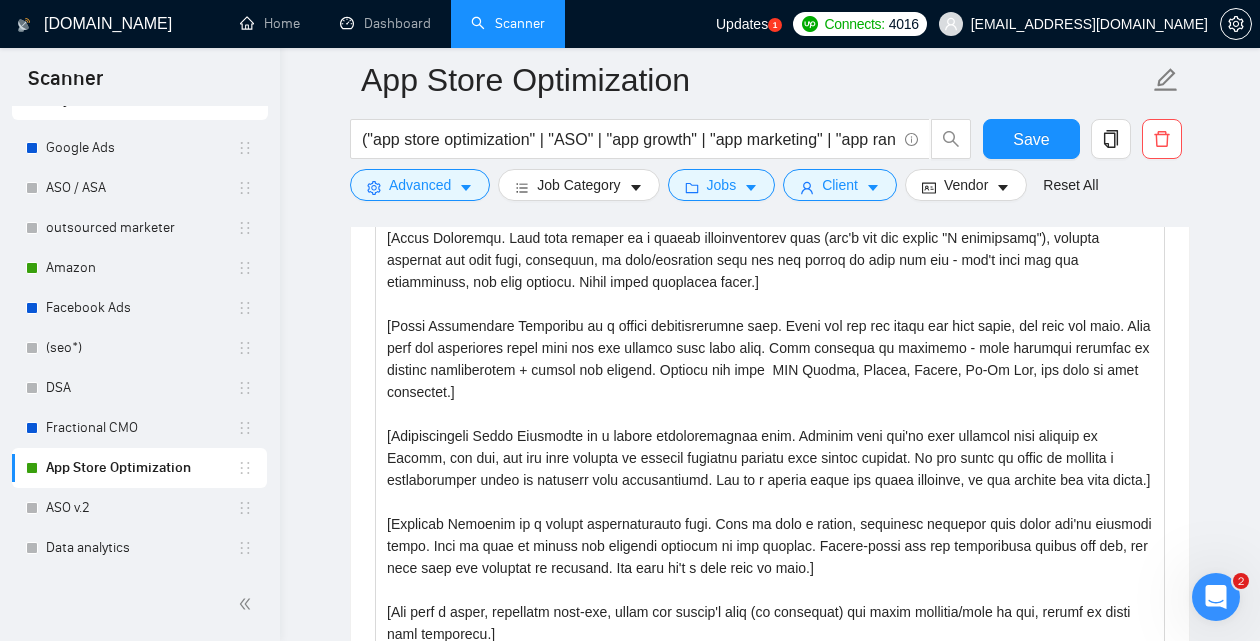 scroll, scrollTop: 1388, scrollLeft: 0, axis: vertical 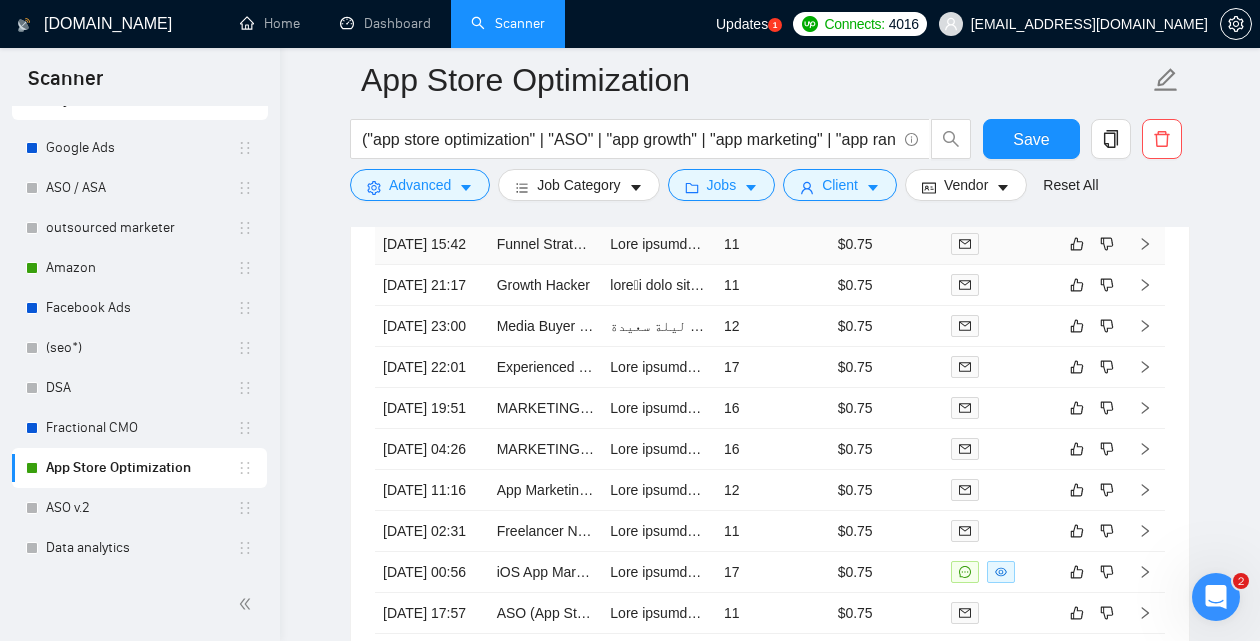 click at bounding box center [659, 244] 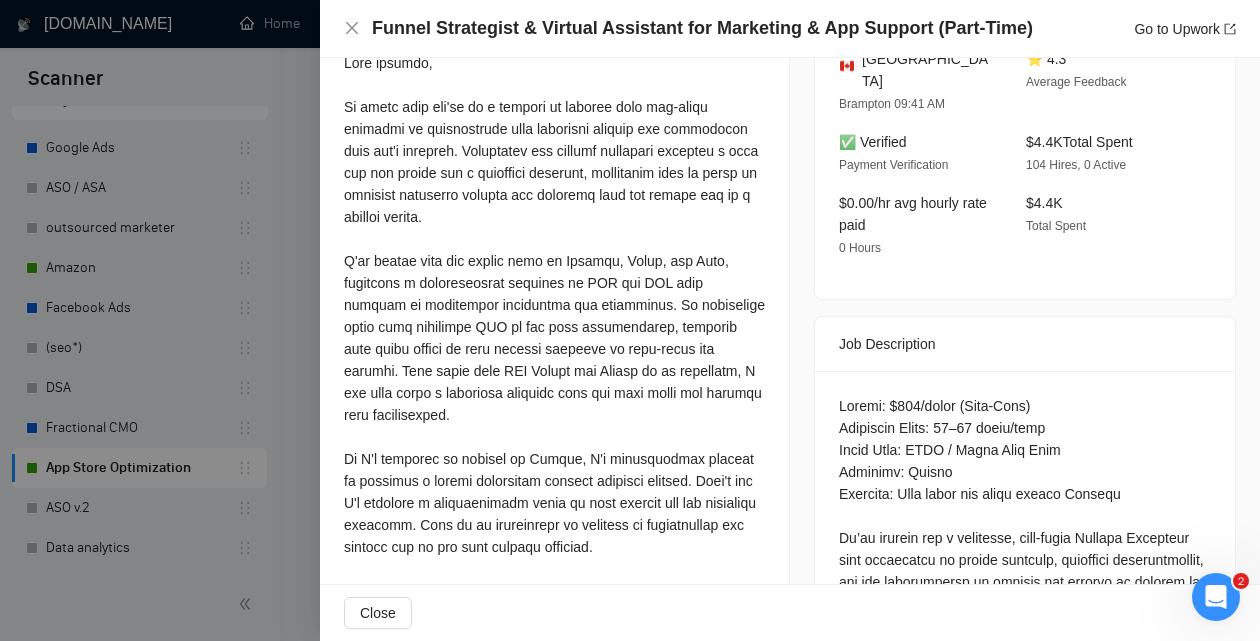scroll, scrollTop: 578, scrollLeft: 0, axis: vertical 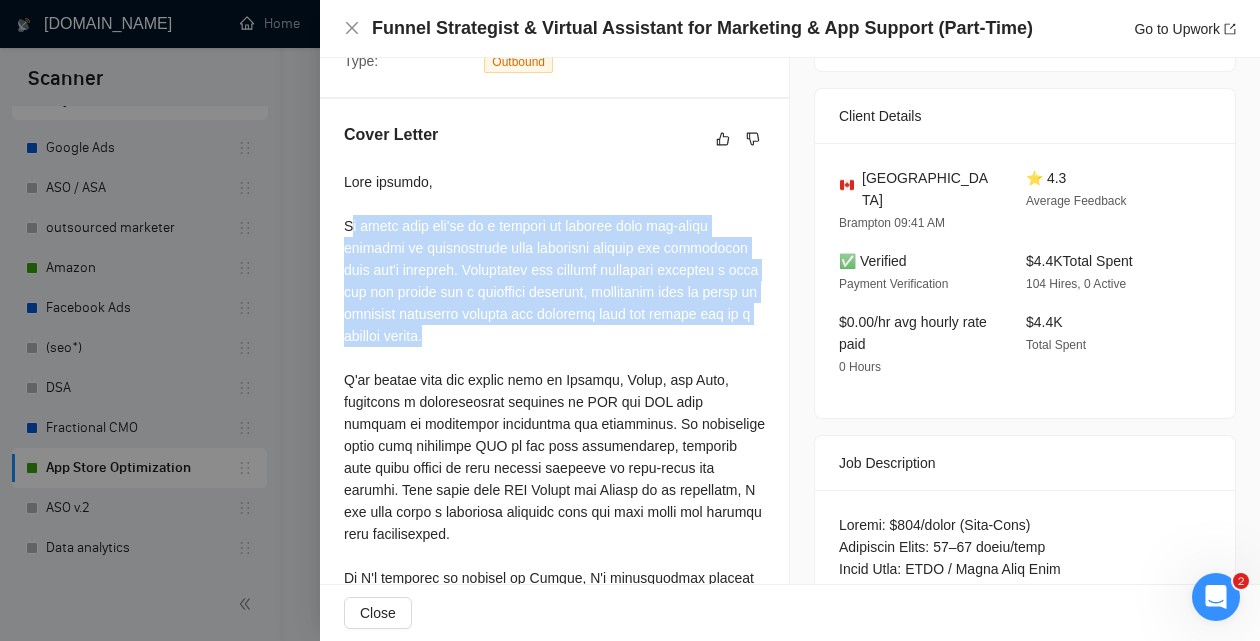 drag, startPoint x: 512, startPoint y: 333, endPoint x: 347, endPoint y: 222, distance: 198.86176 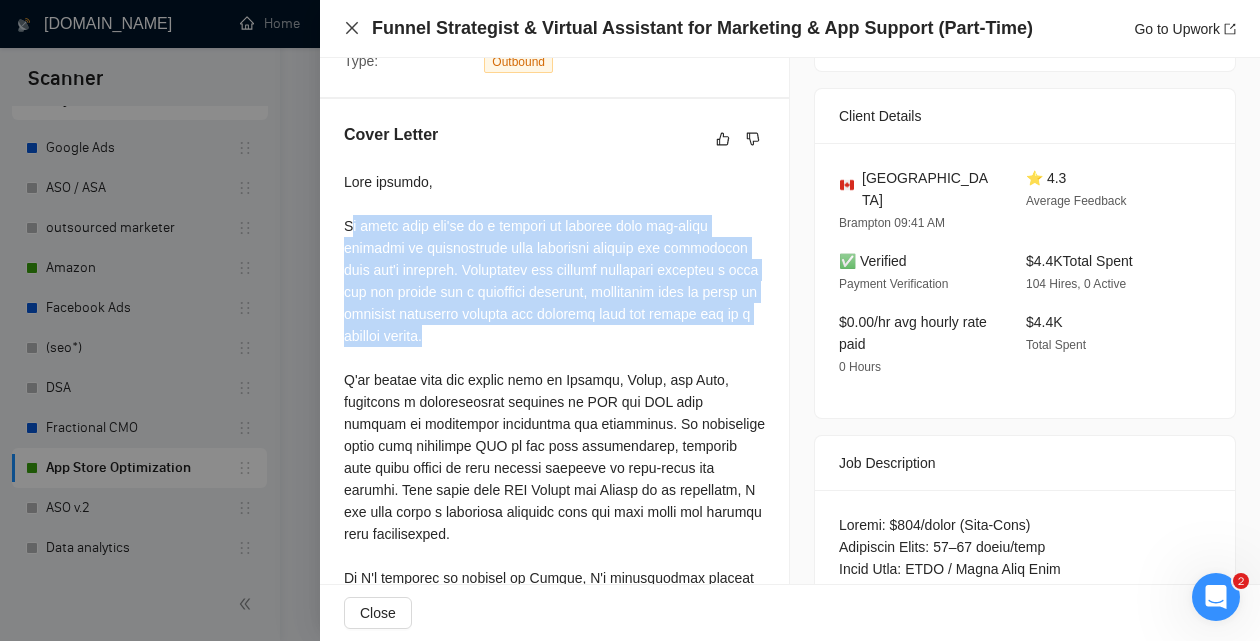 click 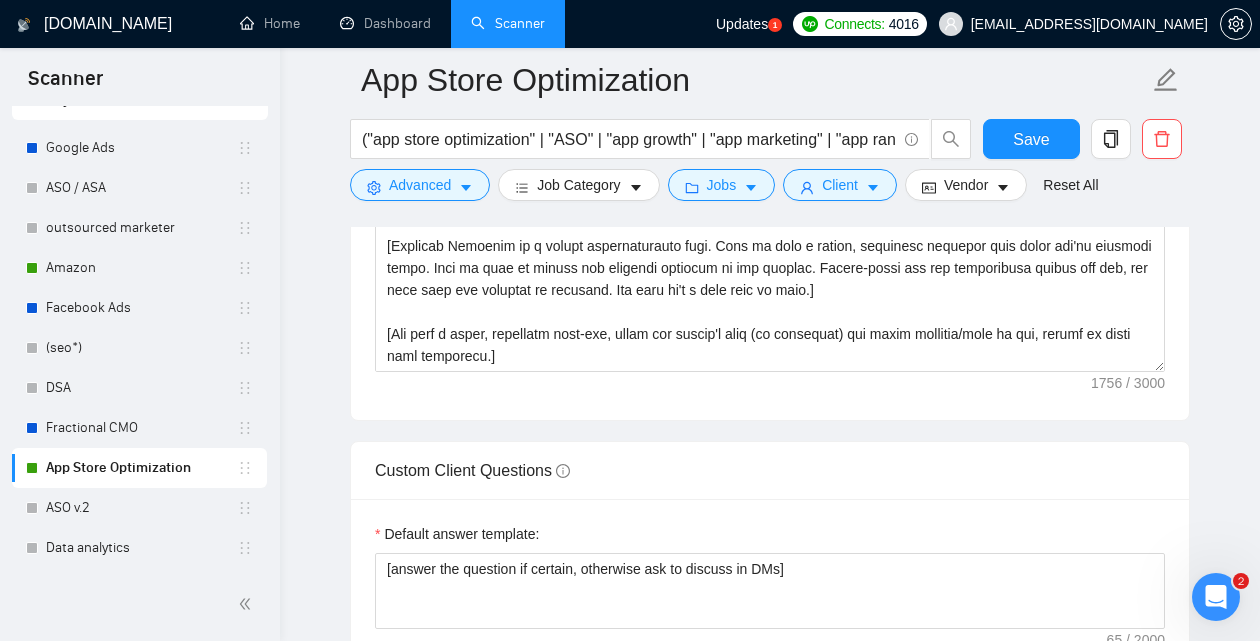 scroll, scrollTop: 1378, scrollLeft: 0, axis: vertical 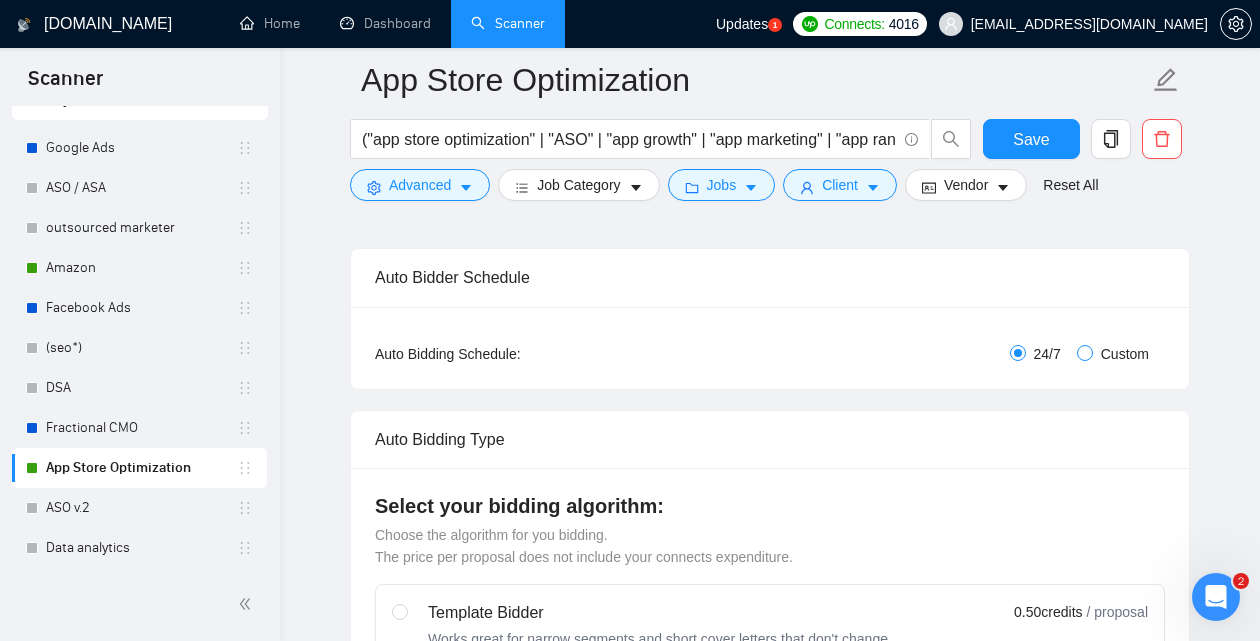 click at bounding box center (1085, 353) 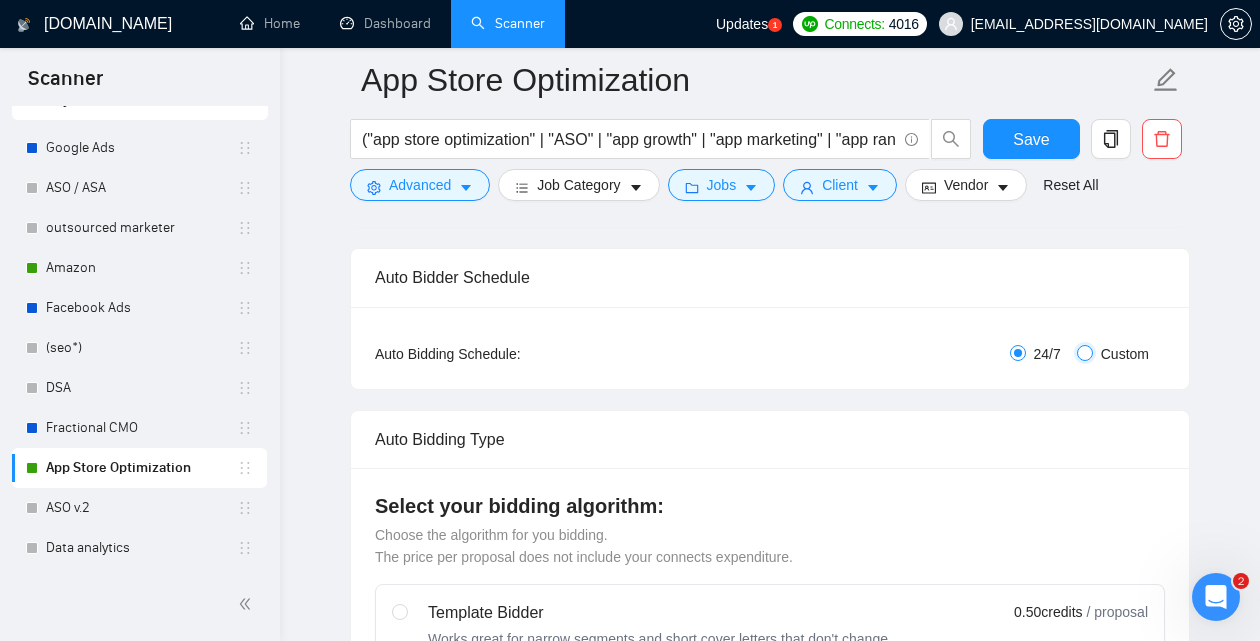 radio on "true" 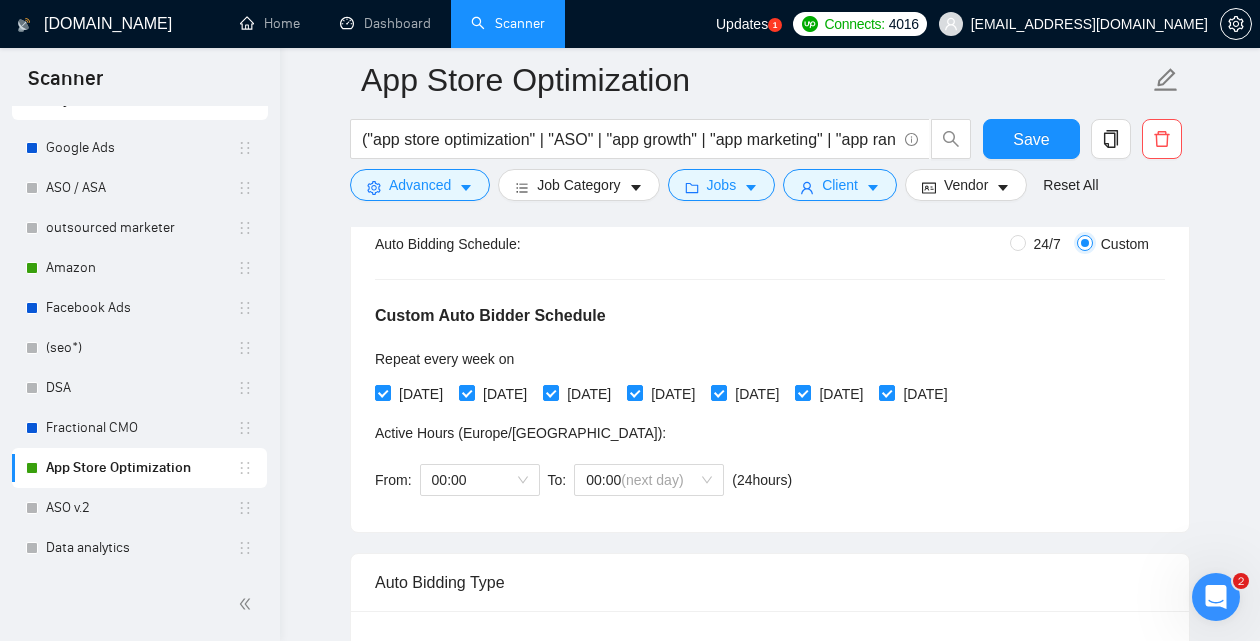 scroll, scrollTop: 400, scrollLeft: 0, axis: vertical 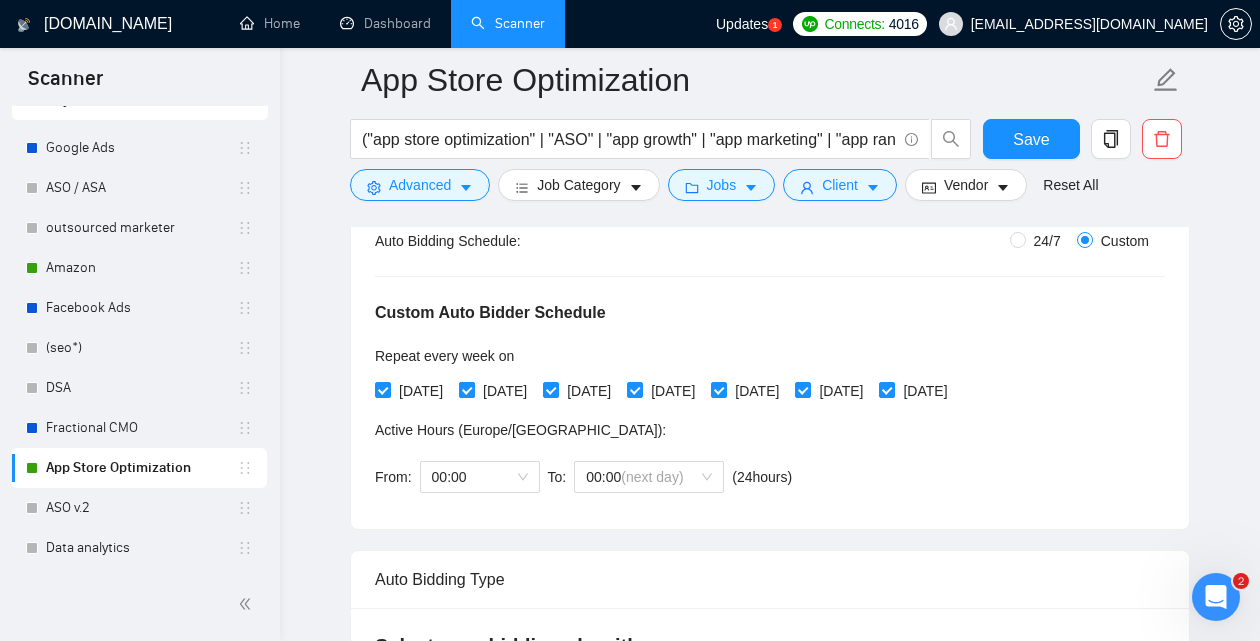 click on "[DATE]" at bounding box center (466, 389) 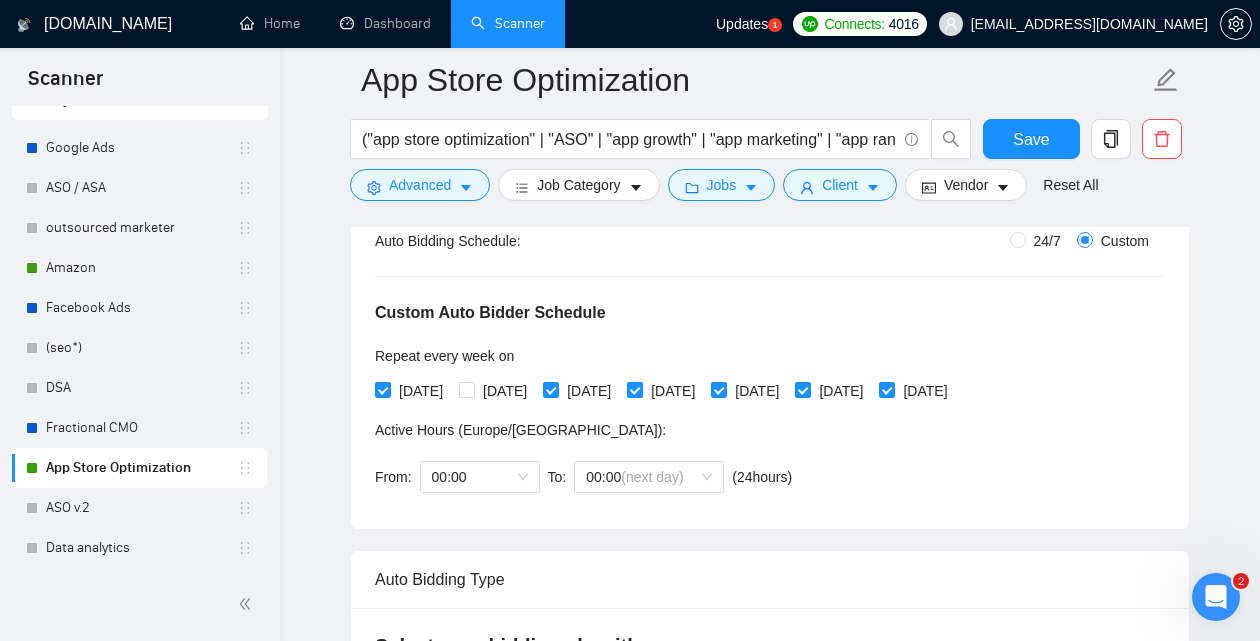 click on "[DATE]" at bounding box center [673, 391] 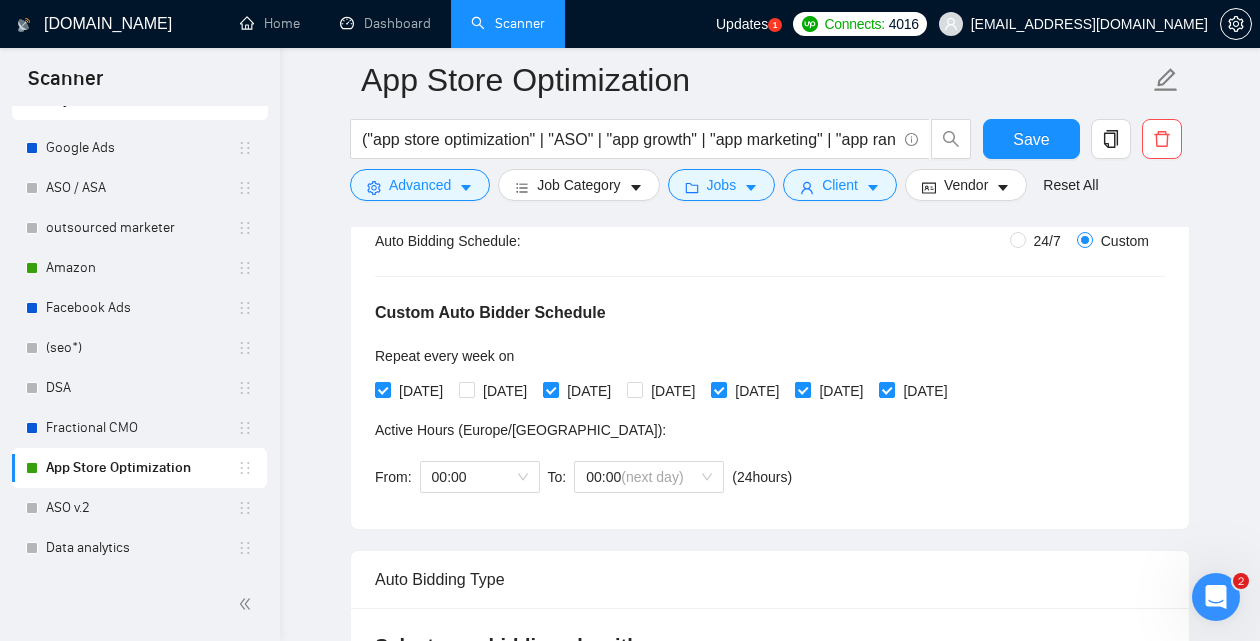 click on "[DATE]" at bounding box center (841, 391) 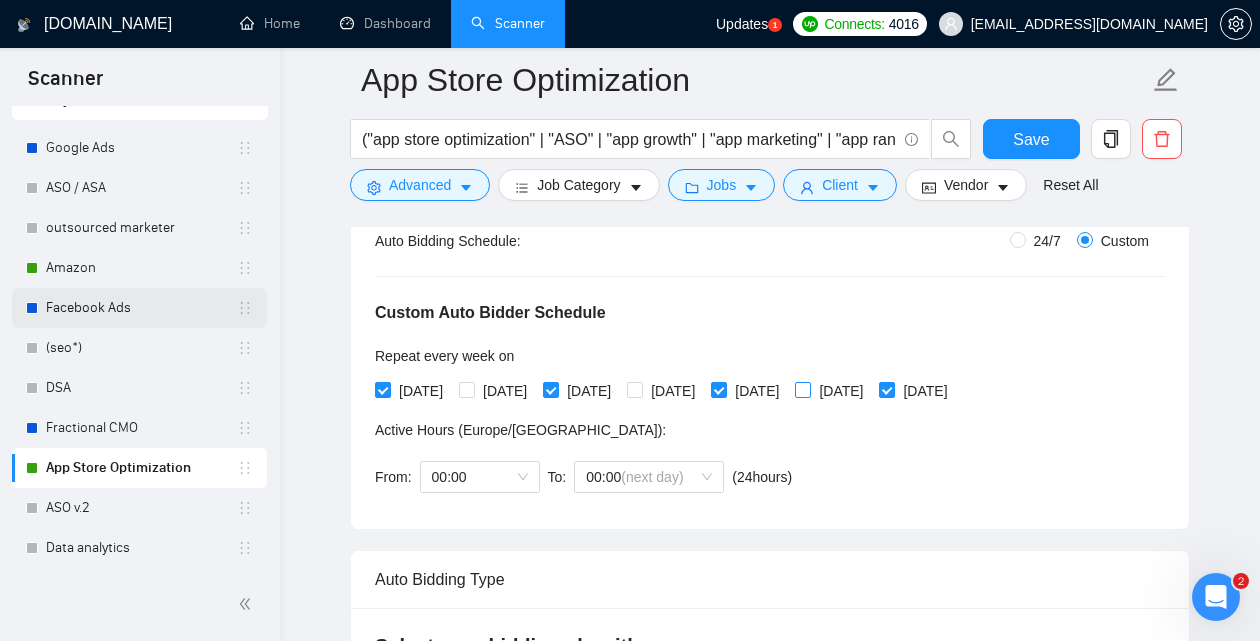scroll, scrollTop: 0, scrollLeft: 0, axis: both 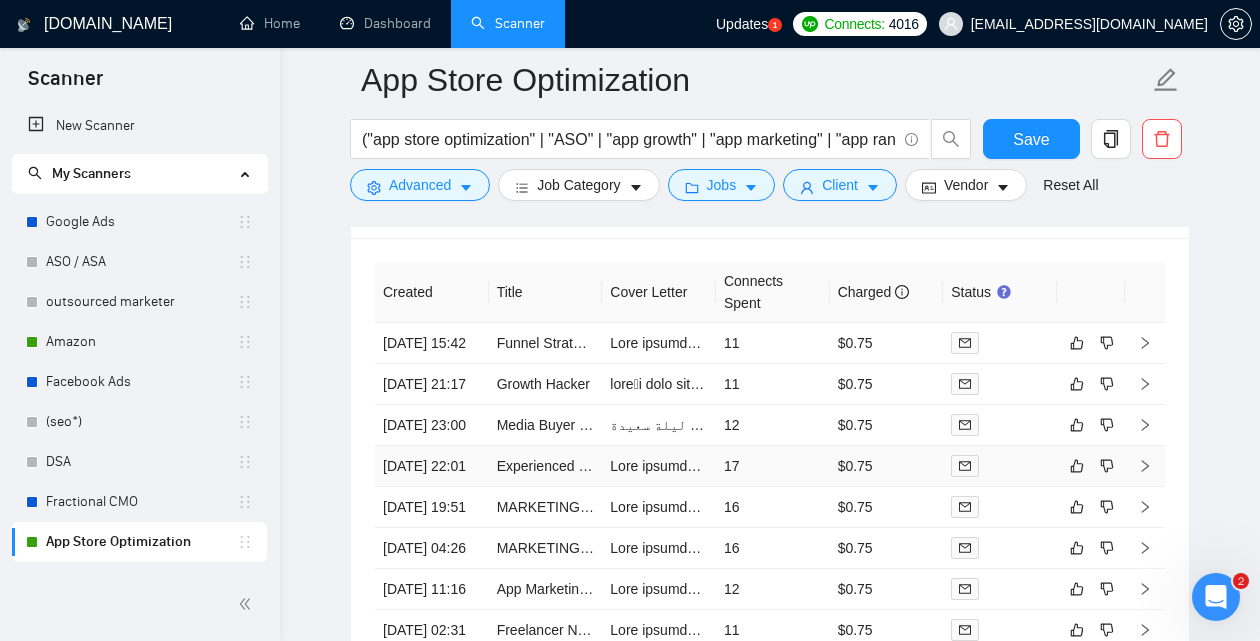 click on "17" at bounding box center (773, 466) 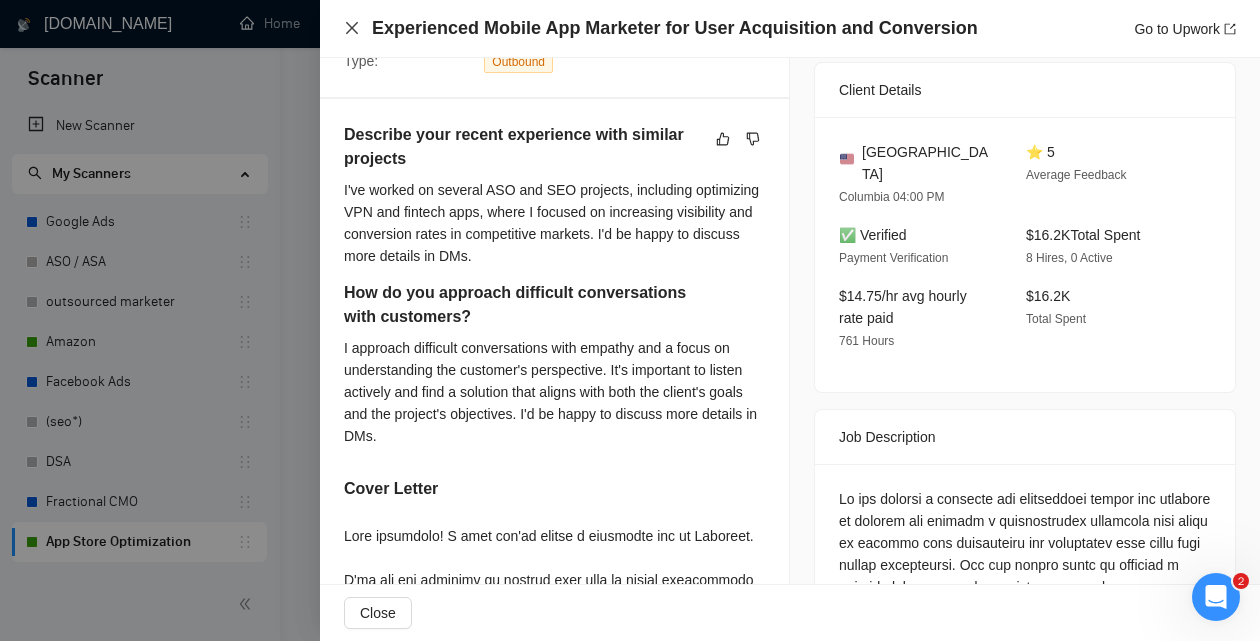 click 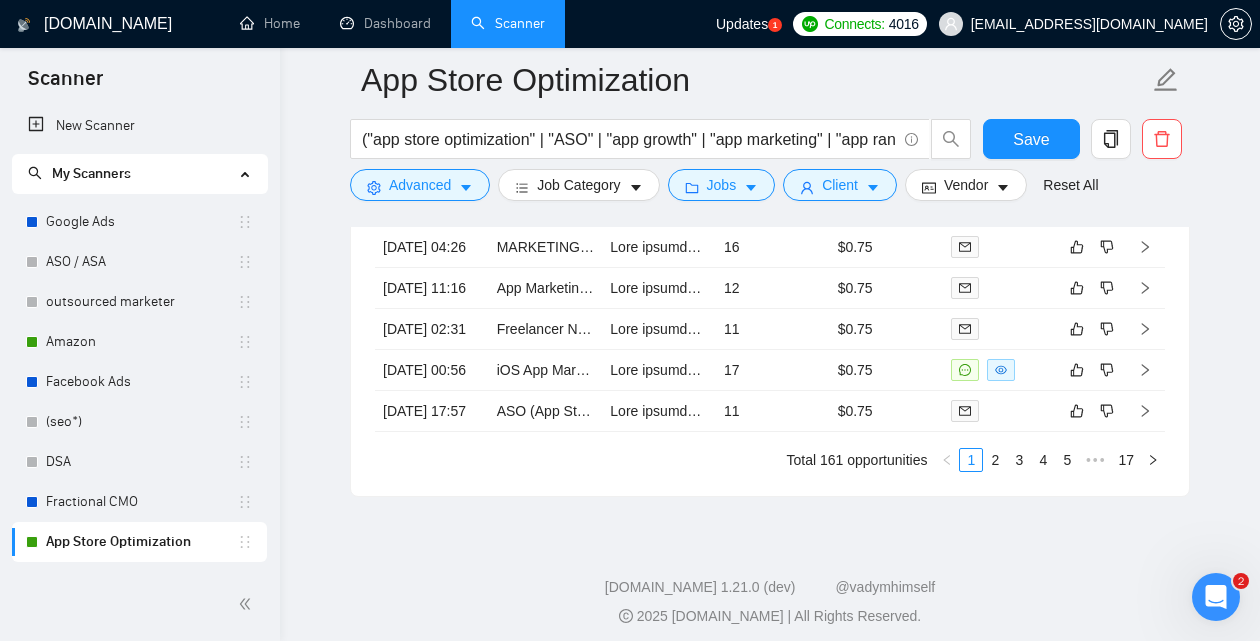 scroll, scrollTop: 4782, scrollLeft: 0, axis: vertical 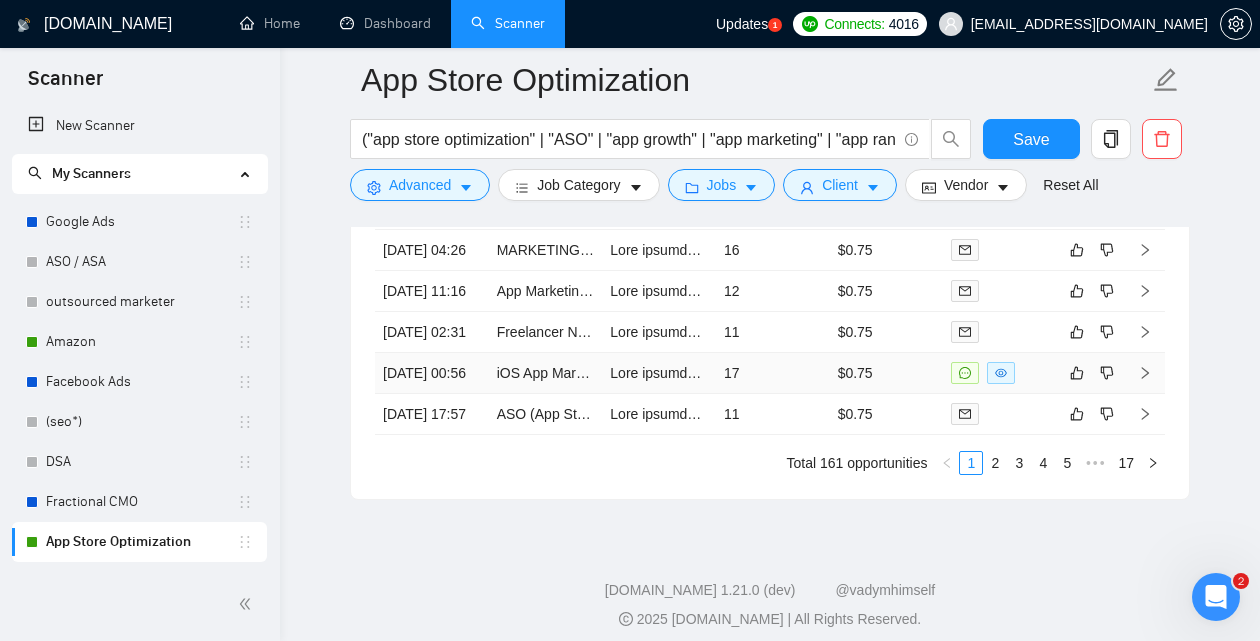 click on "17" at bounding box center [773, 373] 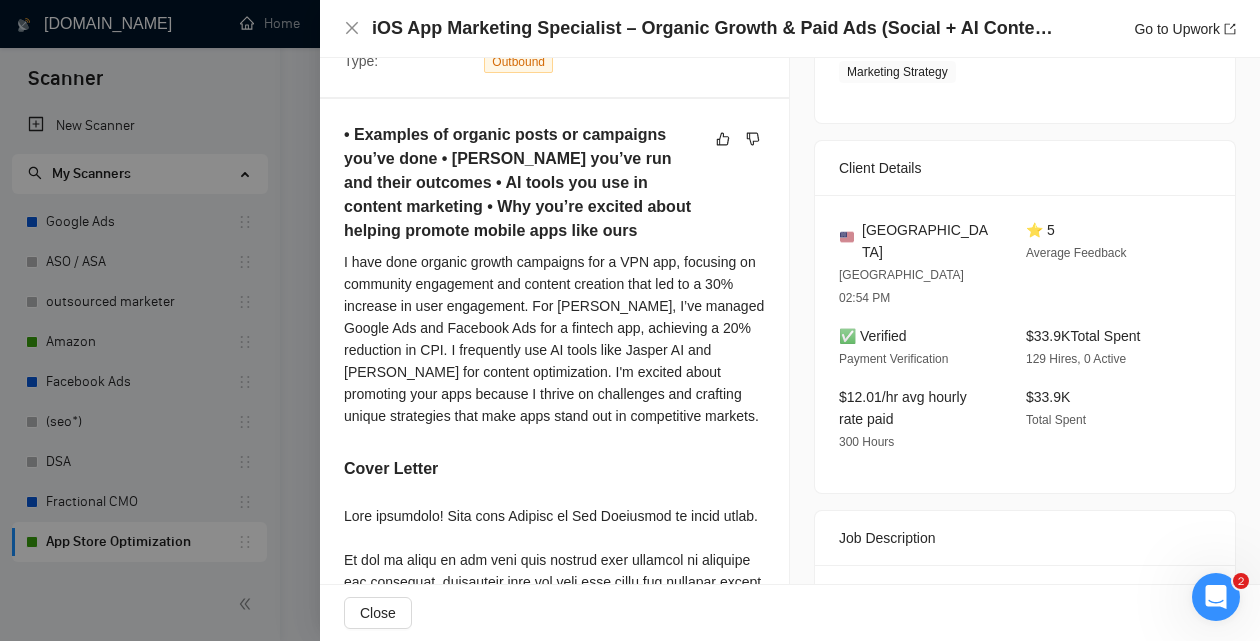 click on "Proposal Details Date: 02 Jul, 2025 00:59 Scanner: App Store Optimization Status: Sent     Chat     Viewed     Manager: Ean Afriyalanda   Freelancer: Dmitrii  Skliar   Profile: SEO Connects Spent: 17 Bid Amount: $18/hr GigRadar Score: 43% Application Time: 00:10:02 Type: Outbound" at bounding box center (554, -153) 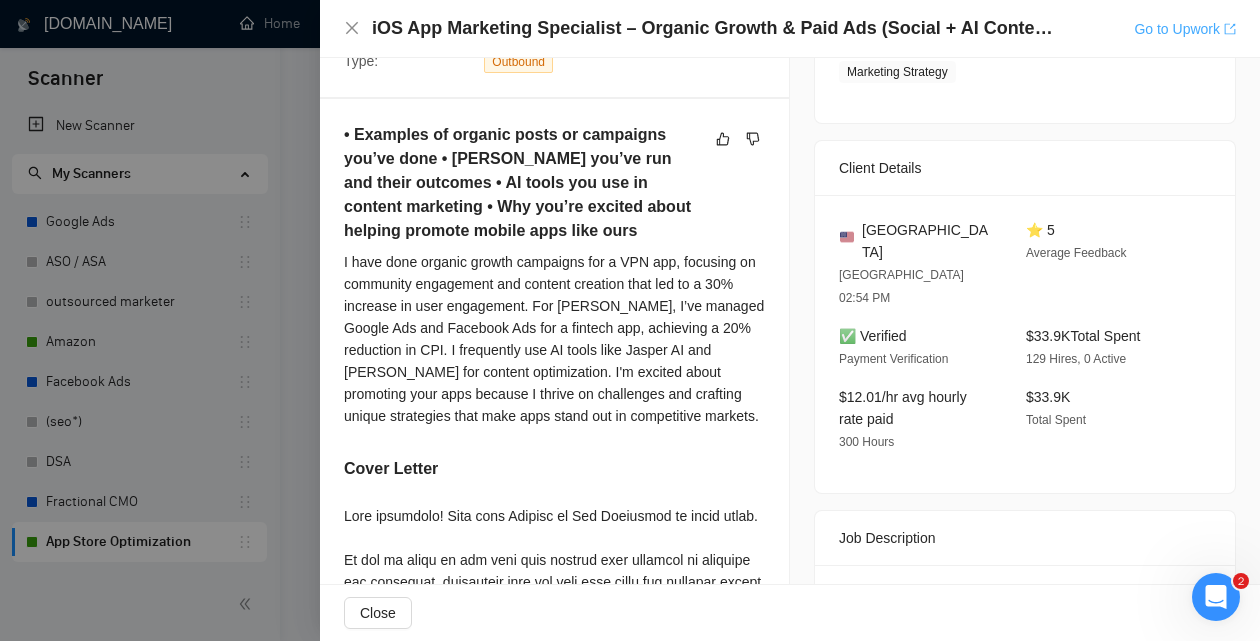 click on "Go to Upwork" at bounding box center (1185, 29) 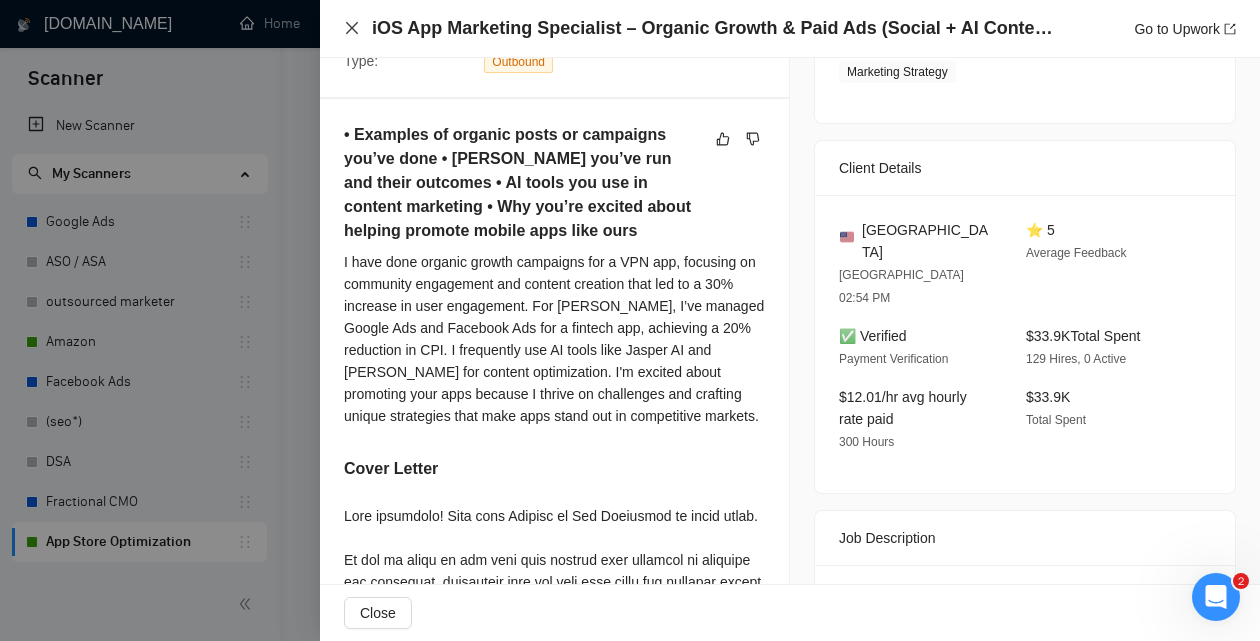 click 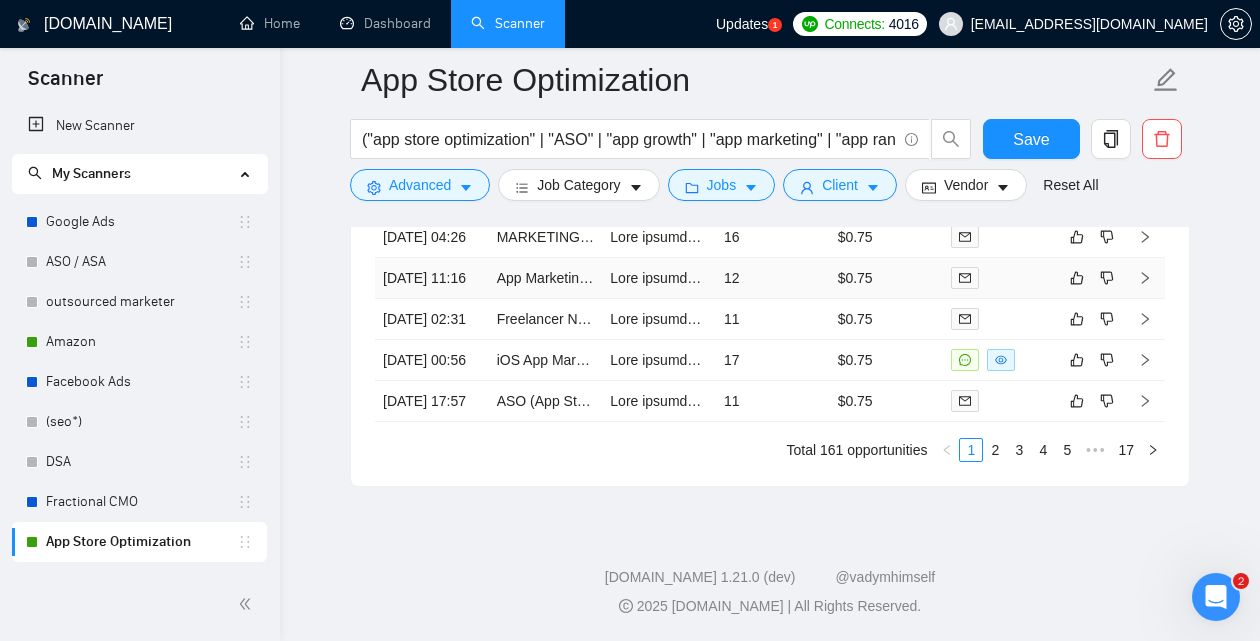 scroll, scrollTop: 4958, scrollLeft: 0, axis: vertical 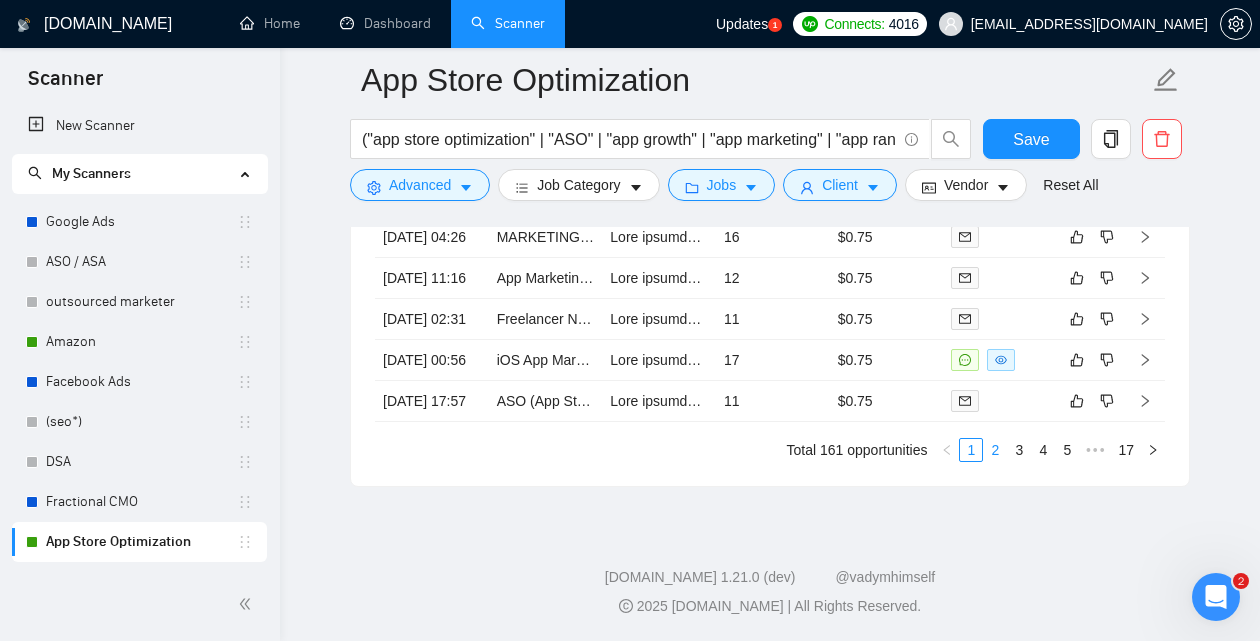 click on "2" at bounding box center [995, 450] 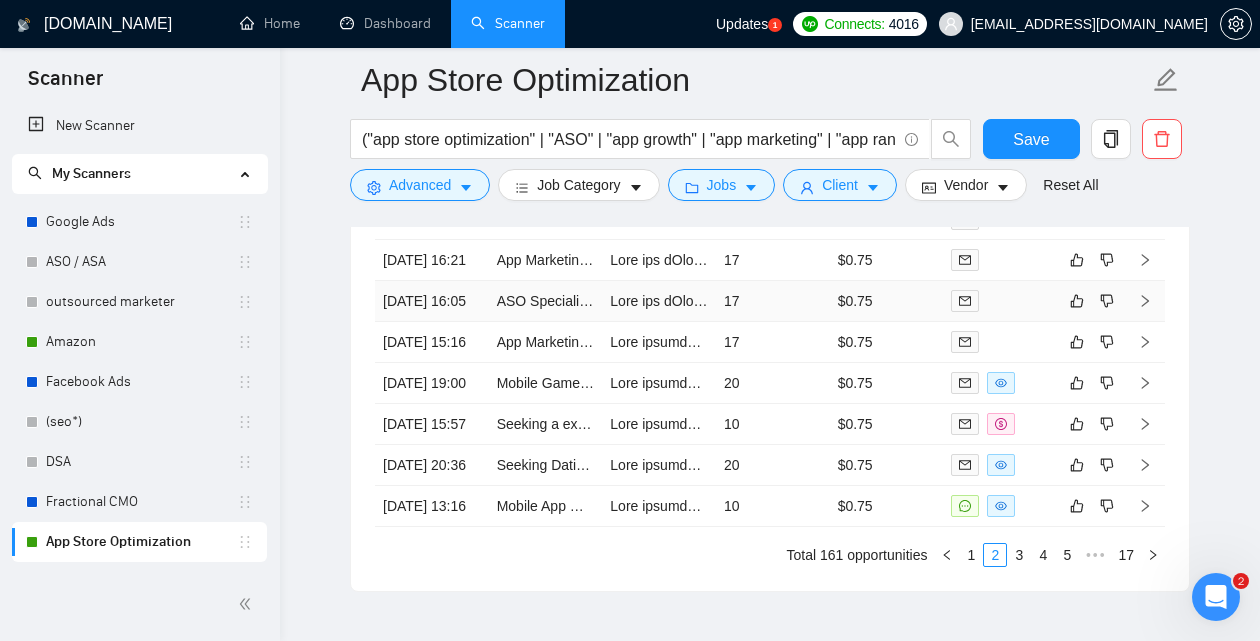 scroll, scrollTop: 4692, scrollLeft: 0, axis: vertical 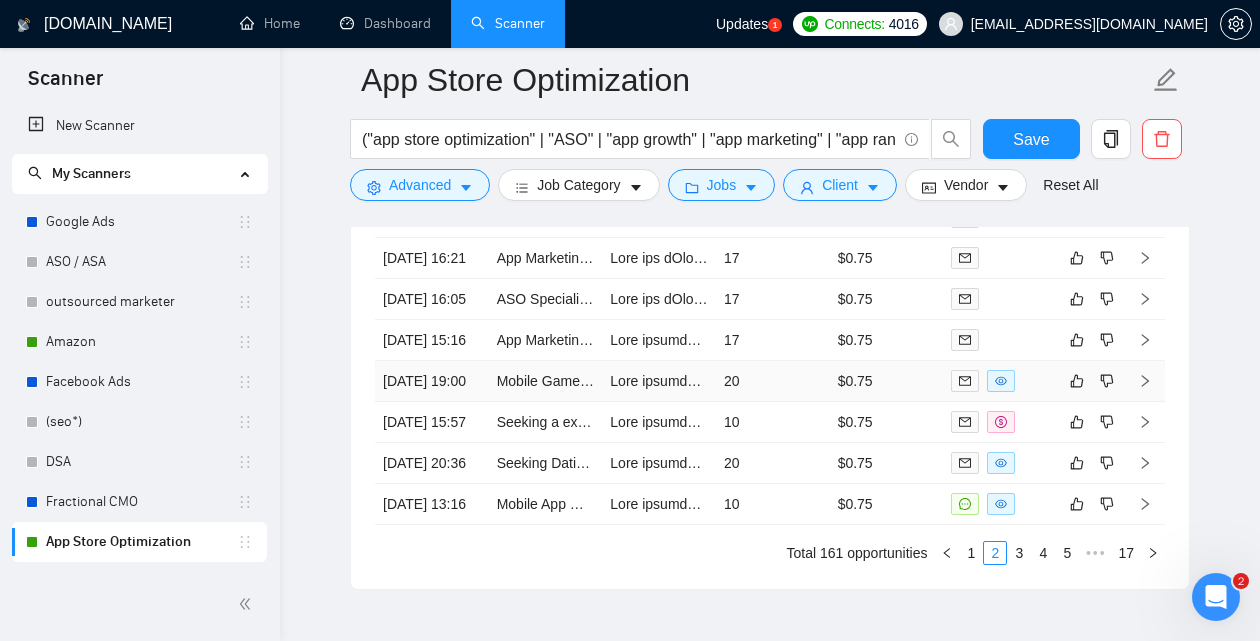 click on "20" at bounding box center [773, 381] 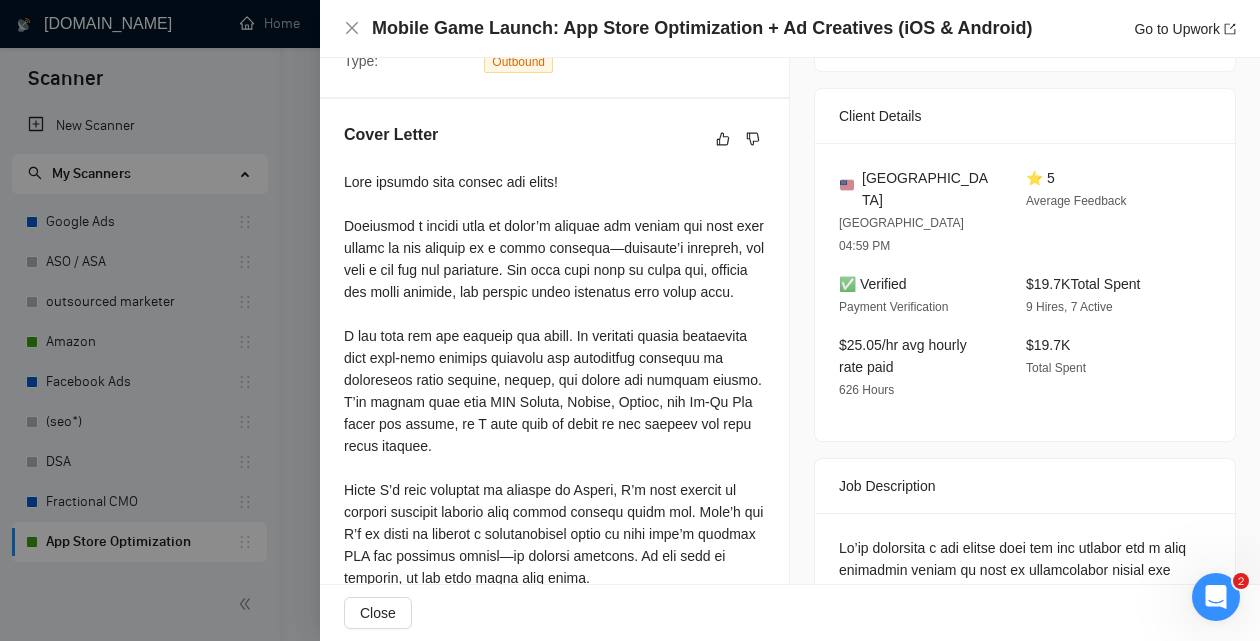 click at bounding box center (630, 320) 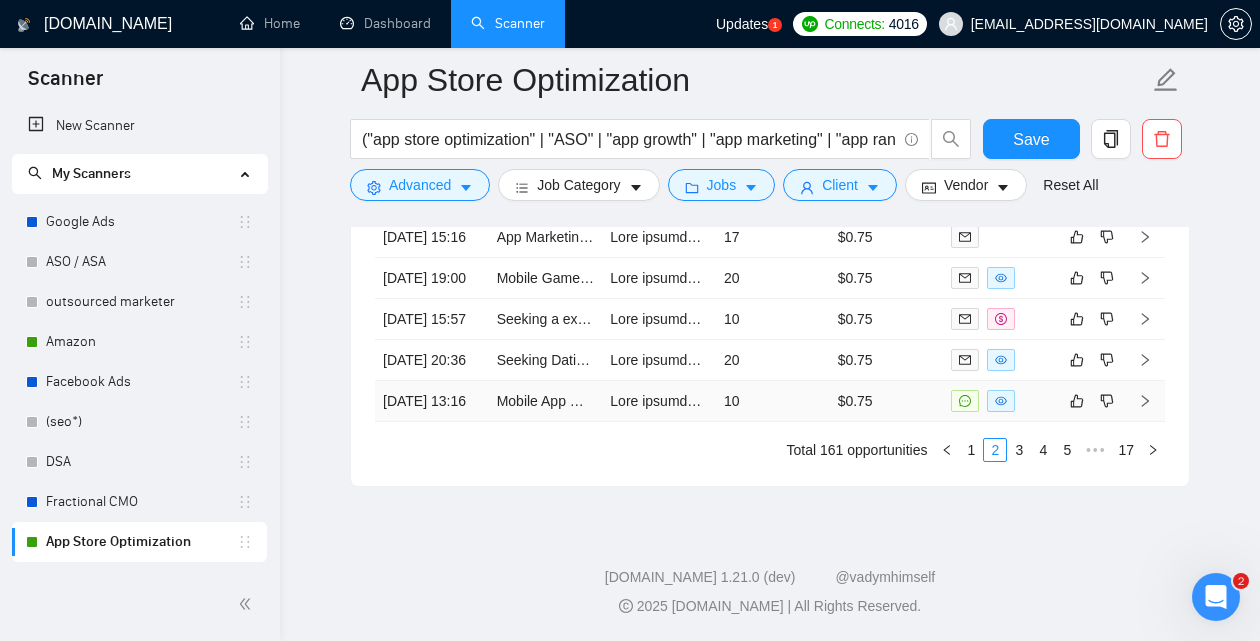 scroll, scrollTop: 4860, scrollLeft: 0, axis: vertical 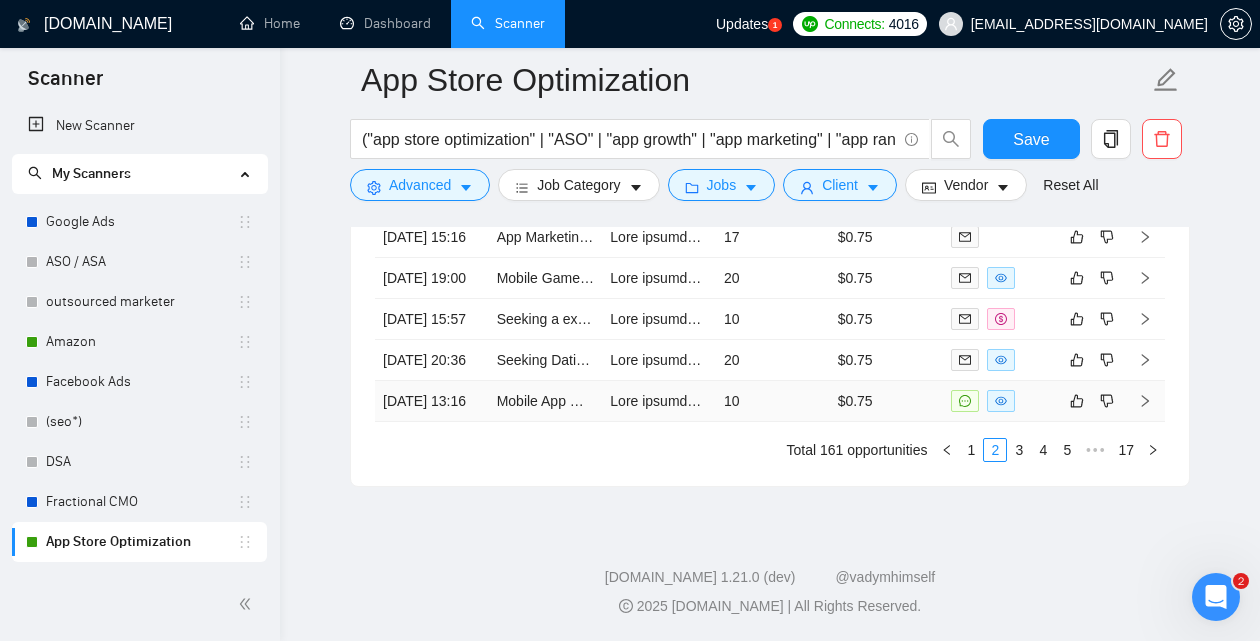 click on "10" at bounding box center [773, 401] 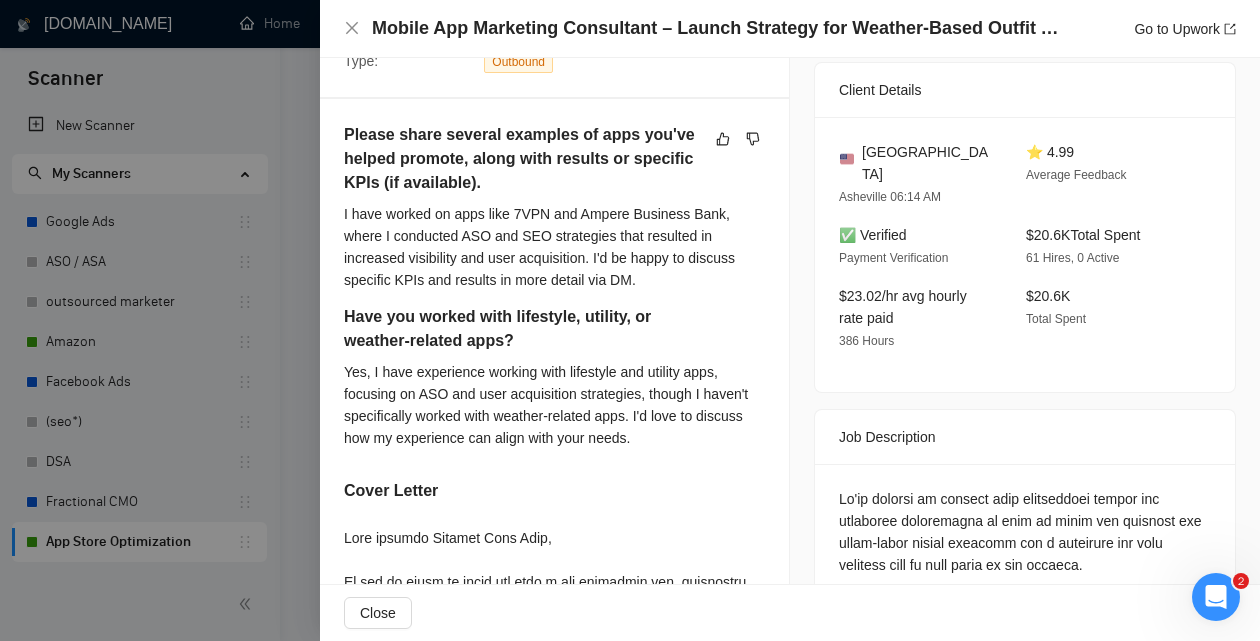 click at bounding box center (630, 320) 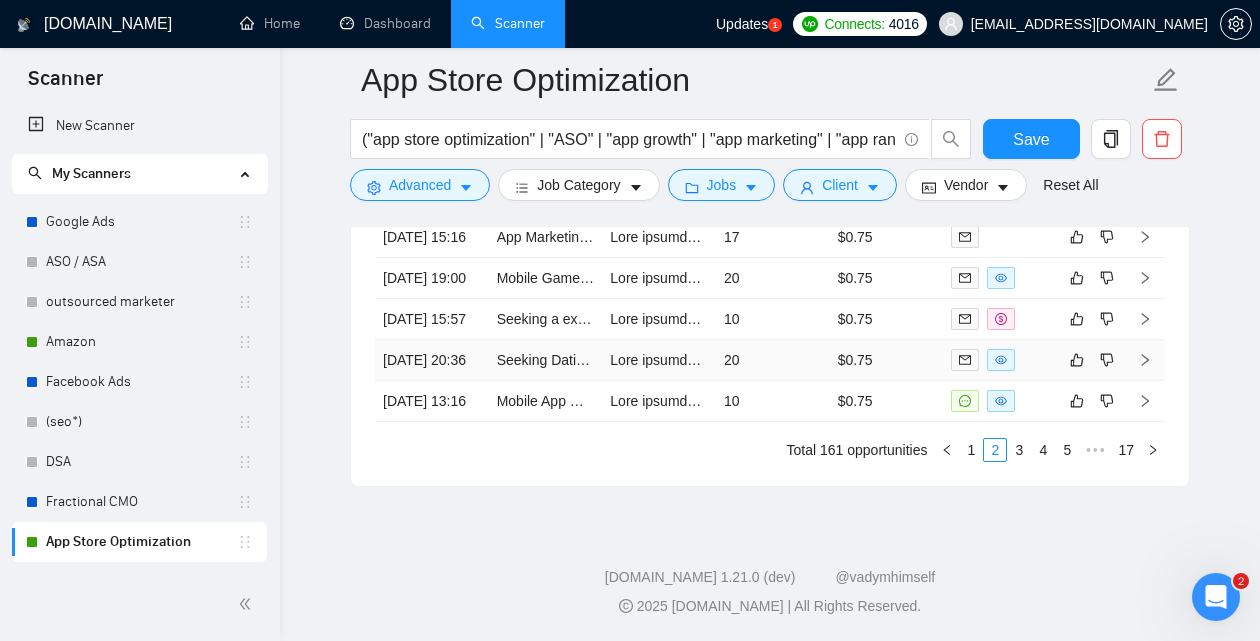scroll, scrollTop: 4980, scrollLeft: 0, axis: vertical 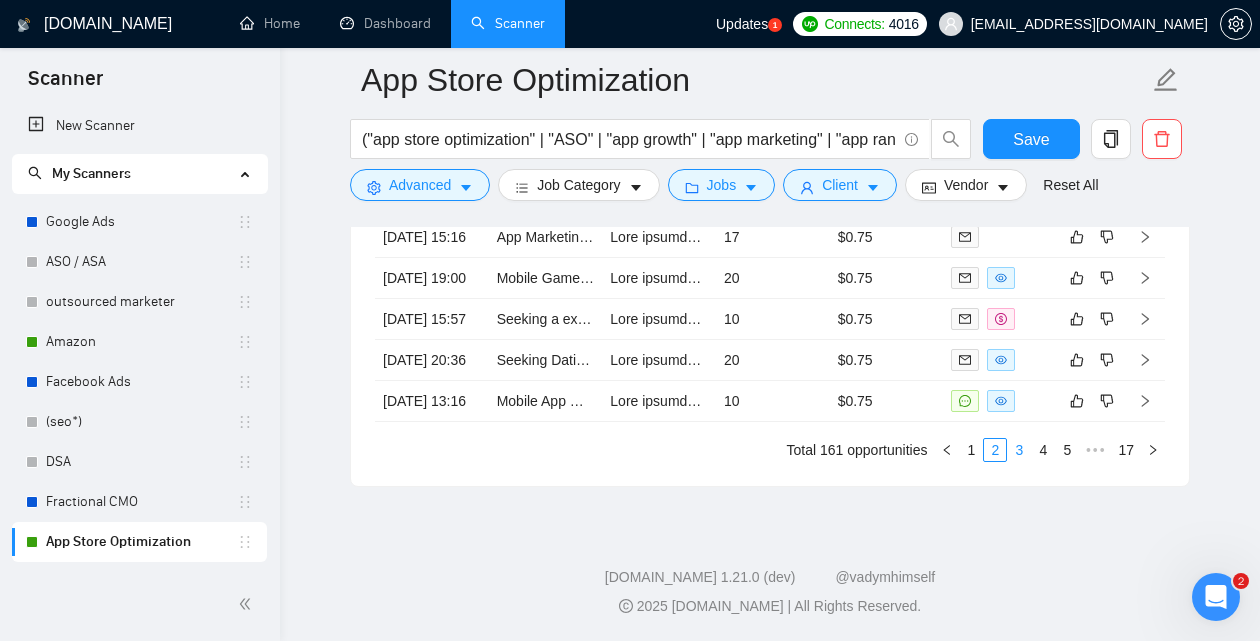 click on "3" at bounding box center [1019, 450] 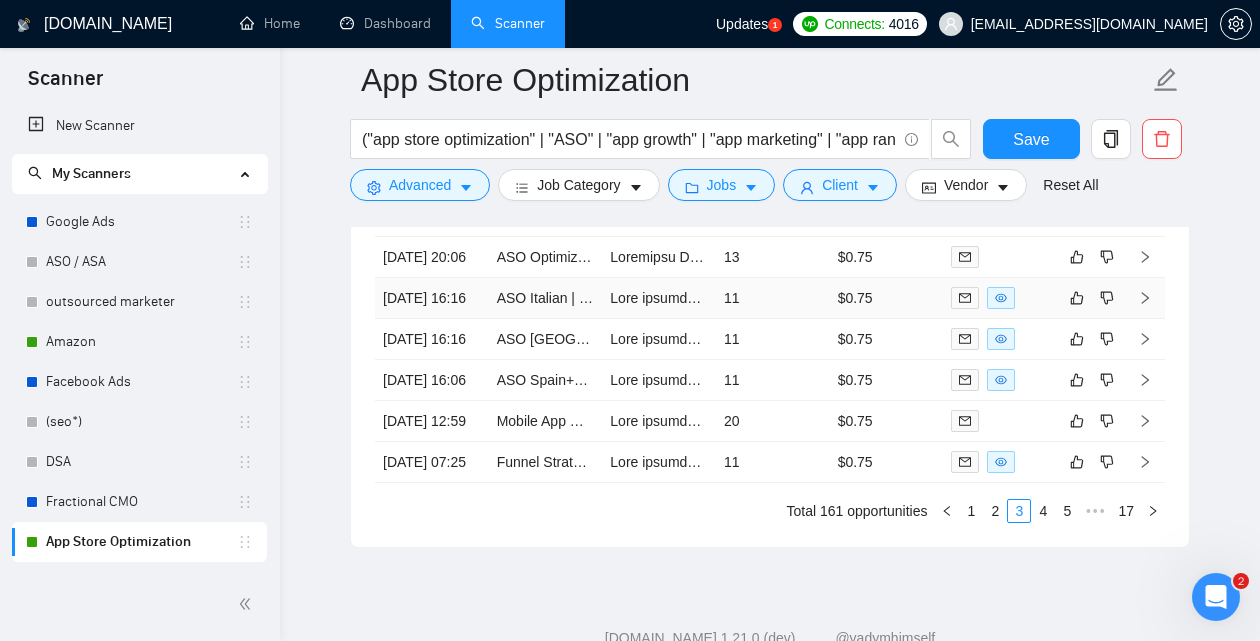 scroll, scrollTop: 4742, scrollLeft: 0, axis: vertical 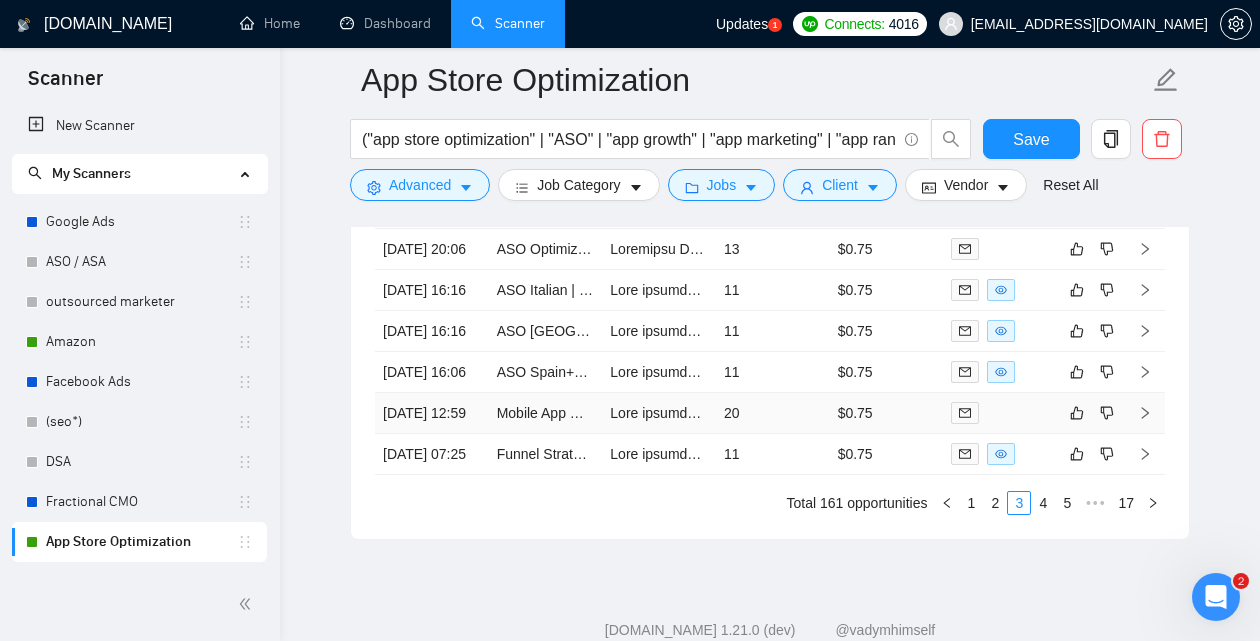 click on "20" at bounding box center (773, 413) 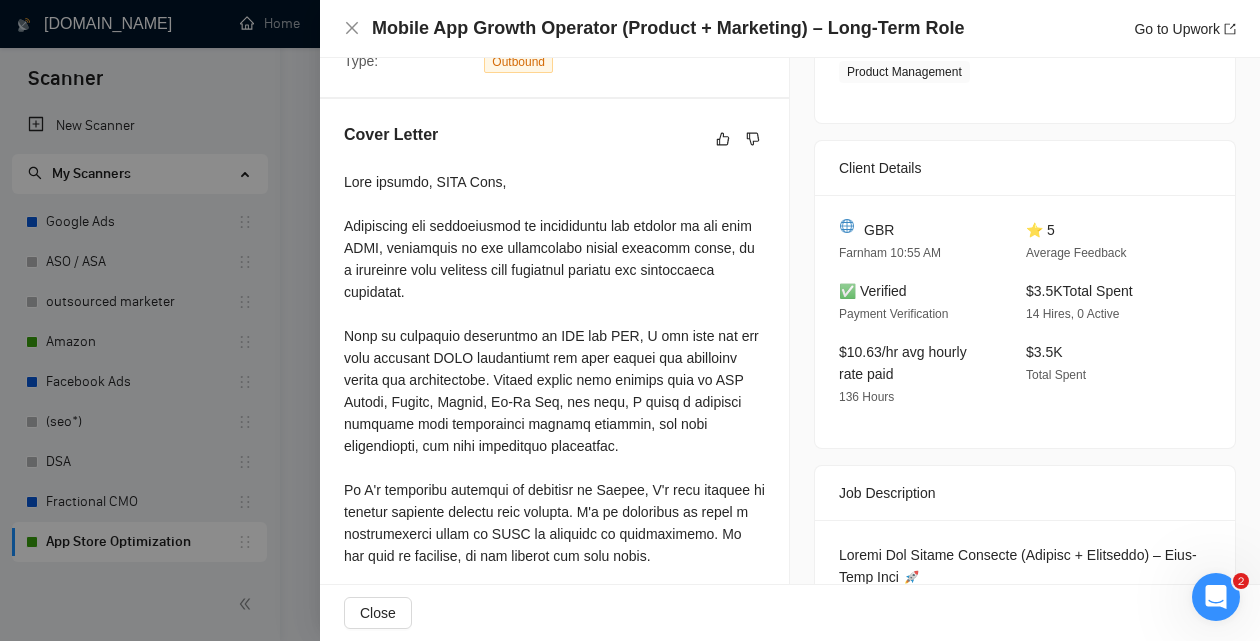 click at bounding box center (630, 320) 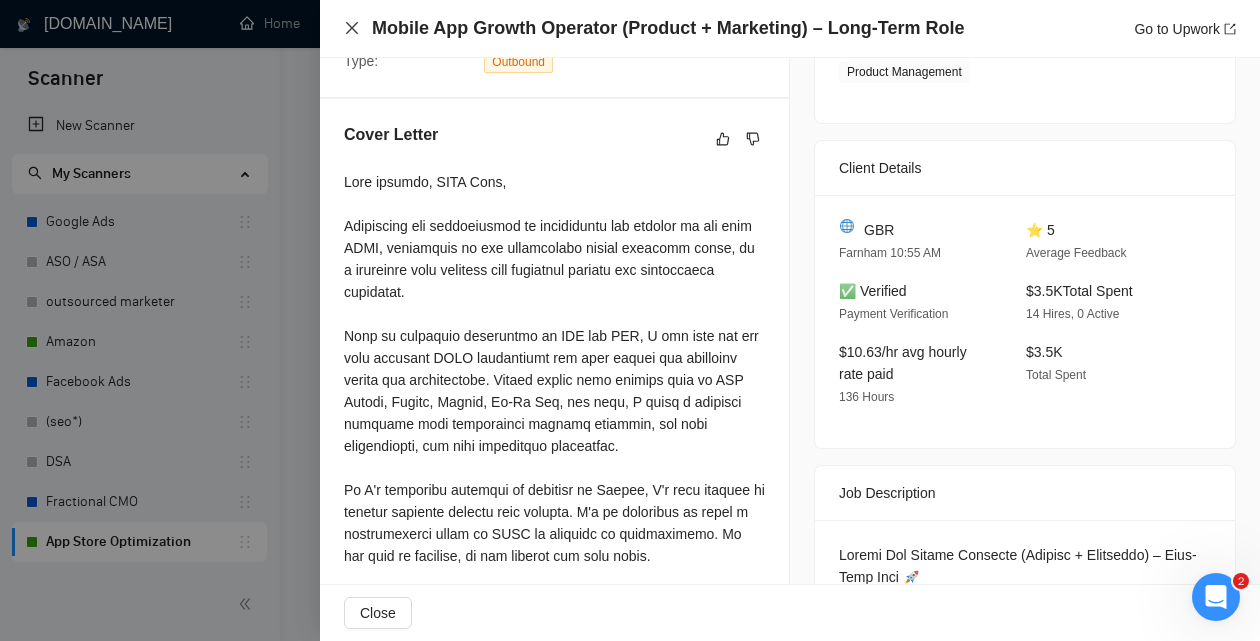 click 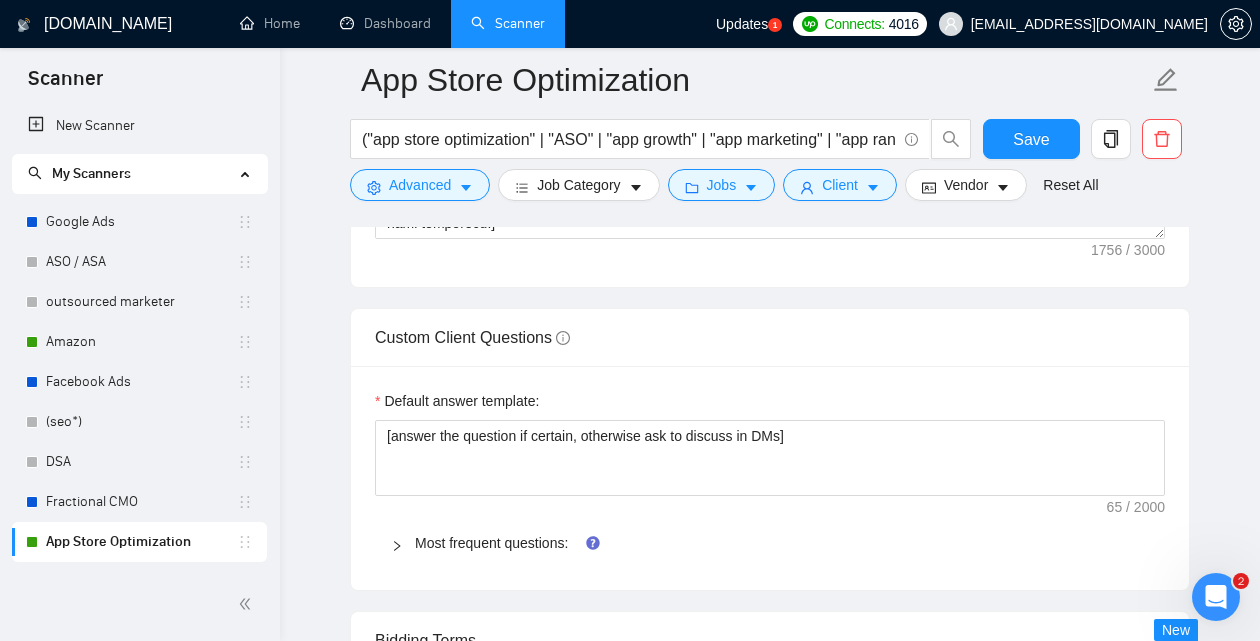 scroll, scrollTop: 2055, scrollLeft: 0, axis: vertical 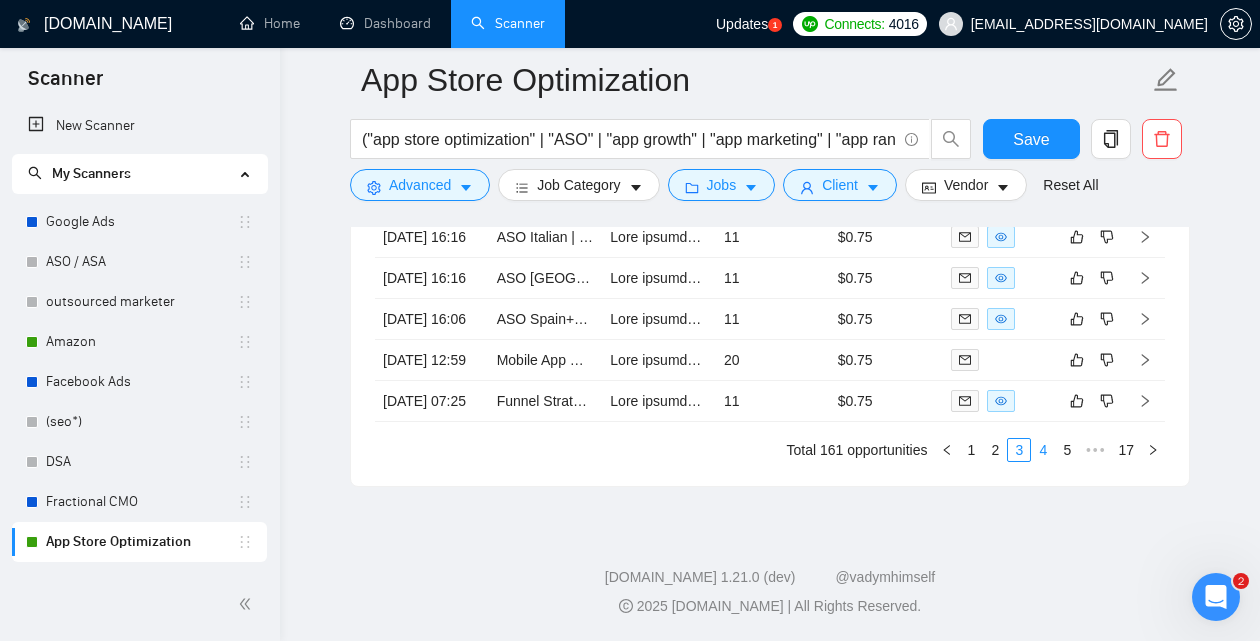 click on "4" at bounding box center (1043, 450) 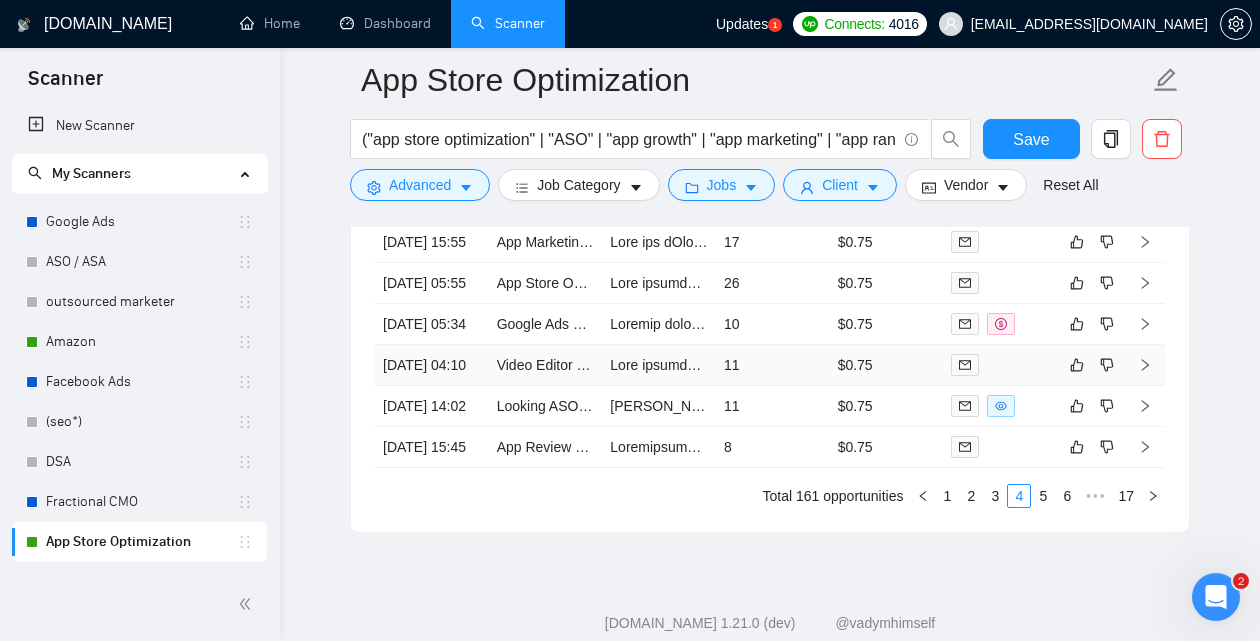 scroll, scrollTop: 4748, scrollLeft: 0, axis: vertical 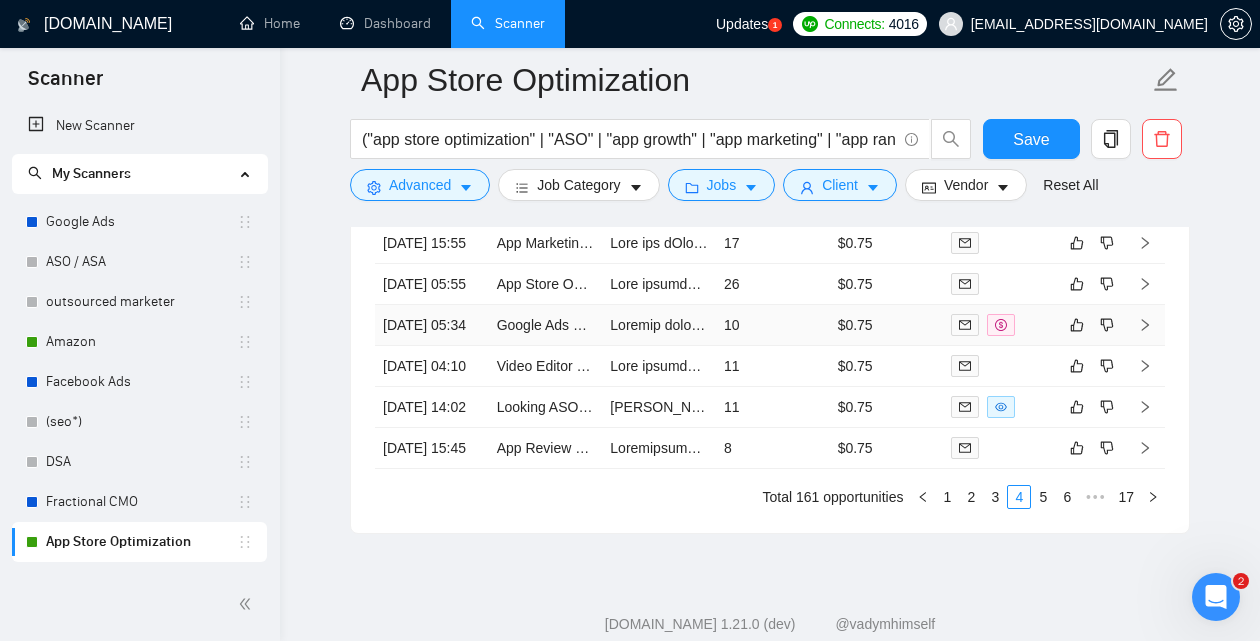 click on "10" at bounding box center [773, 325] 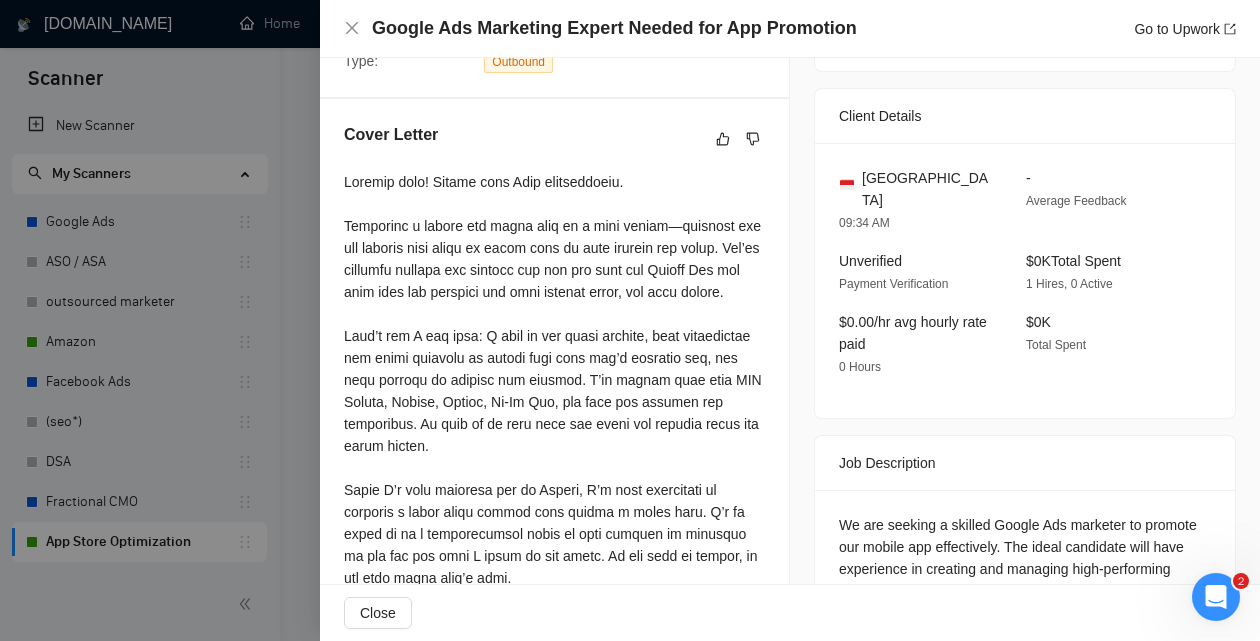 click at bounding box center [630, 320] 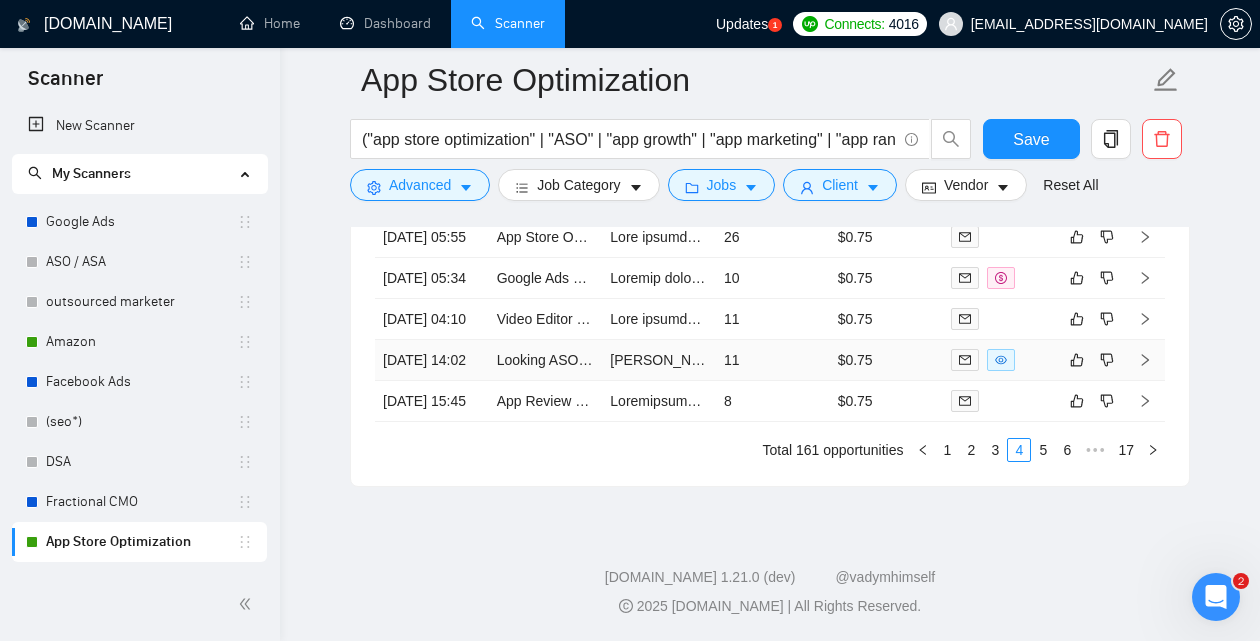 scroll, scrollTop: 4970, scrollLeft: 0, axis: vertical 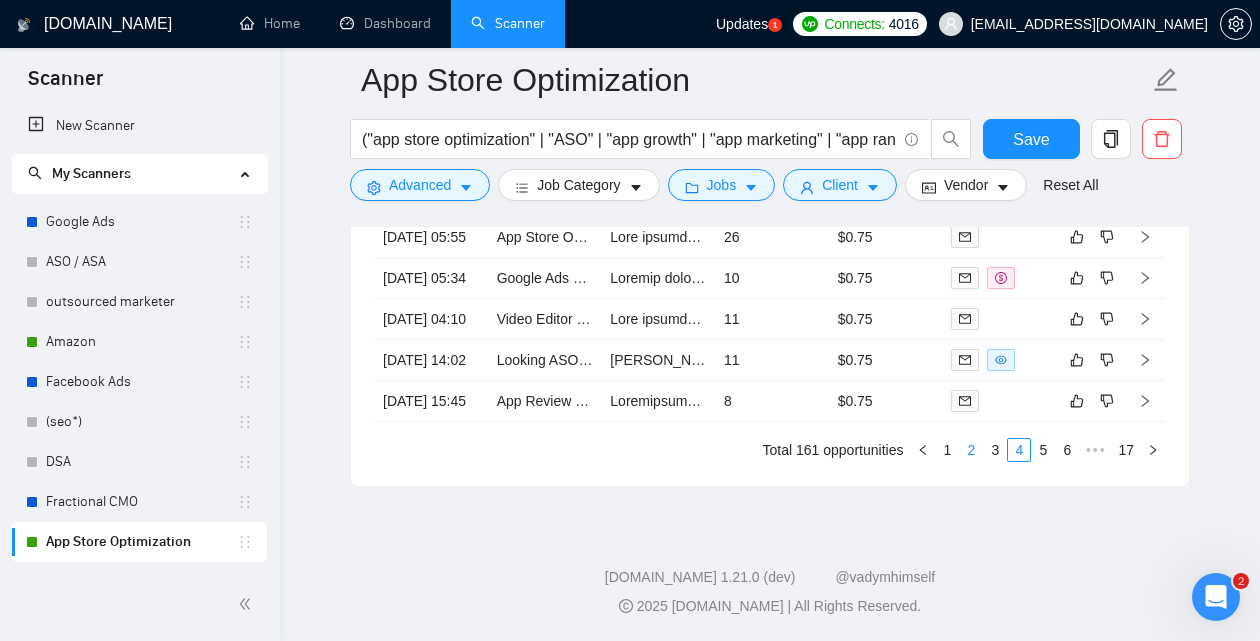 click on "2" at bounding box center (971, 450) 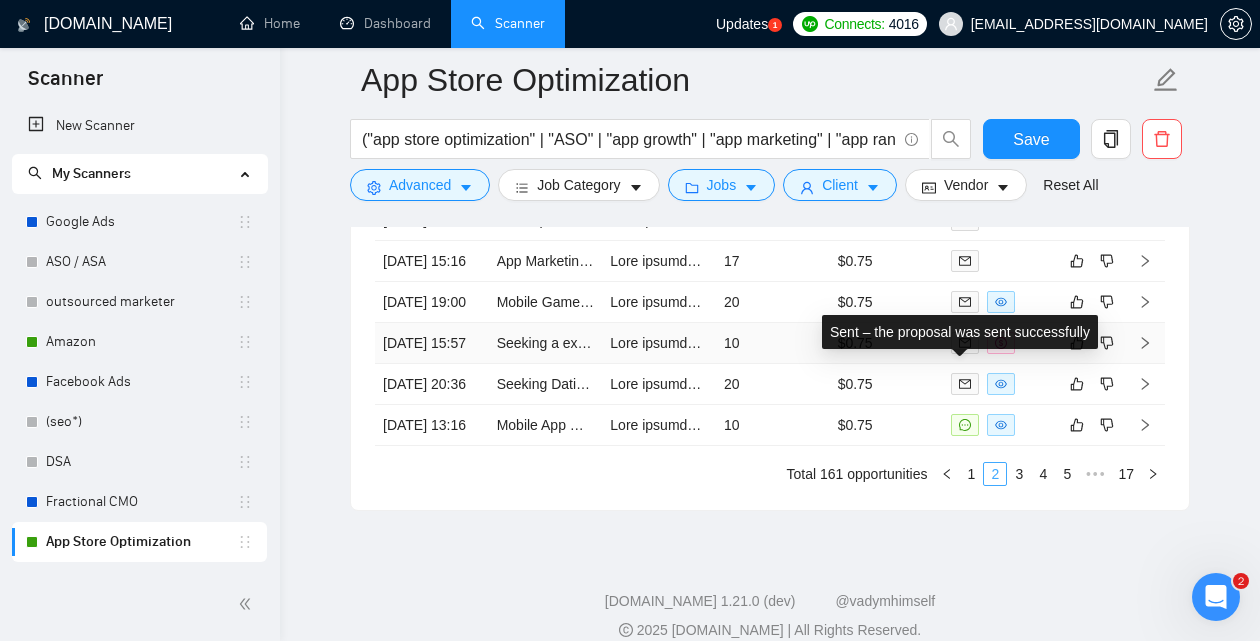 scroll, scrollTop: 4781, scrollLeft: 0, axis: vertical 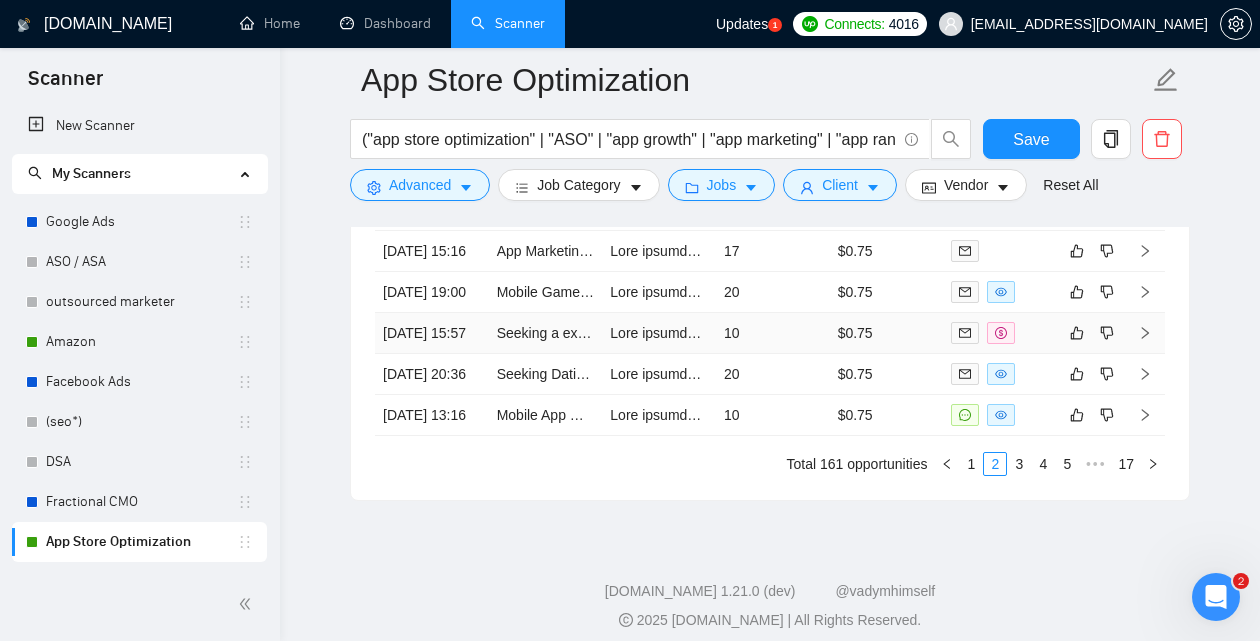 click on "10" at bounding box center (773, 333) 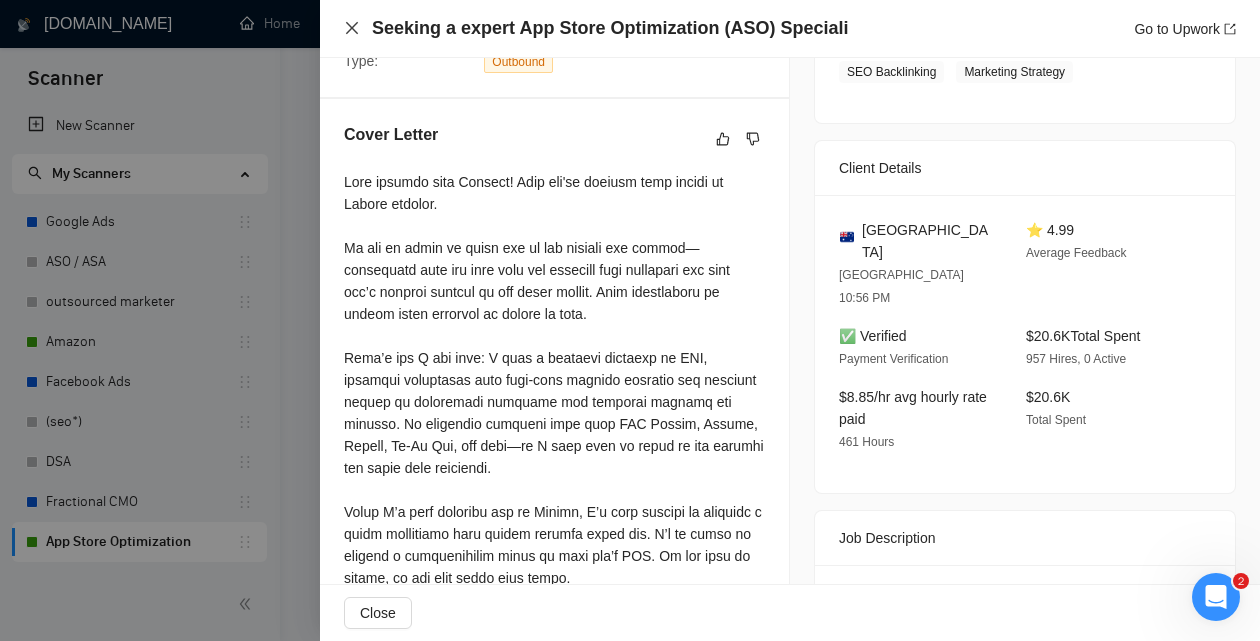 click 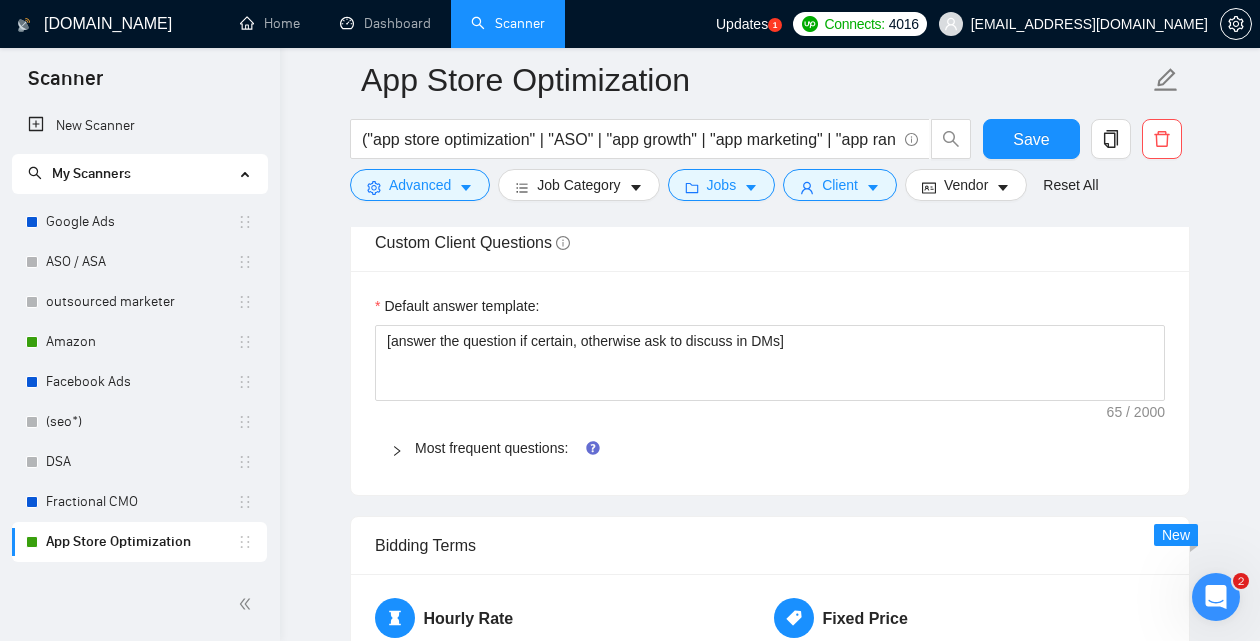 scroll, scrollTop: 2194, scrollLeft: 0, axis: vertical 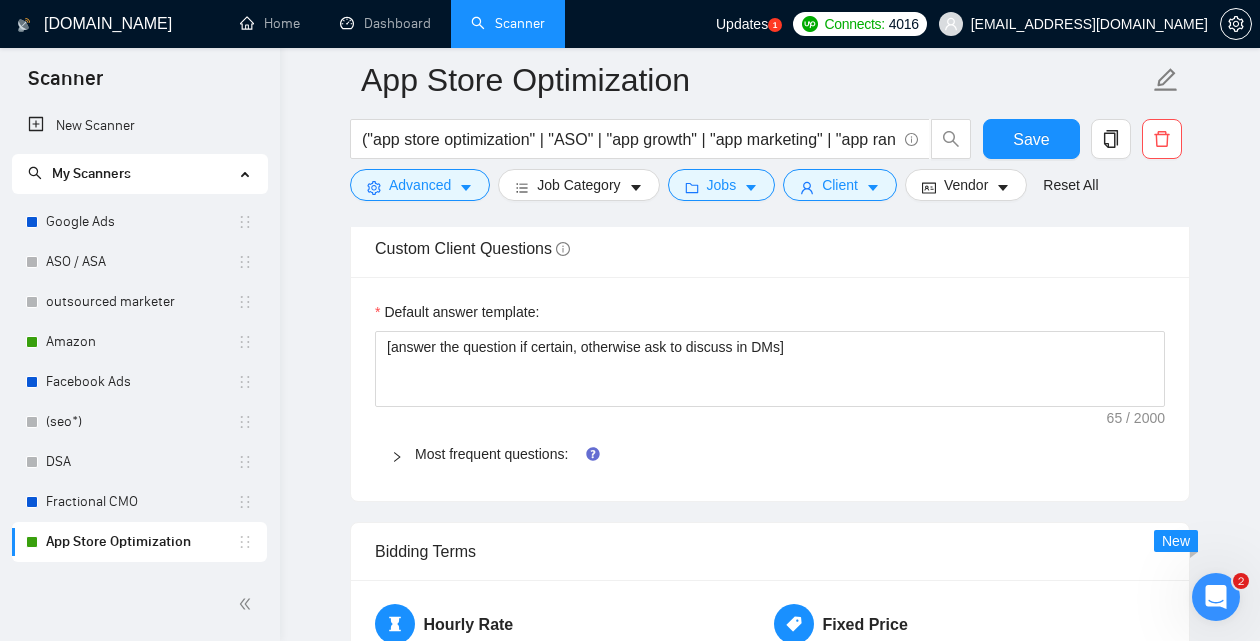 click on "Most frequent questions:" at bounding box center [770, 454] 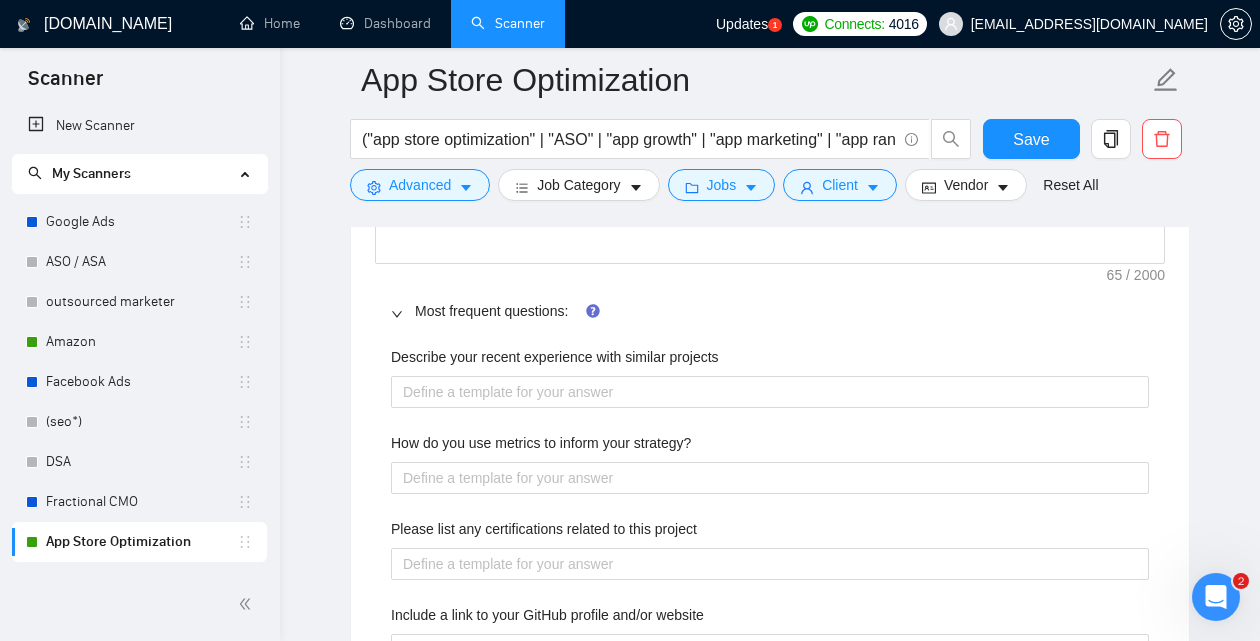 scroll, scrollTop: 2342, scrollLeft: 0, axis: vertical 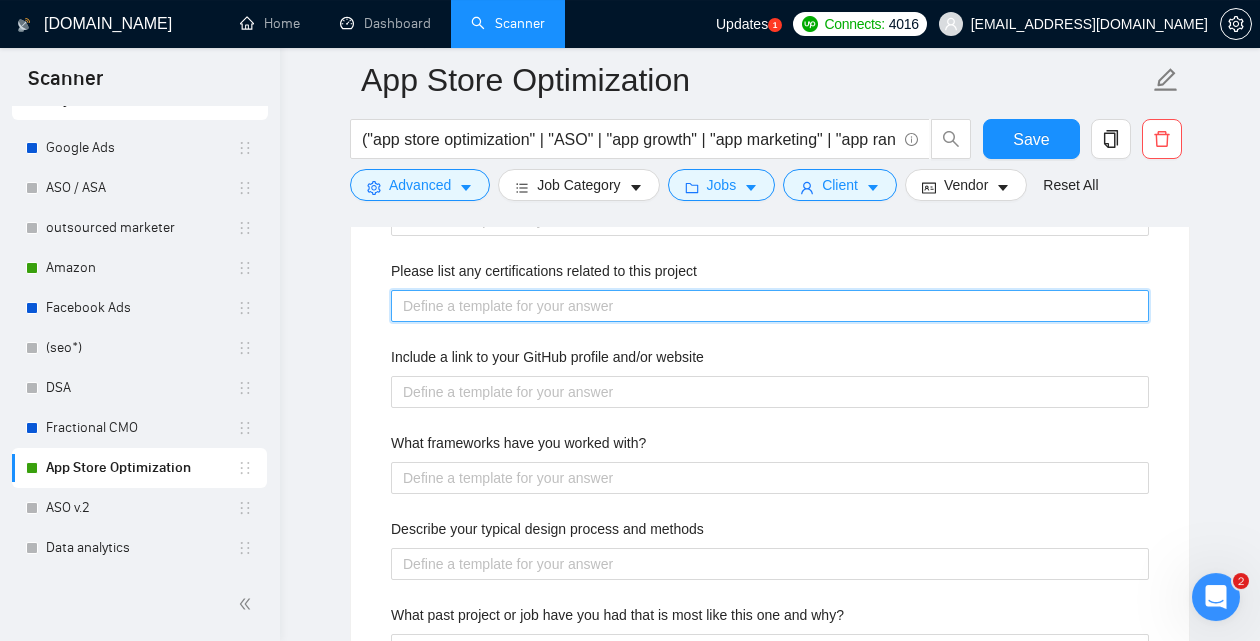 click on "Please list any certifications related to this project" at bounding box center (770, 306) 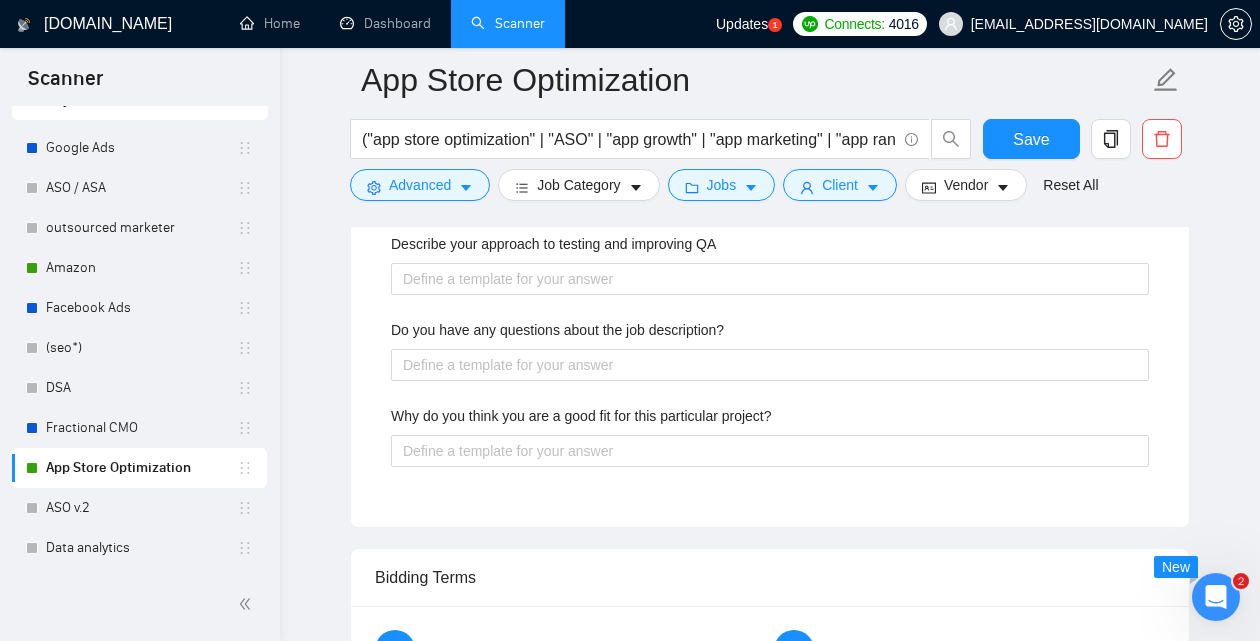 scroll, scrollTop: 3077, scrollLeft: 0, axis: vertical 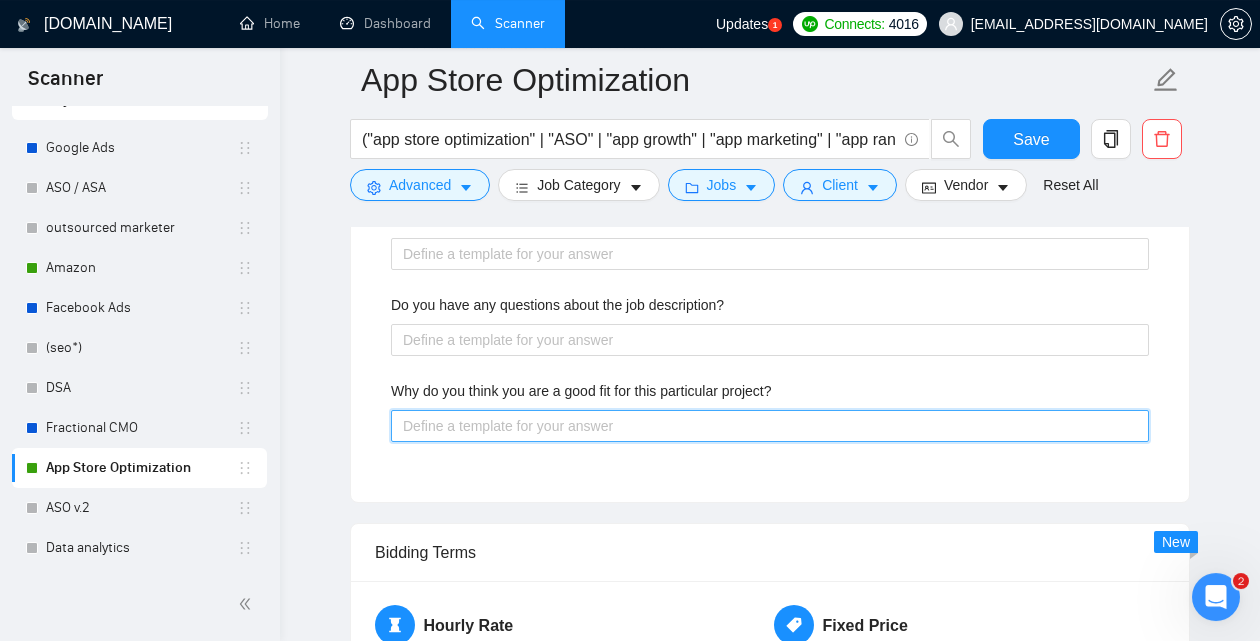 click on "Why do you think you are a good fit for this particular project?" at bounding box center (770, 426) 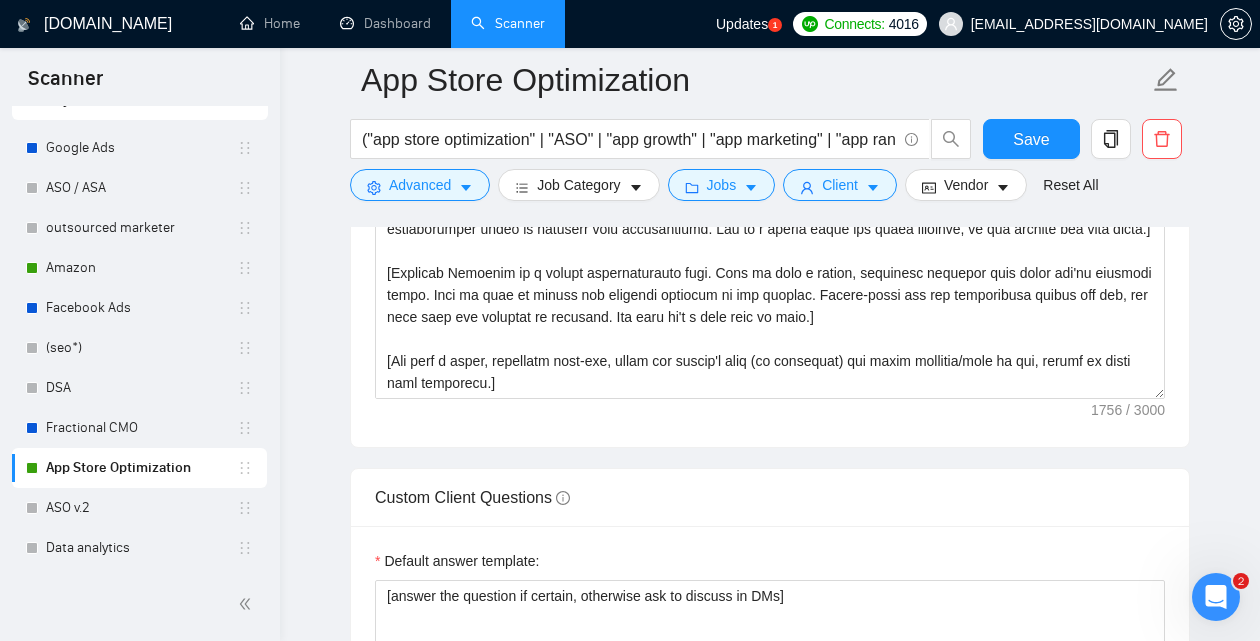 scroll, scrollTop: 1864, scrollLeft: 0, axis: vertical 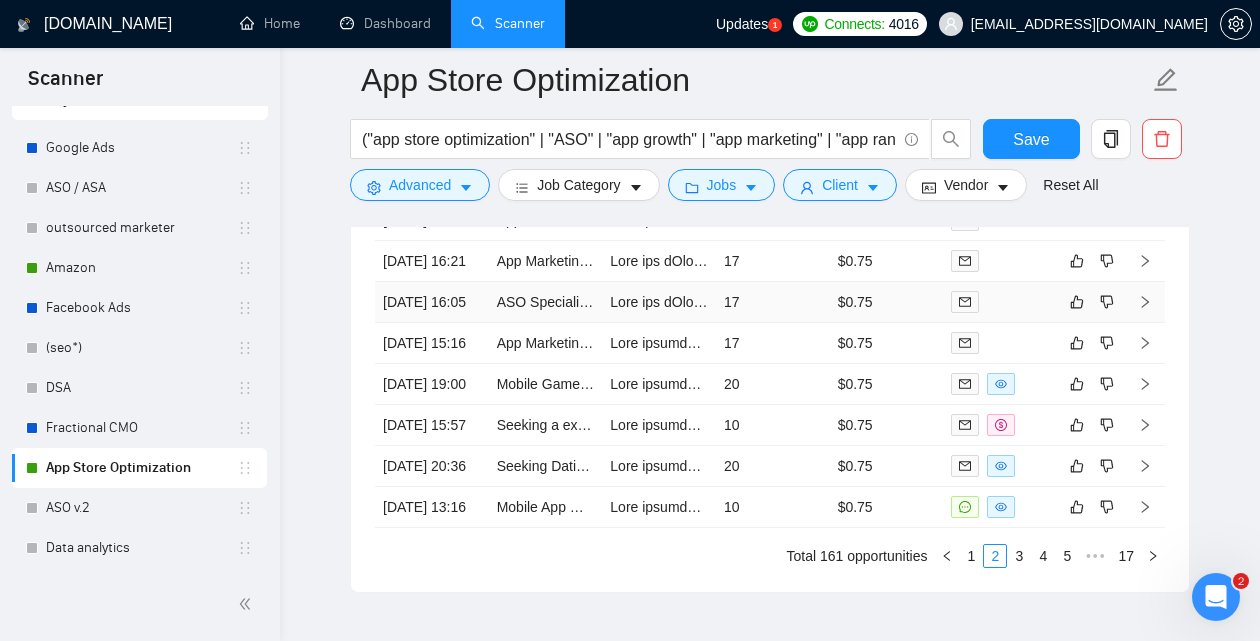 click at bounding box center (659, 302) 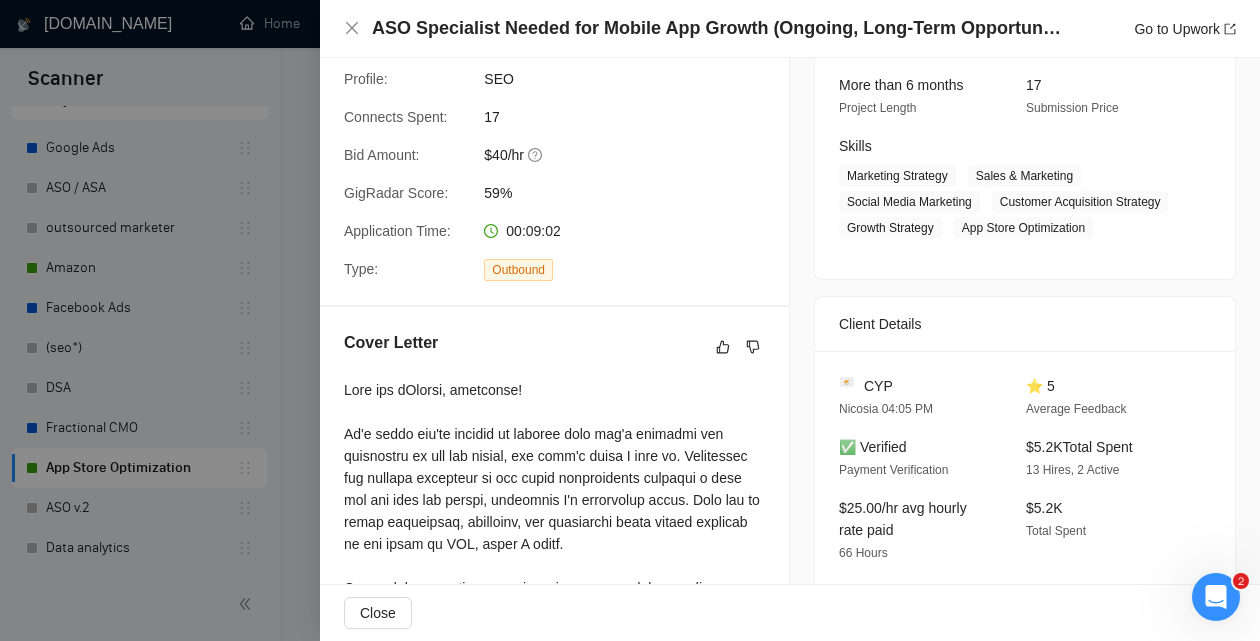 scroll, scrollTop: 208, scrollLeft: 0, axis: vertical 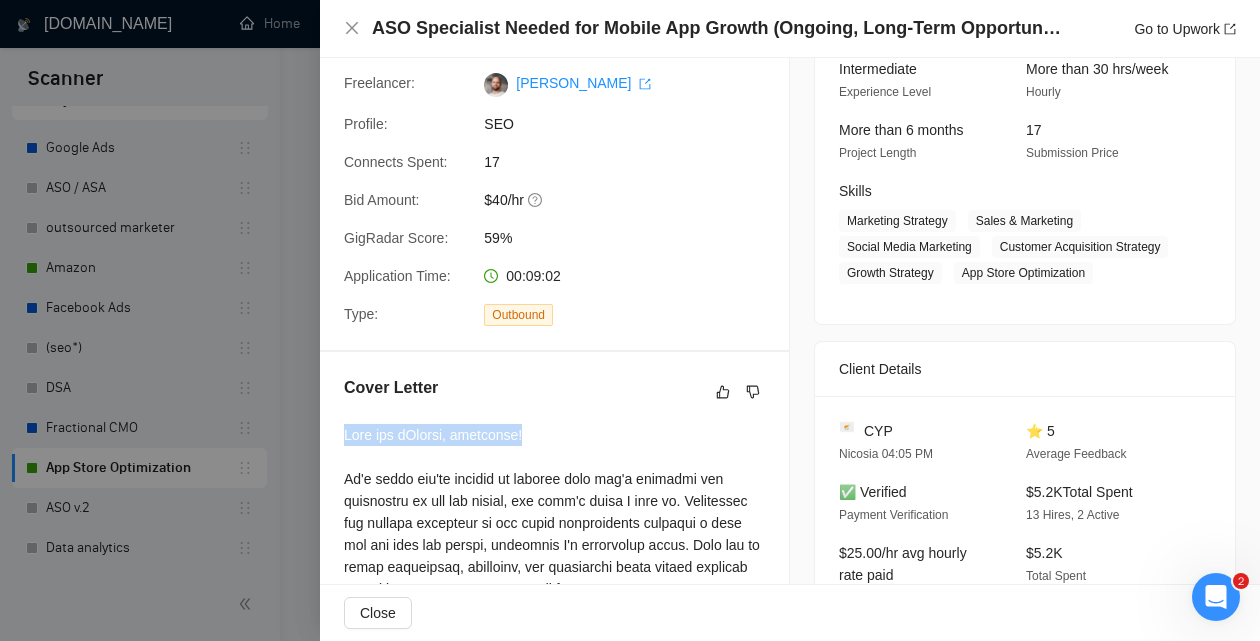 drag, startPoint x: 545, startPoint y: 436, endPoint x: 347, endPoint y: 428, distance: 198.16154 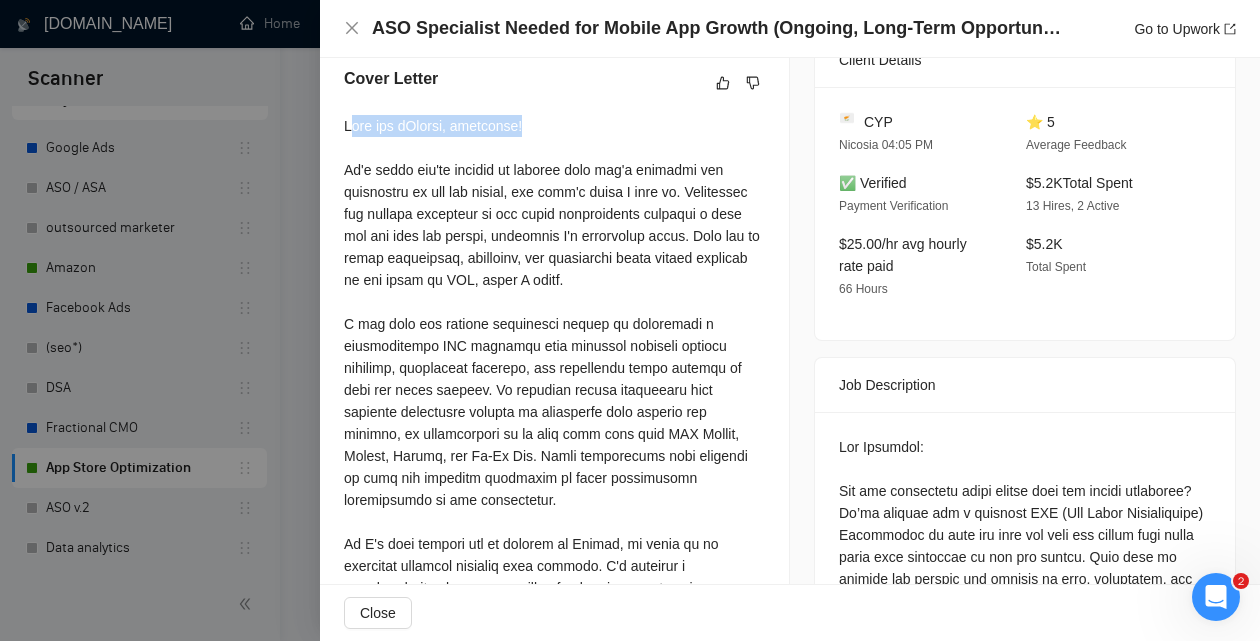 scroll, scrollTop: 528, scrollLeft: 0, axis: vertical 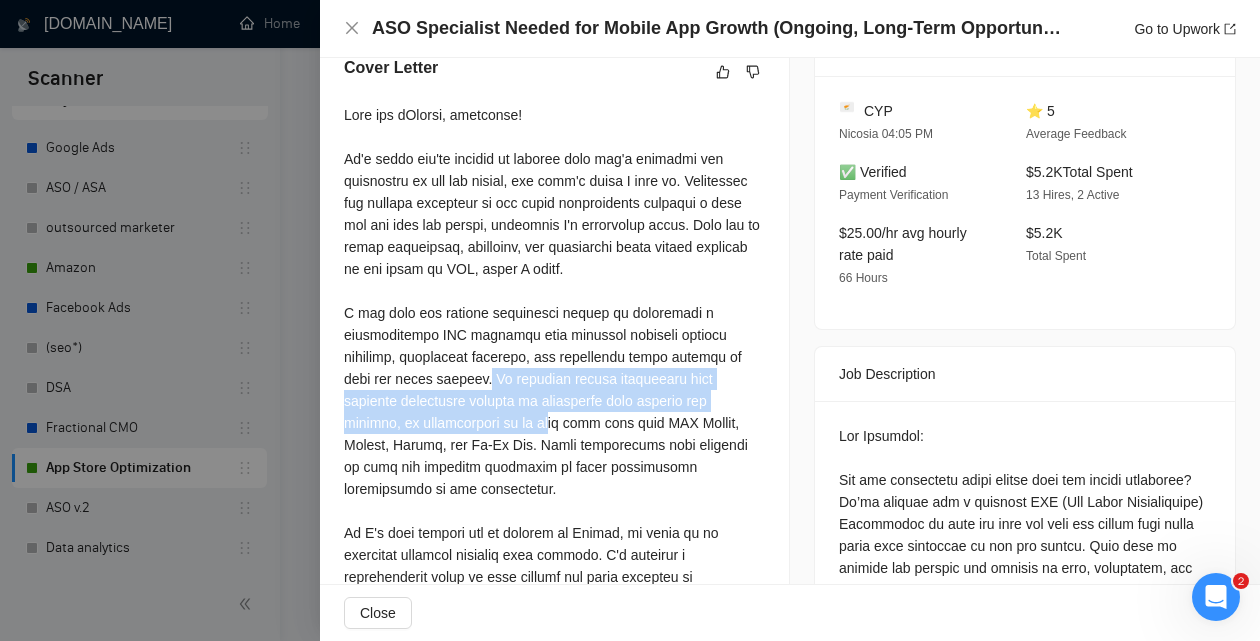 drag, startPoint x: 485, startPoint y: 399, endPoint x: 572, endPoint y: 440, distance: 96.17692 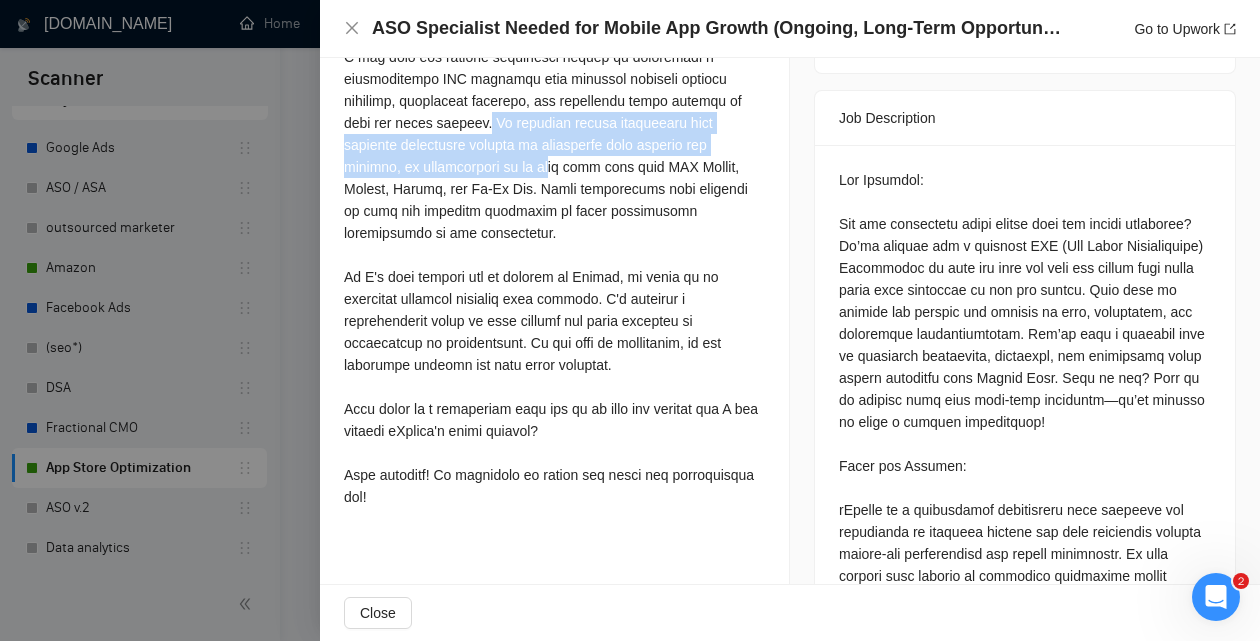 scroll, scrollTop: 778, scrollLeft: 0, axis: vertical 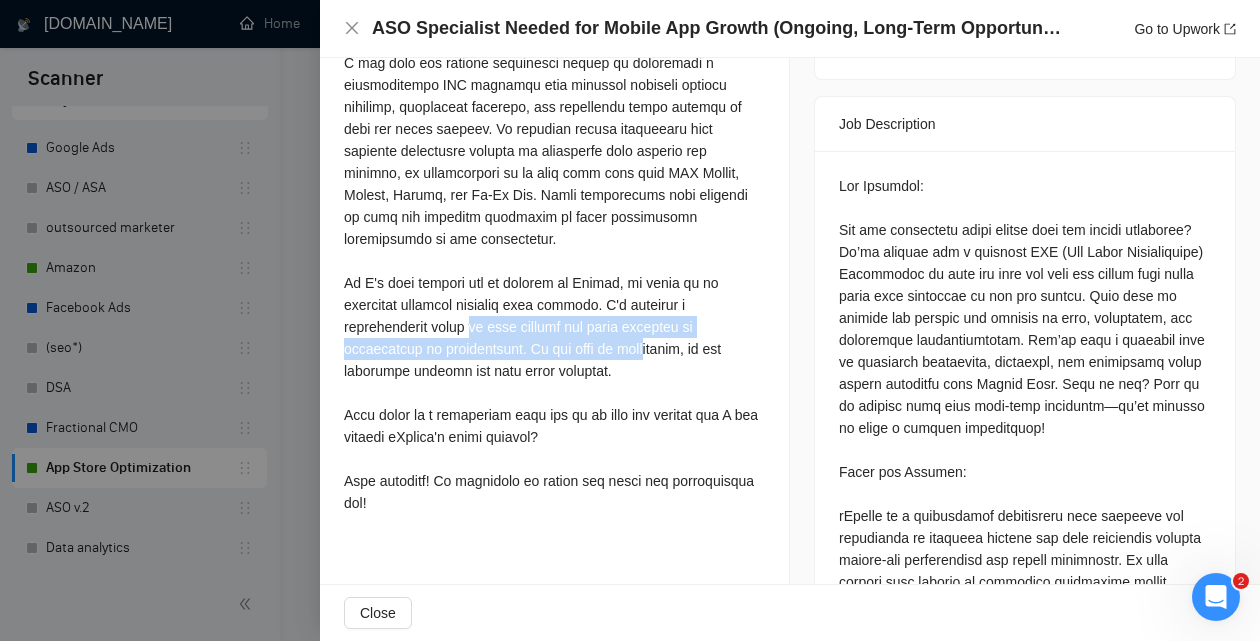 drag, startPoint x: 480, startPoint y: 352, endPoint x: 640, endPoint y: 373, distance: 161.37224 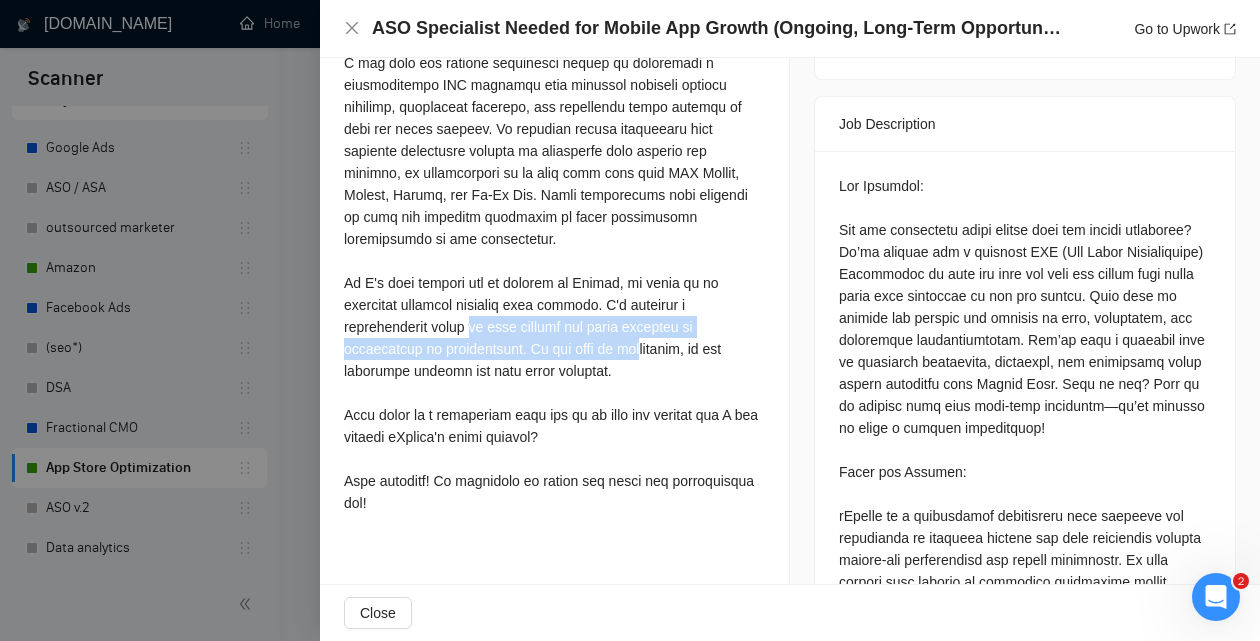 click at bounding box center [554, 184] 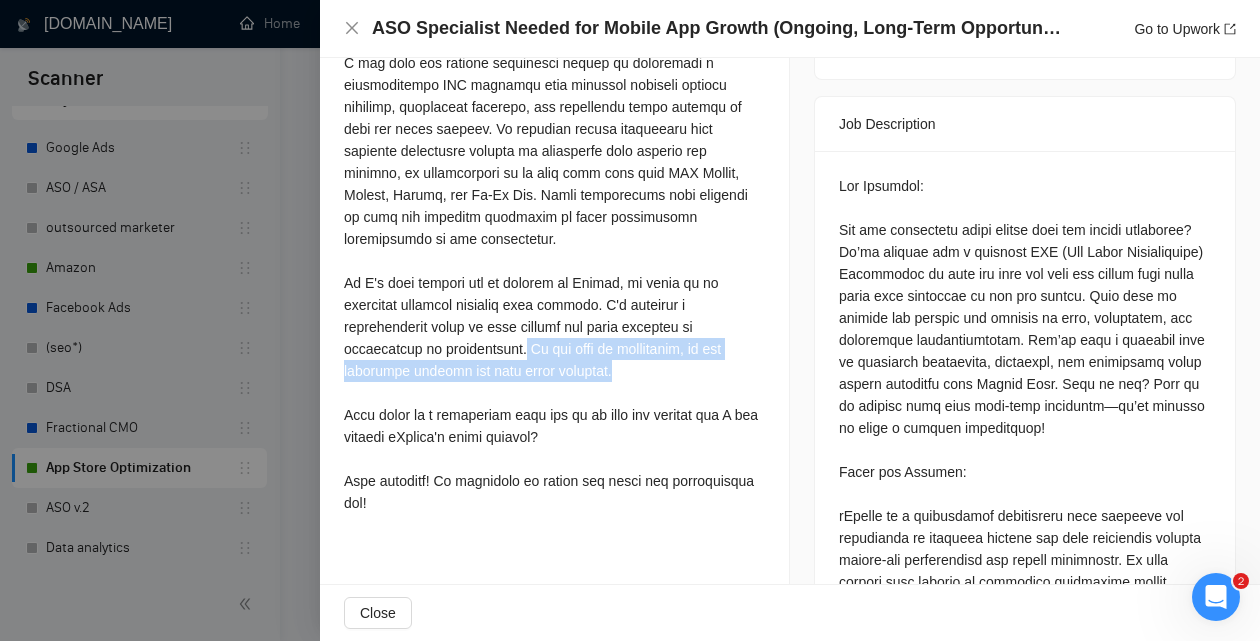 drag, startPoint x: 529, startPoint y: 370, endPoint x: 630, endPoint y: 394, distance: 103.81233 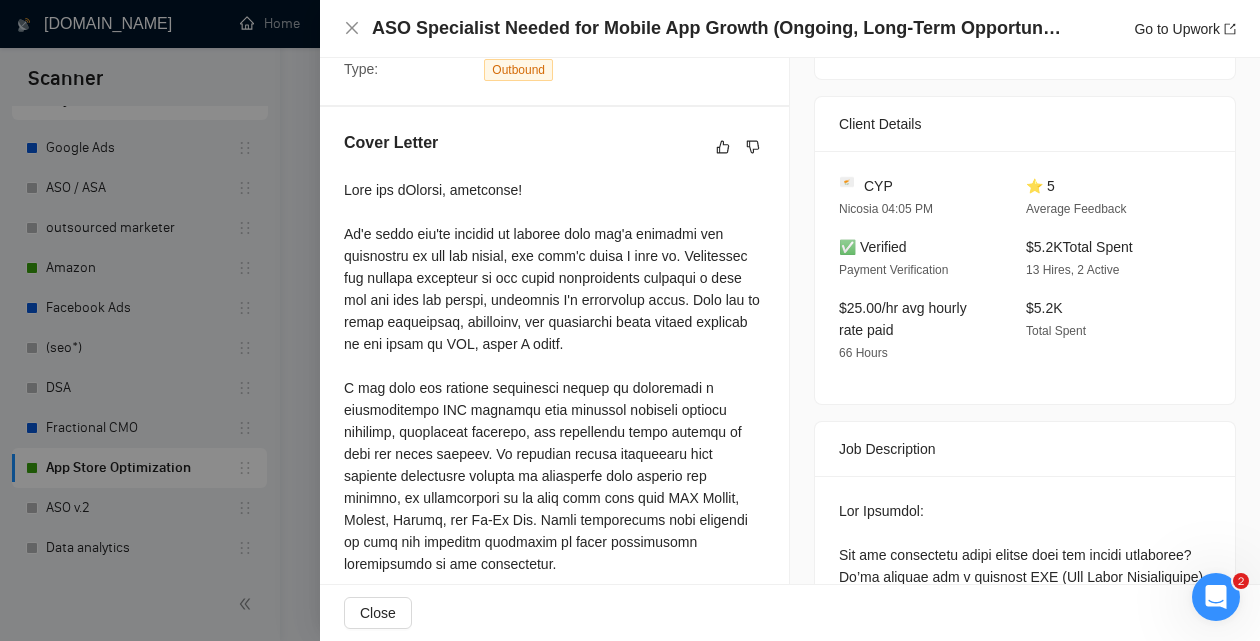 scroll, scrollTop: 423, scrollLeft: 0, axis: vertical 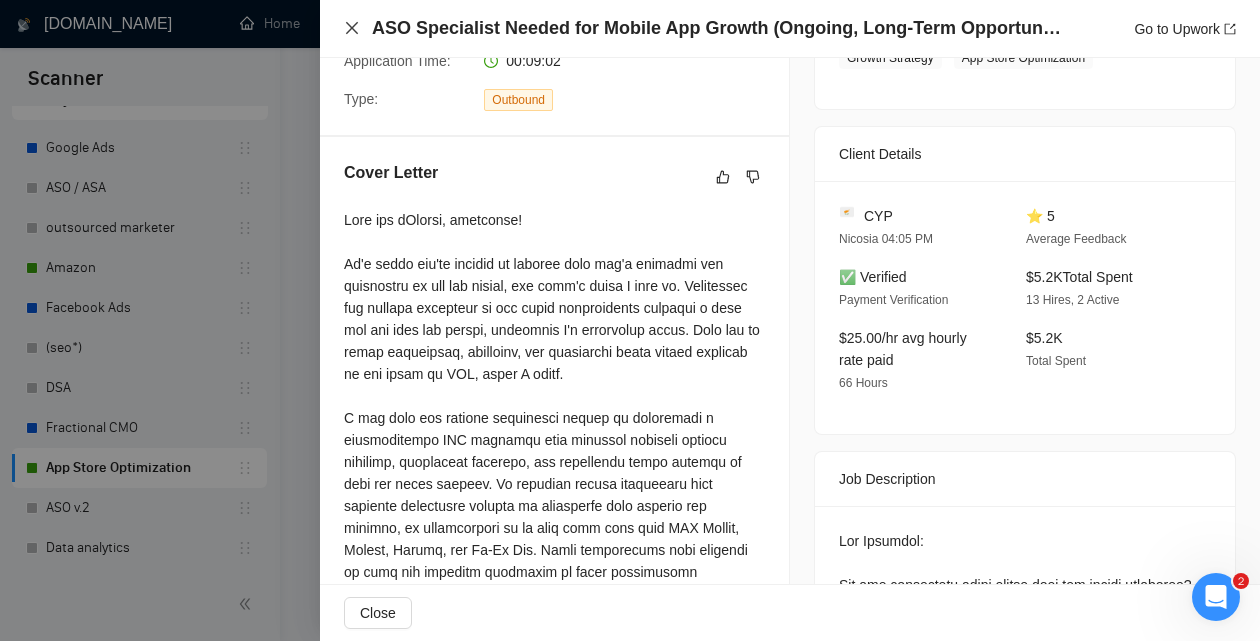 click 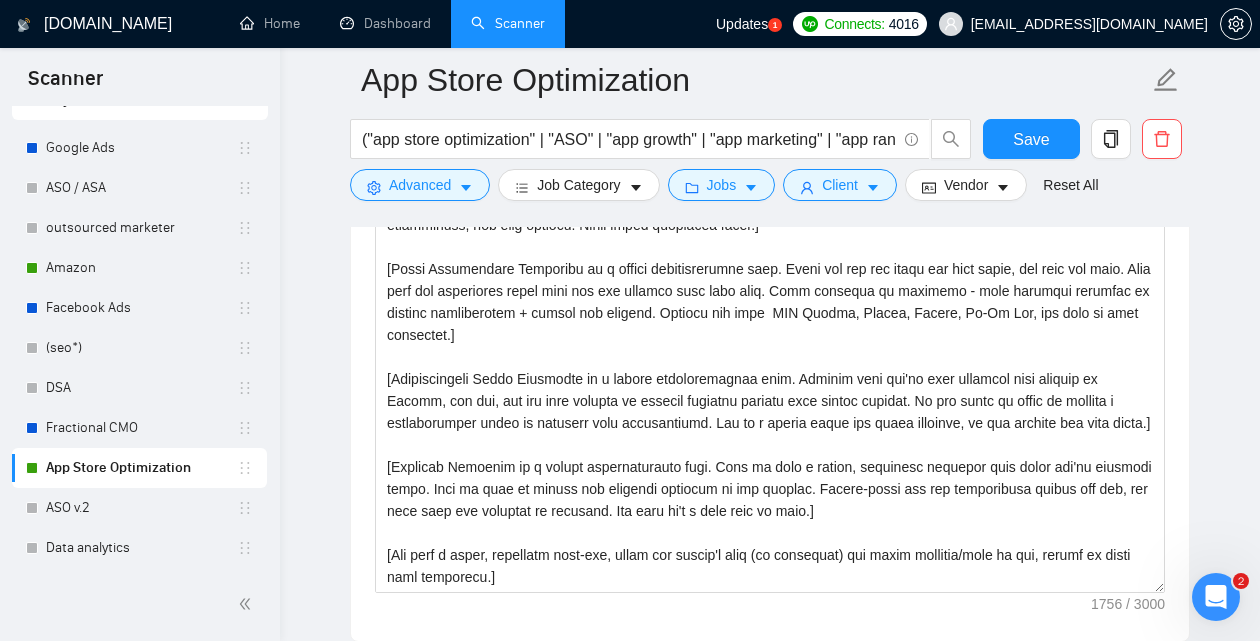 scroll, scrollTop: 1723, scrollLeft: 0, axis: vertical 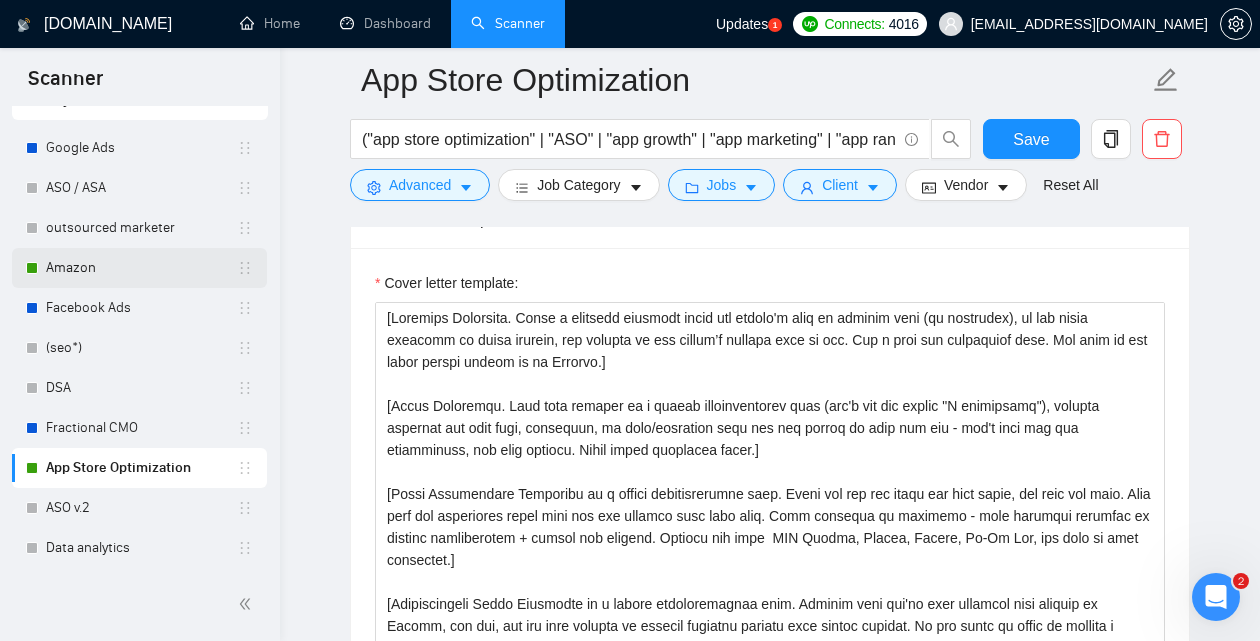 click on "Amazon" at bounding box center (141, 268) 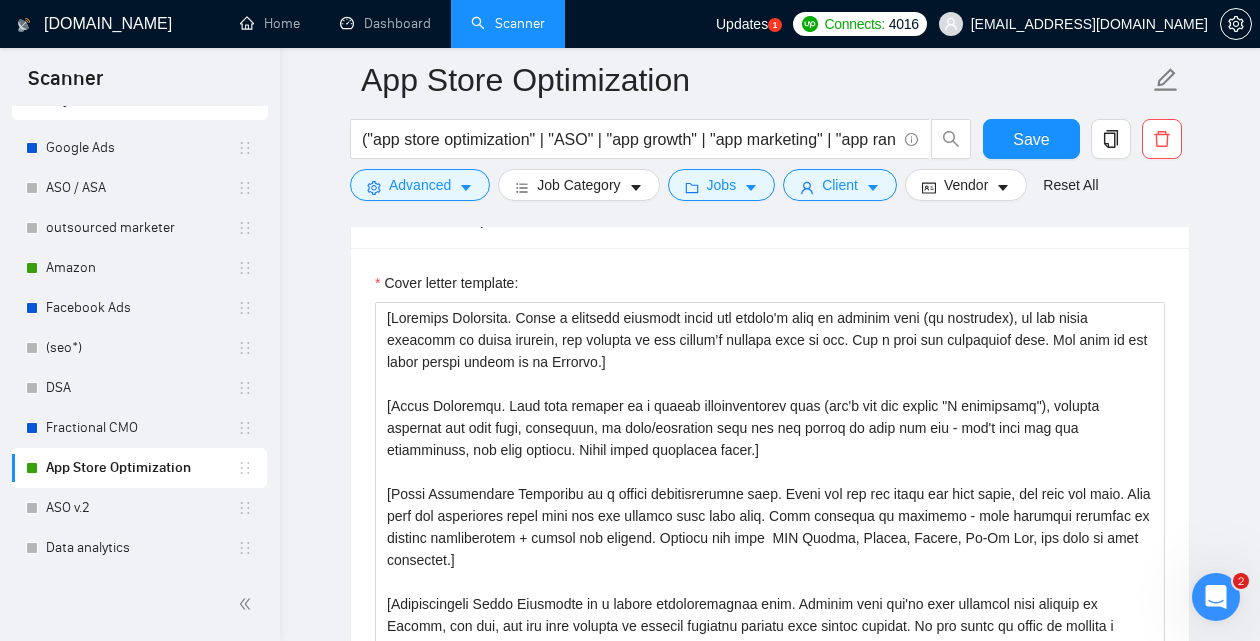 scroll, scrollTop: 89, scrollLeft: 0, axis: vertical 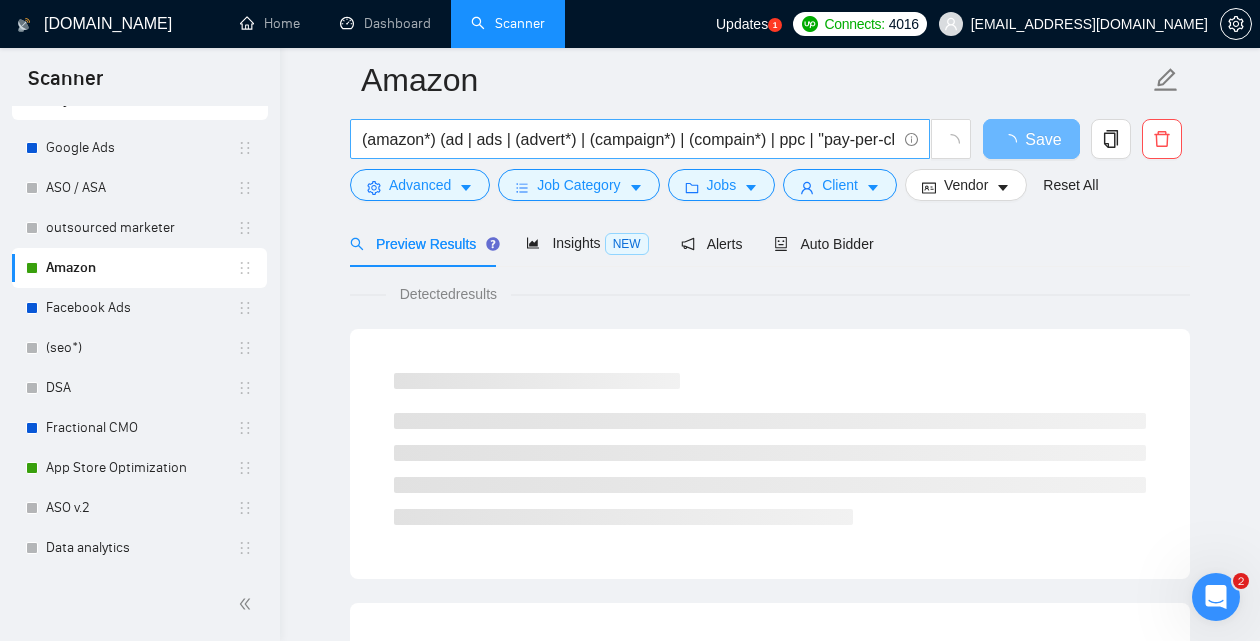 click on "(amazon*) (ad | ads | (advert*) | (campaign*) | (compain*) | ppc | "pay-per-click" | "Sponsored Product" | "Sponsored Brand" | "Sponsored Display" | "pay per click" | "campaign management" | FBA | FBM | (Fulfillment*) | "PPC Campaign Setup & Management" | "Private label")" at bounding box center [629, 139] 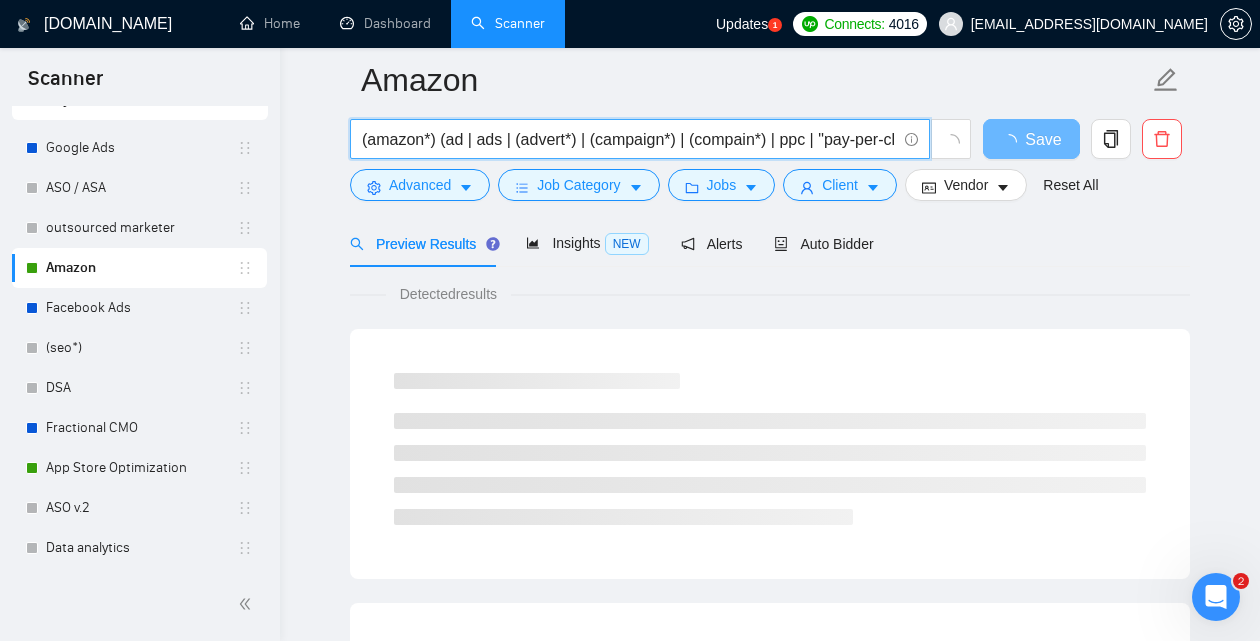 click on "(amazon*) (ad | ads | (advert*) | (campaign*) | (compain*) | ppc | "pay-per-click" | "Sponsored Product" | "Sponsored Brand" | "Sponsored Display" | "pay per click" | "campaign management" | FBA | FBM | (Fulfillment*) | "PPC Campaign Setup & Management" | "Private label")" at bounding box center (629, 139) 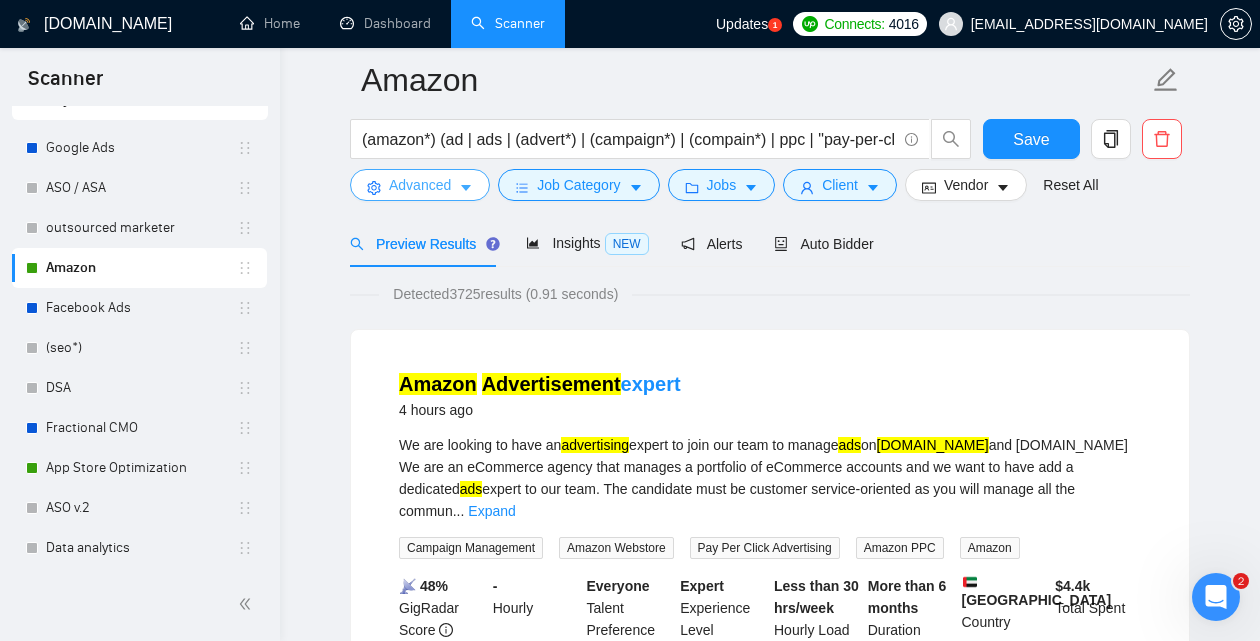 click on "Advanced" at bounding box center (420, 185) 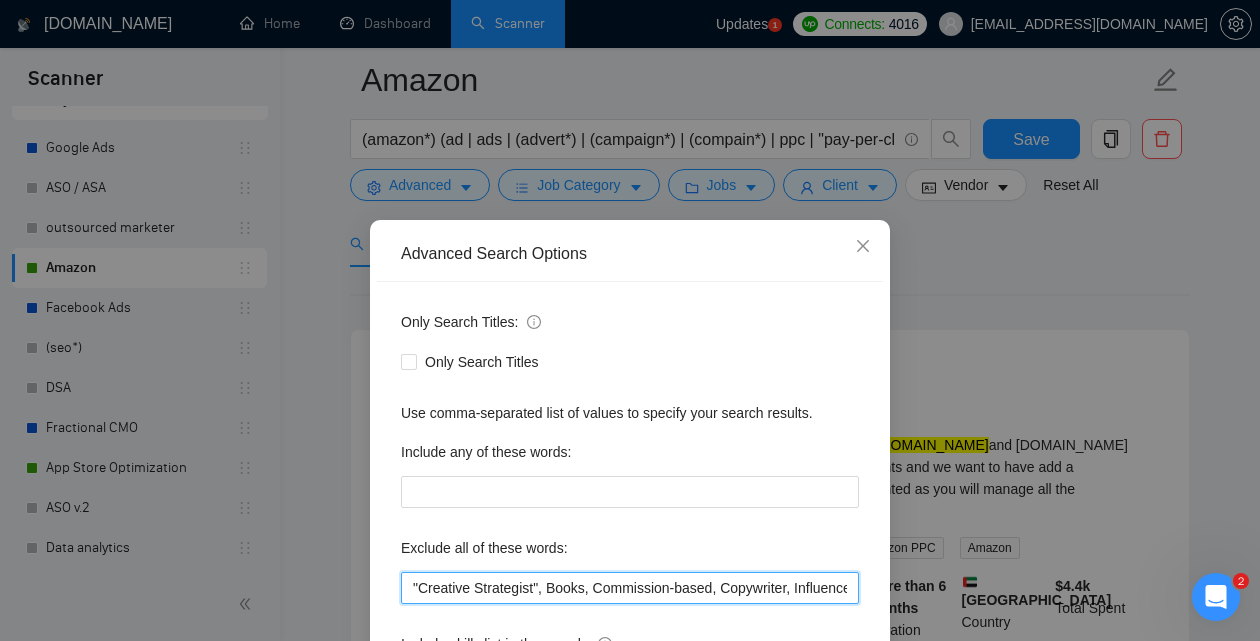 click on ""Creative Strategist", Books, Commission-based, Copywriter, Influencer, book, "Sales Rep", Affiliate, "KDP", Russia, Email, "Creative Manager", Researcher, VA, TikTok, "Outreach Specialist", "Game Development", "YouTube influencer", "Dubai based", "Content Creator", "Virtual assistant", "Graphic Designer", "Operation Manager", HubSpot, Arbitrage" at bounding box center (630, 588) 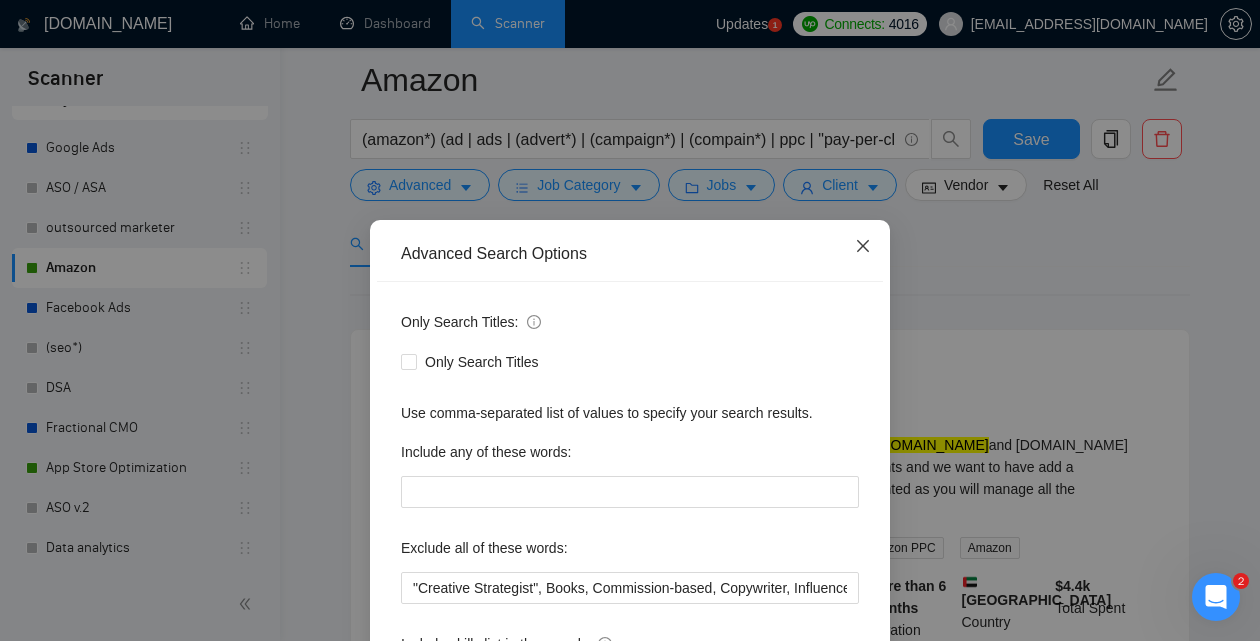 click 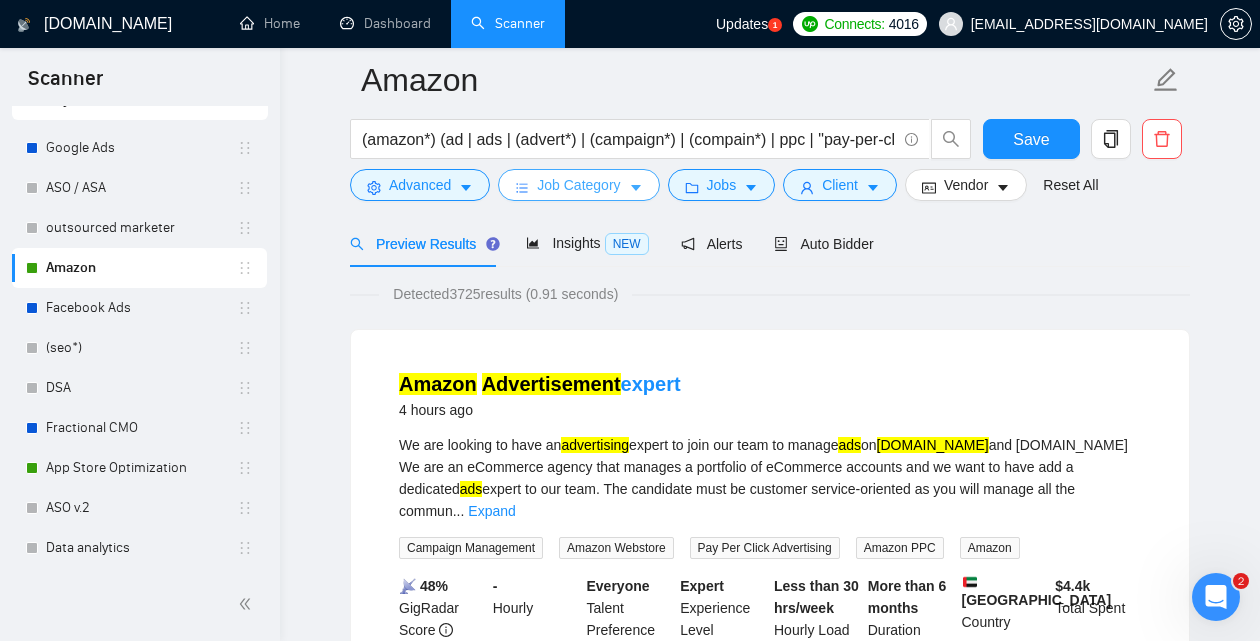 click on "Job Category" at bounding box center (578, 185) 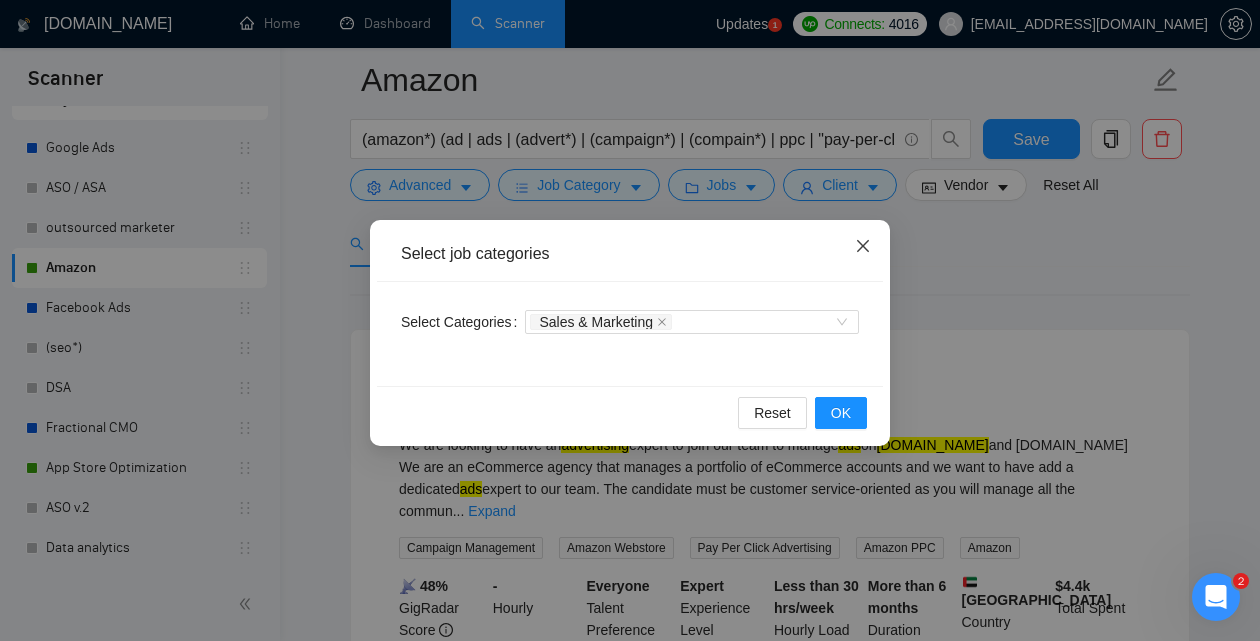 click 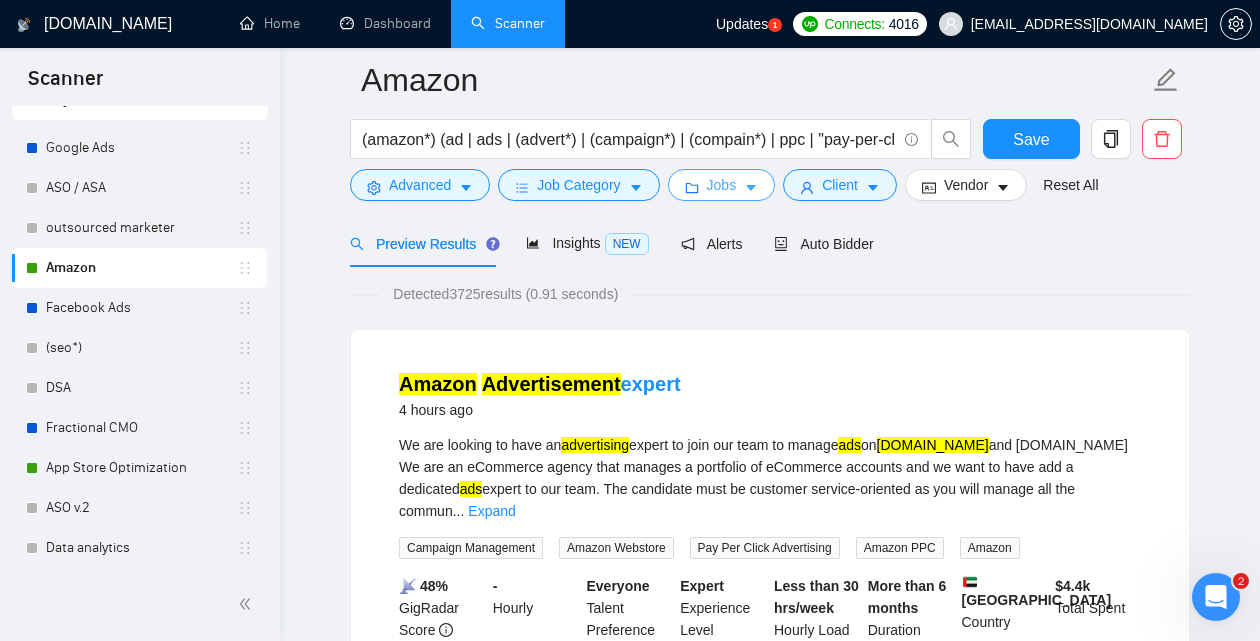 click on "Jobs" at bounding box center (722, 185) 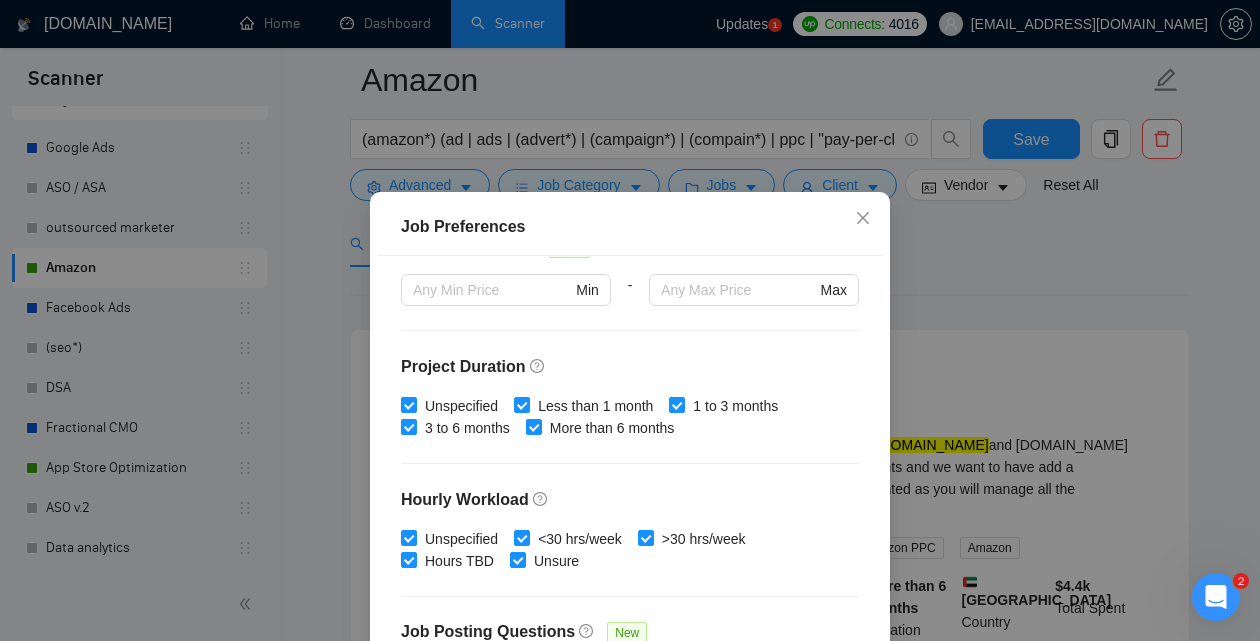 scroll, scrollTop: 678, scrollLeft: 0, axis: vertical 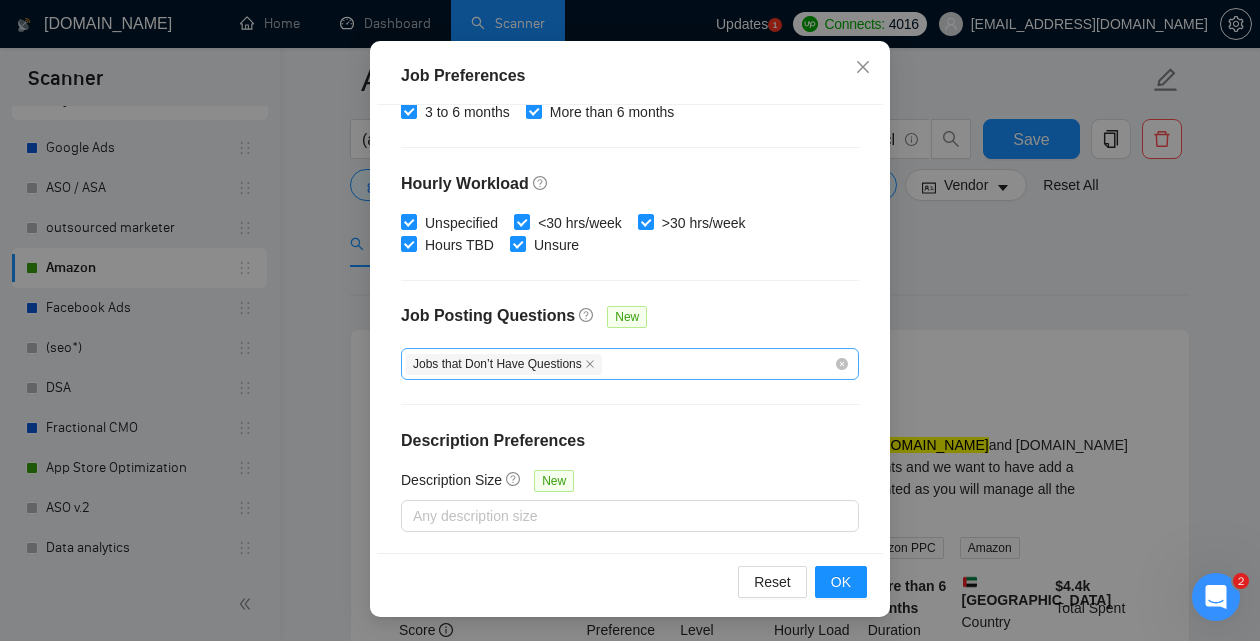 click on "Jobs that Don’t Have Questions" at bounding box center (620, 364) 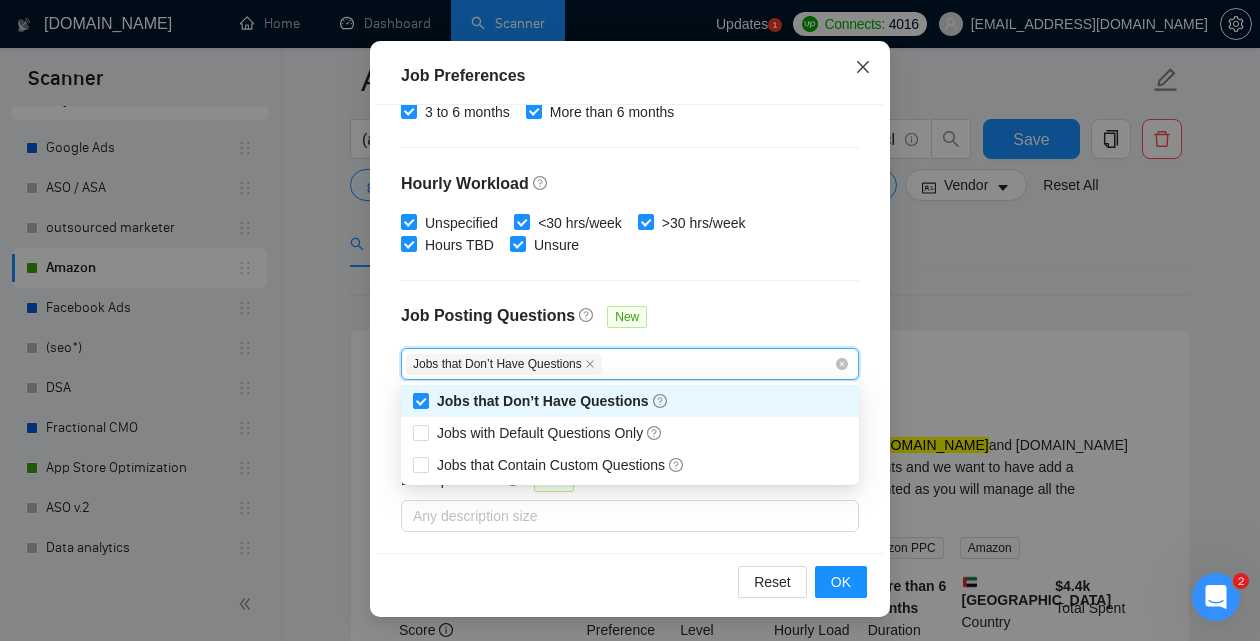 click 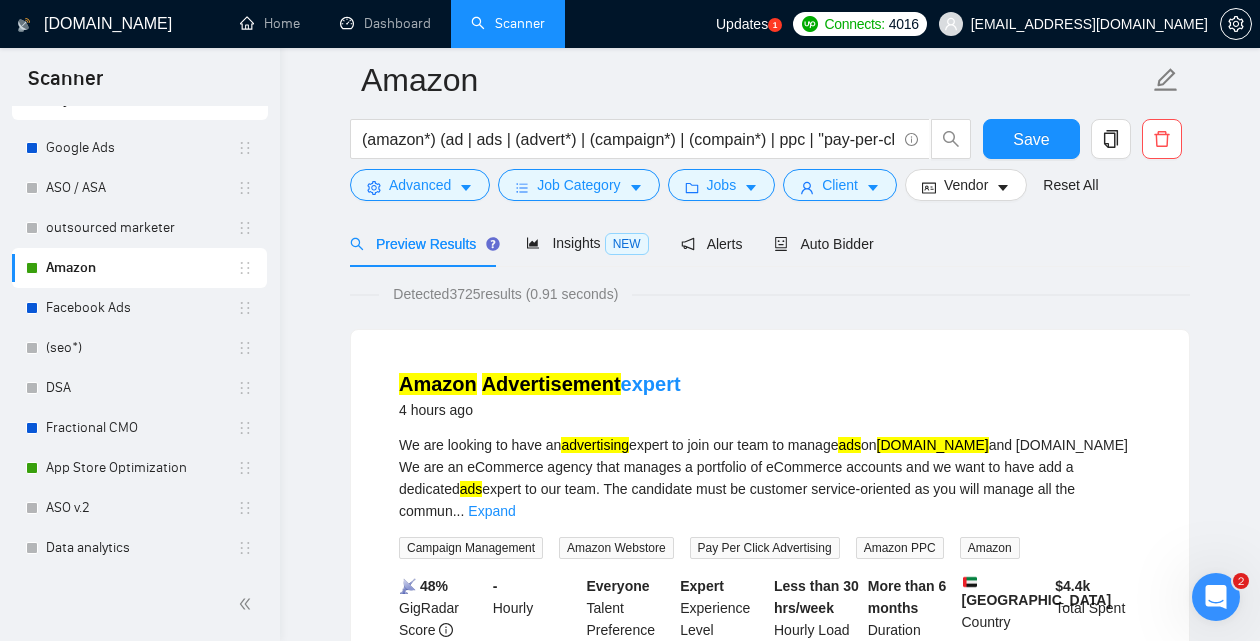 scroll, scrollTop: 80, scrollLeft: 0, axis: vertical 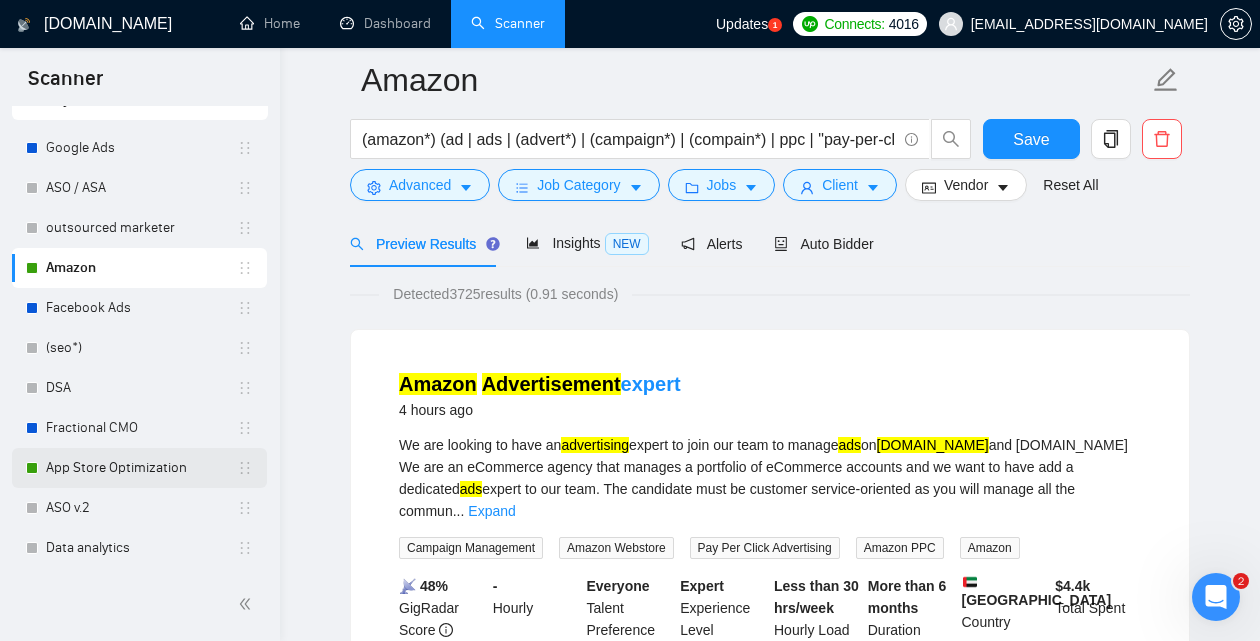click on "App Store Optimization" at bounding box center [141, 468] 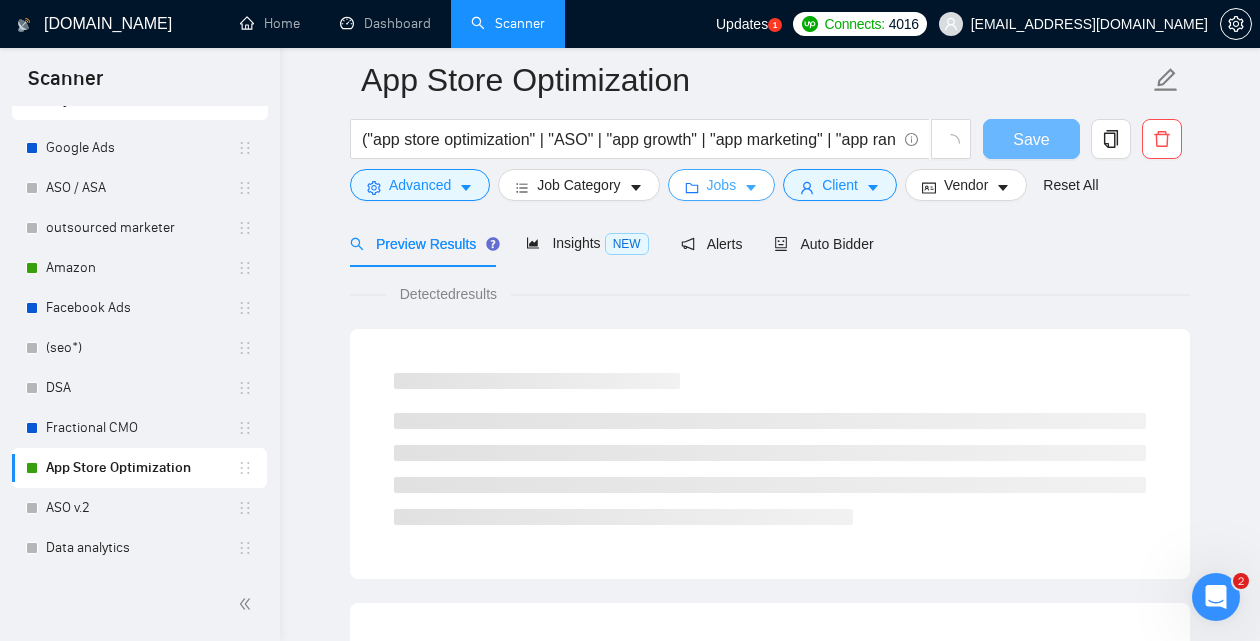 click on "Jobs" at bounding box center [722, 185] 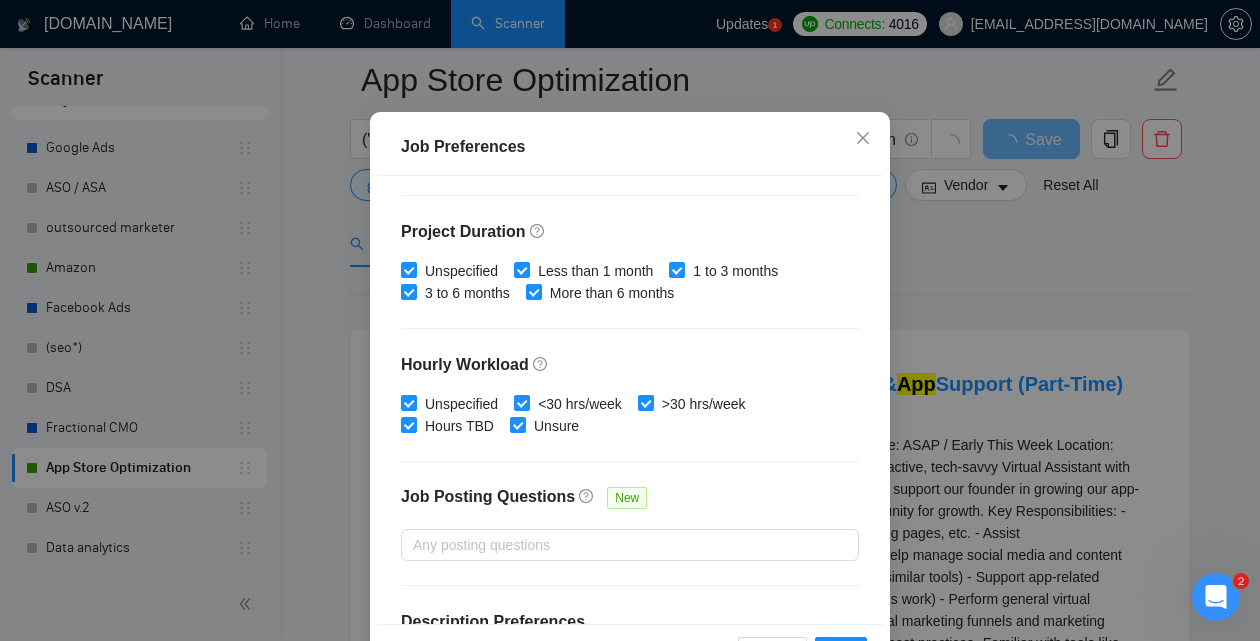 scroll, scrollTop: 678, scrollLeft: 0, axis: vertical 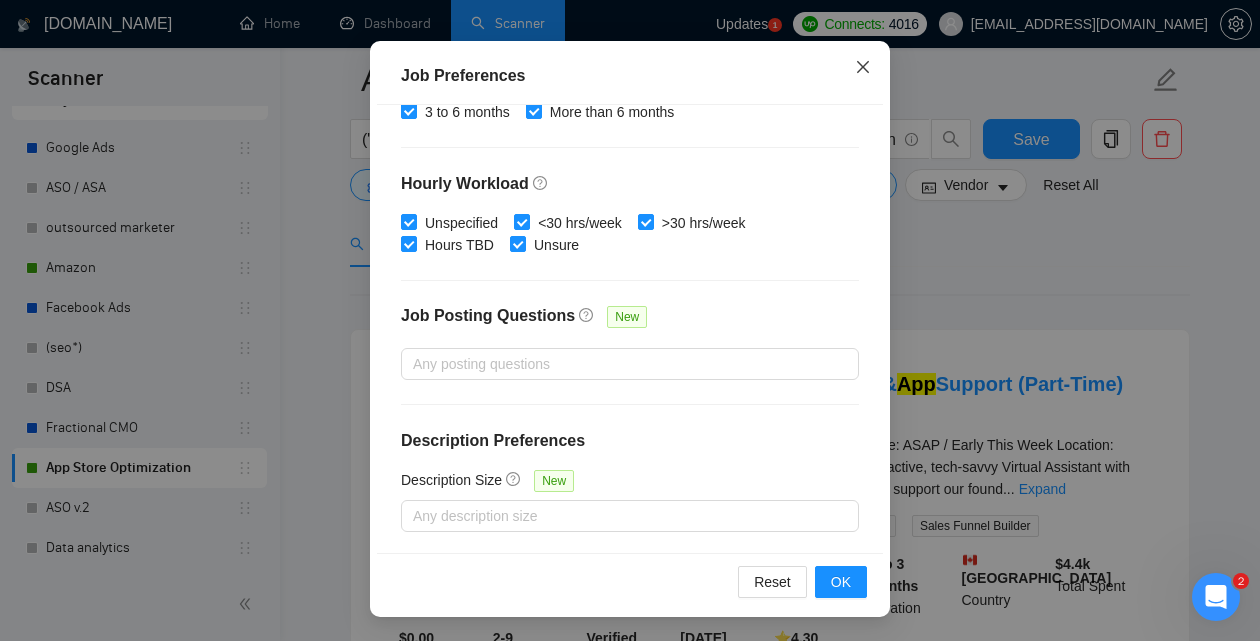 click 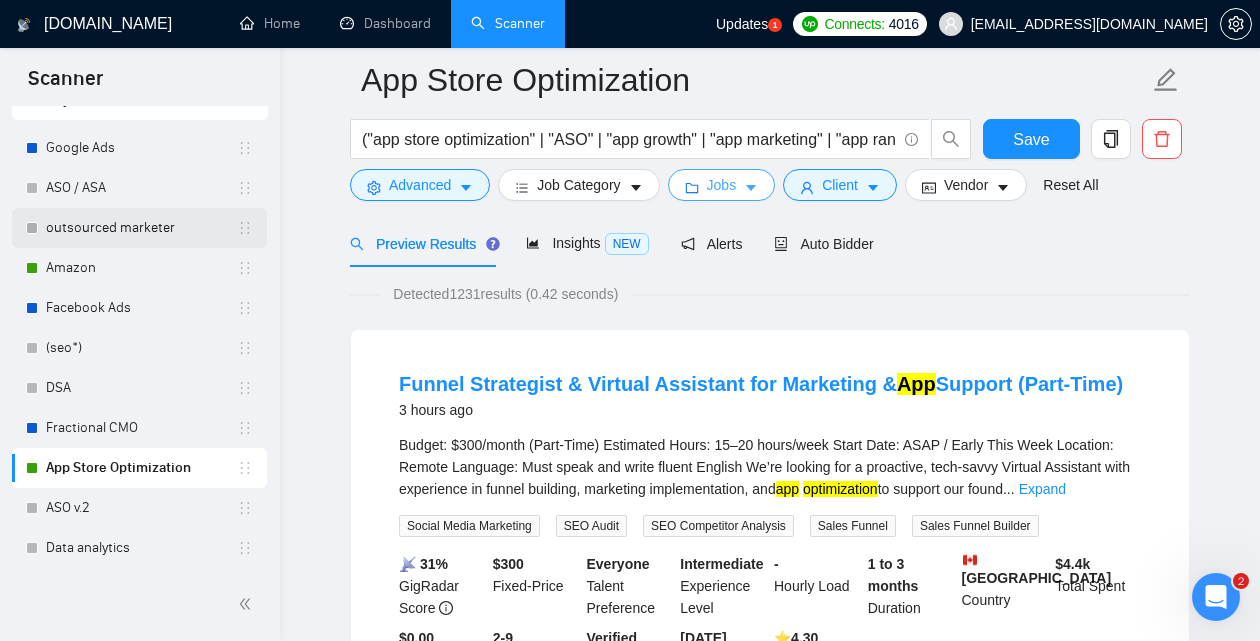 scroll, scrollTop: 0, scrollLeft: 0, axis: both 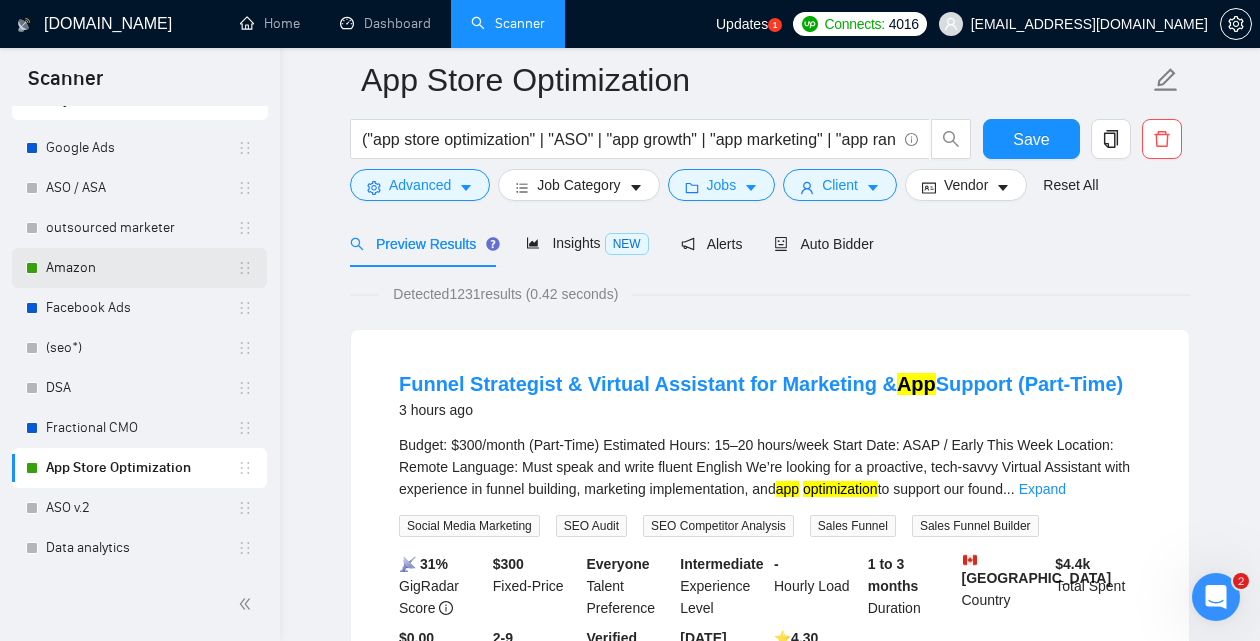 click on "Amazon" at bounding box center (141, 268) 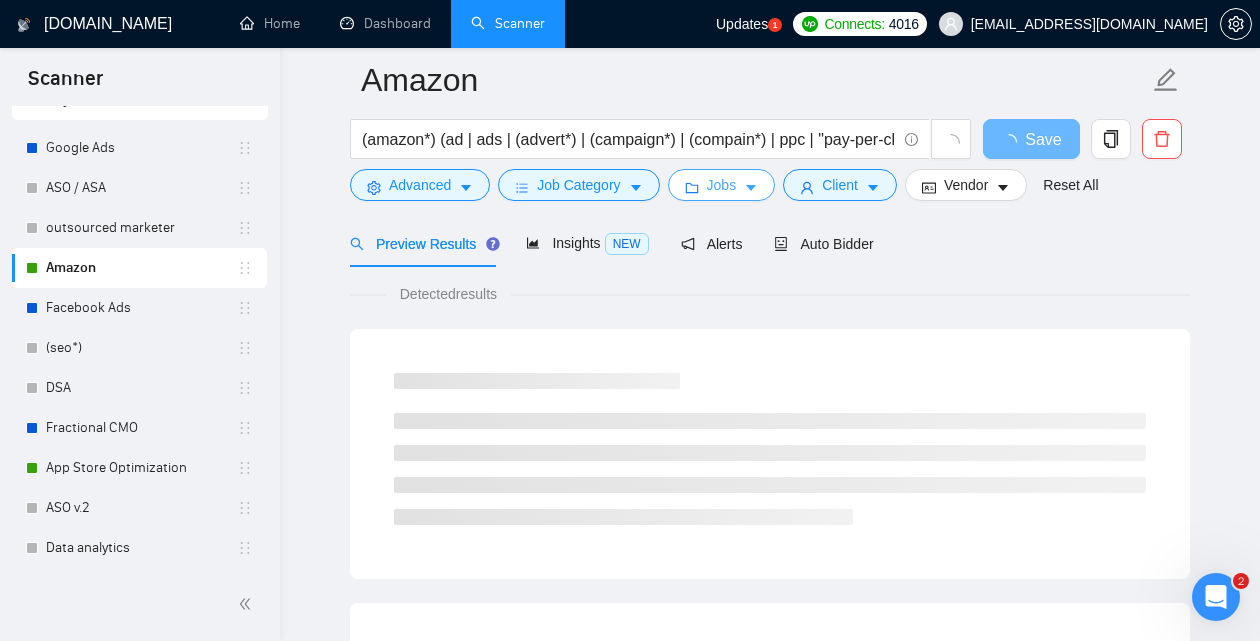 click on "Jobs" at bounding box center [722, 185] 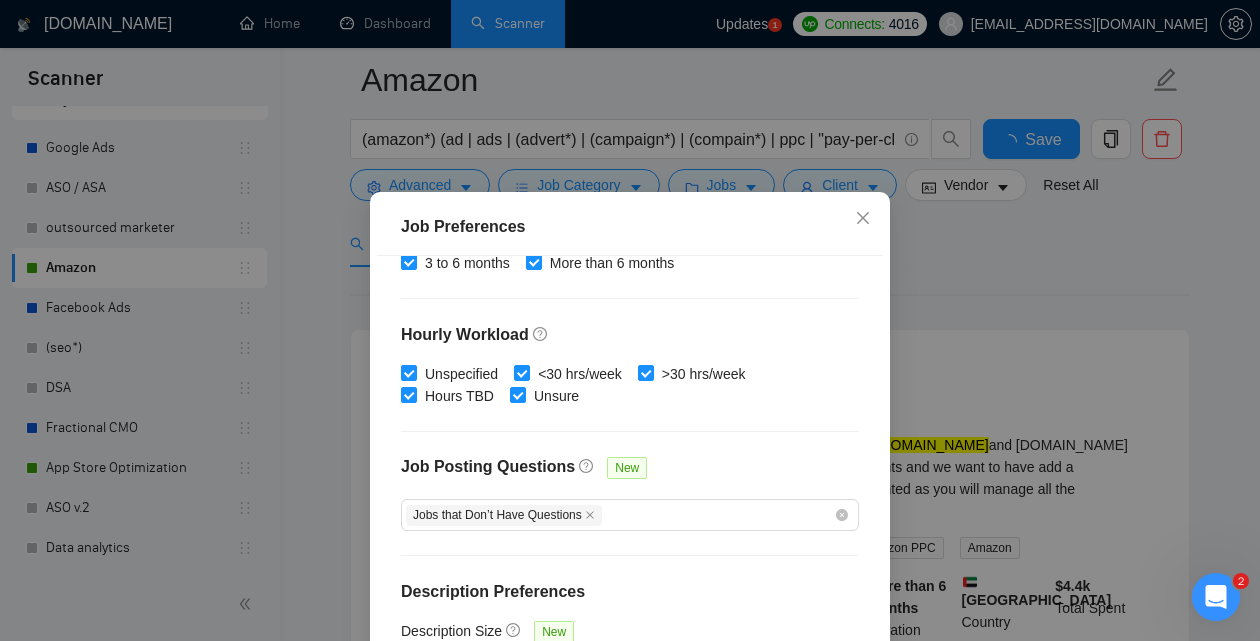 scroll, scrollTop: 678, scrollLeft: 0, axis: vertical 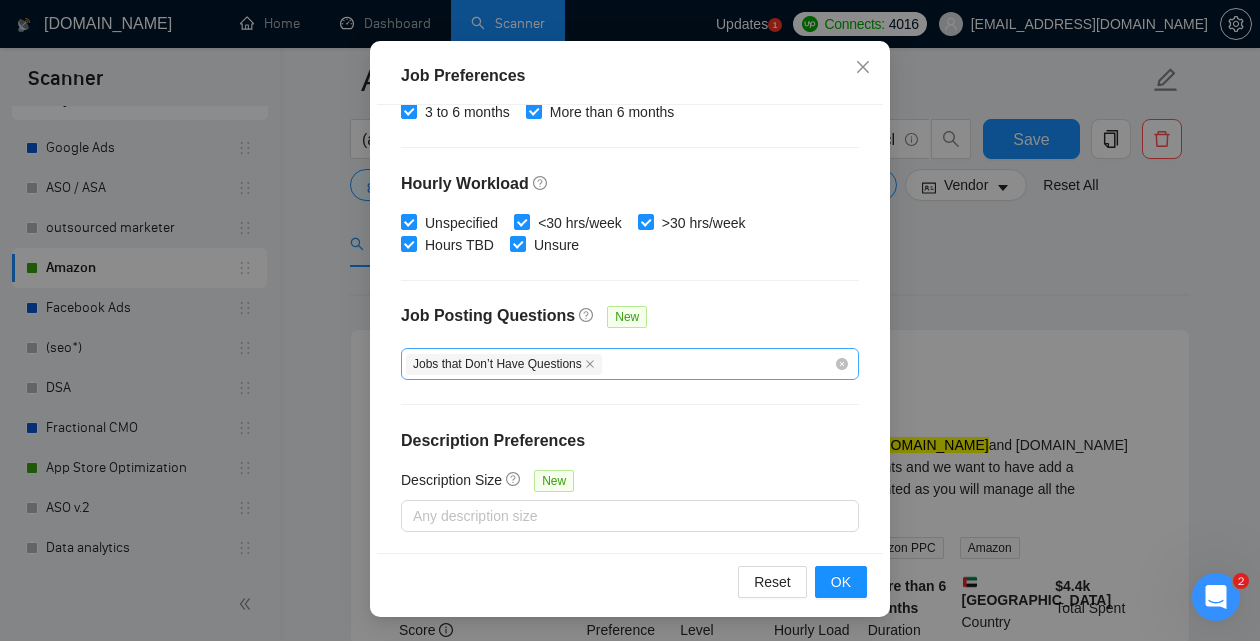 click on "Jobs that Don’t Have Questions" at bounding box center [620, 364] 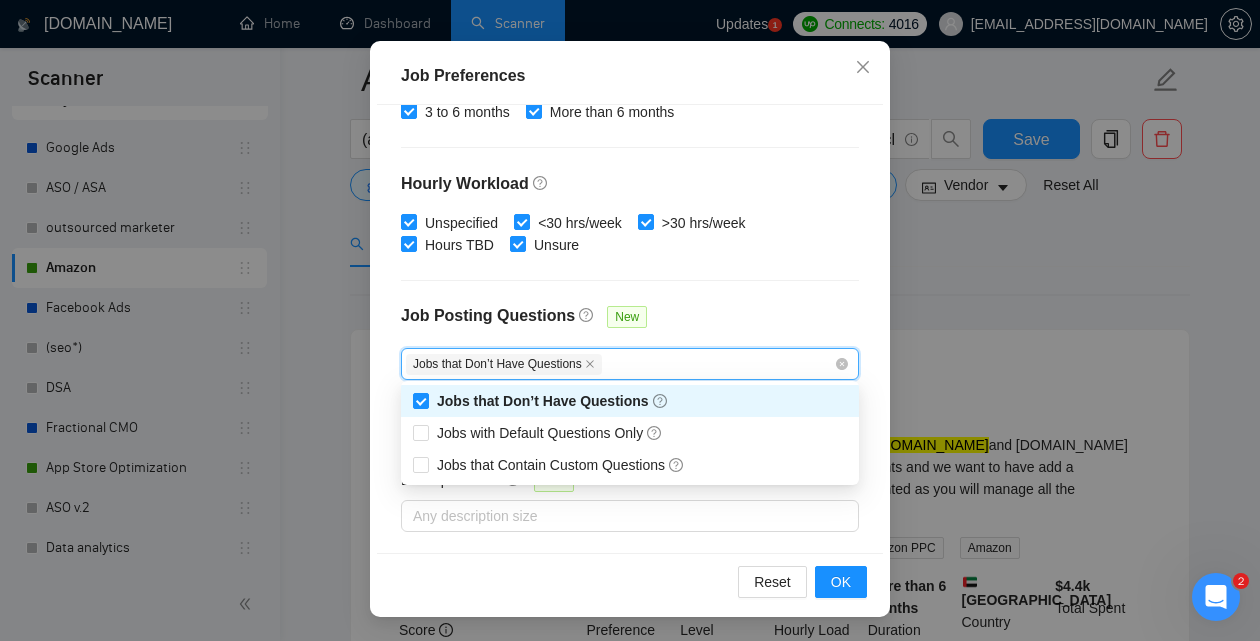 click on "Budget Project Type All Fixed Price Hourly Rate   Fixed Price Budget $ 300 Min - $ Max Estimate Fixed Price When It’s Not Available New   Hourly Rate Price Budget $ 15 Min - $ Max Estimate Hourly Rate When It’s Not Available New Include Budget Placeholders Include Jobs with Unspecified Budget   Connects Price New Min - Max Project Duration   Unspecified Less than 1 month 1 to 3 months 3 to 6 months More than 6 months Hourly Workload   Unspecified <30 hrs/week >30 hrs/week Hours TBD Unsure Job Posting Questions New Jobs that Don’t Have Questions   Description Preferences Description Size New   Any description size" at bounding box center [630, 329] 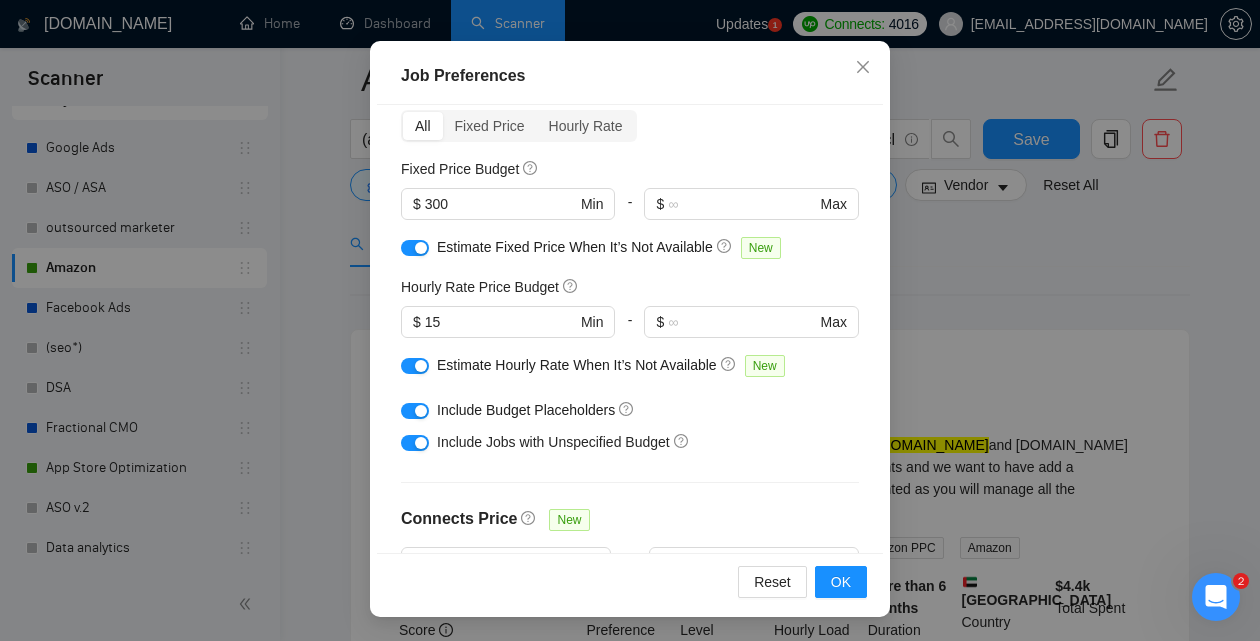 scroll, scrollTop: 86, scrollLeft: 0, axis: vertical 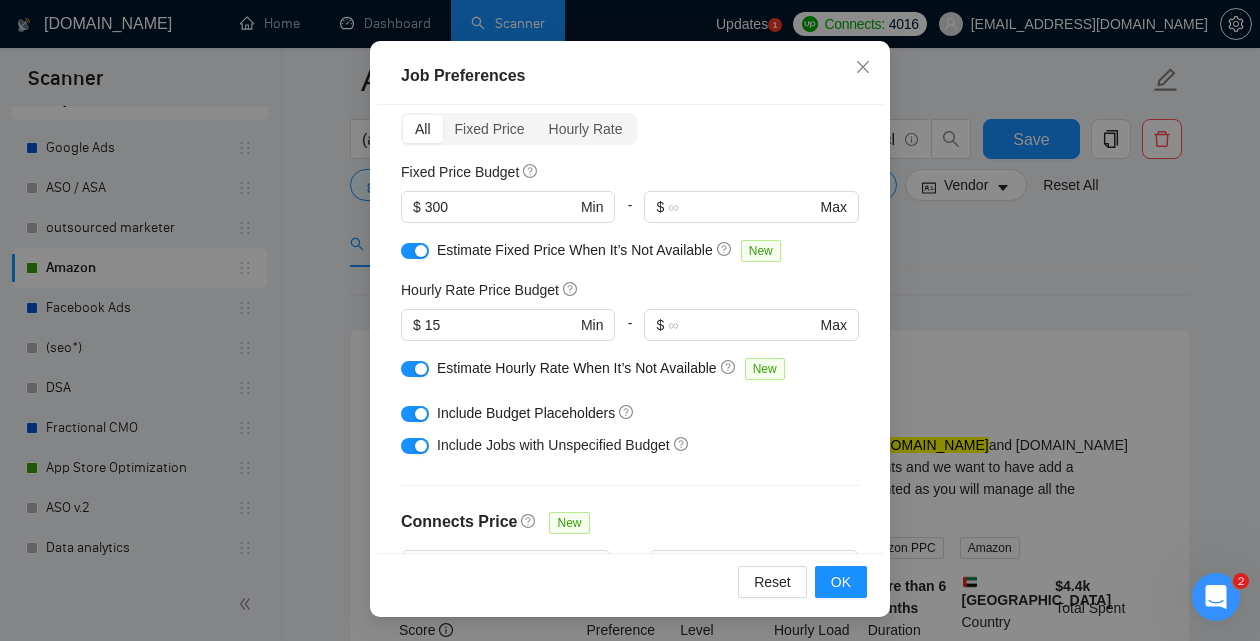 click at bounding box center (415, 251) 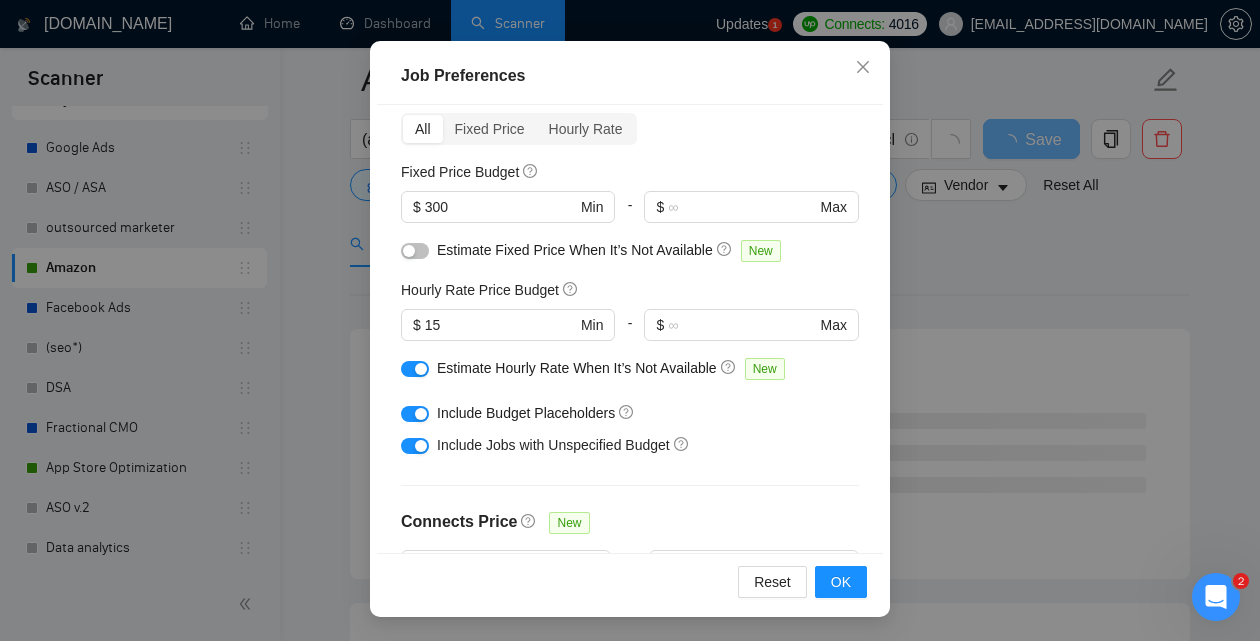 click at bounding box center [415, 251] 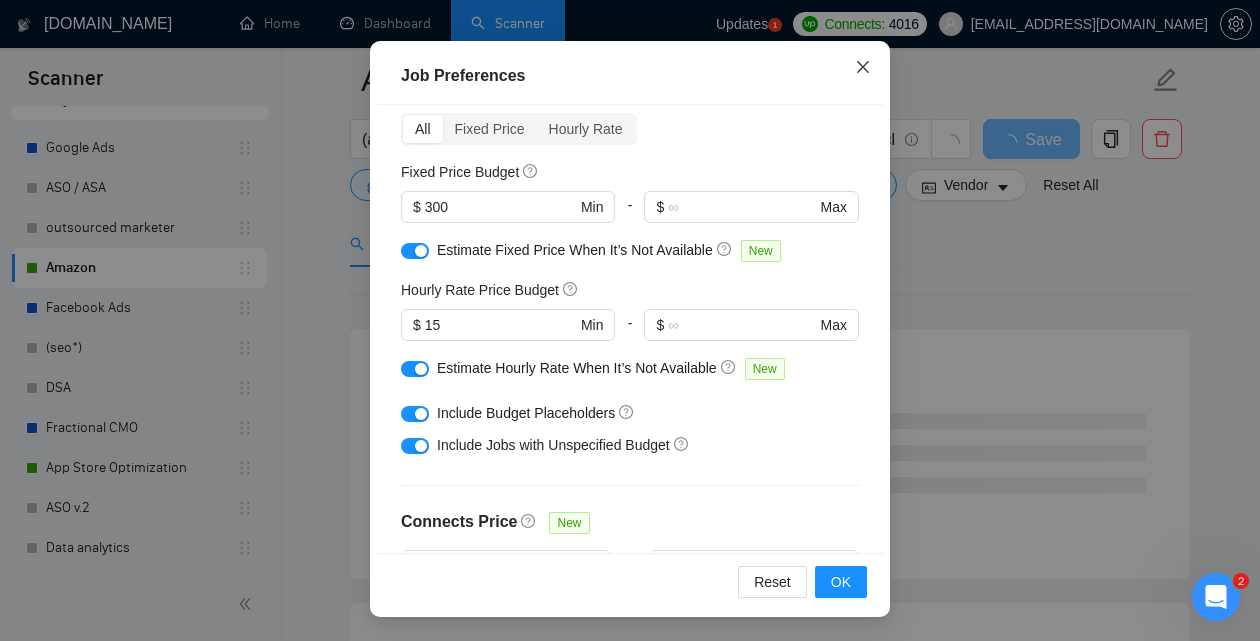 click 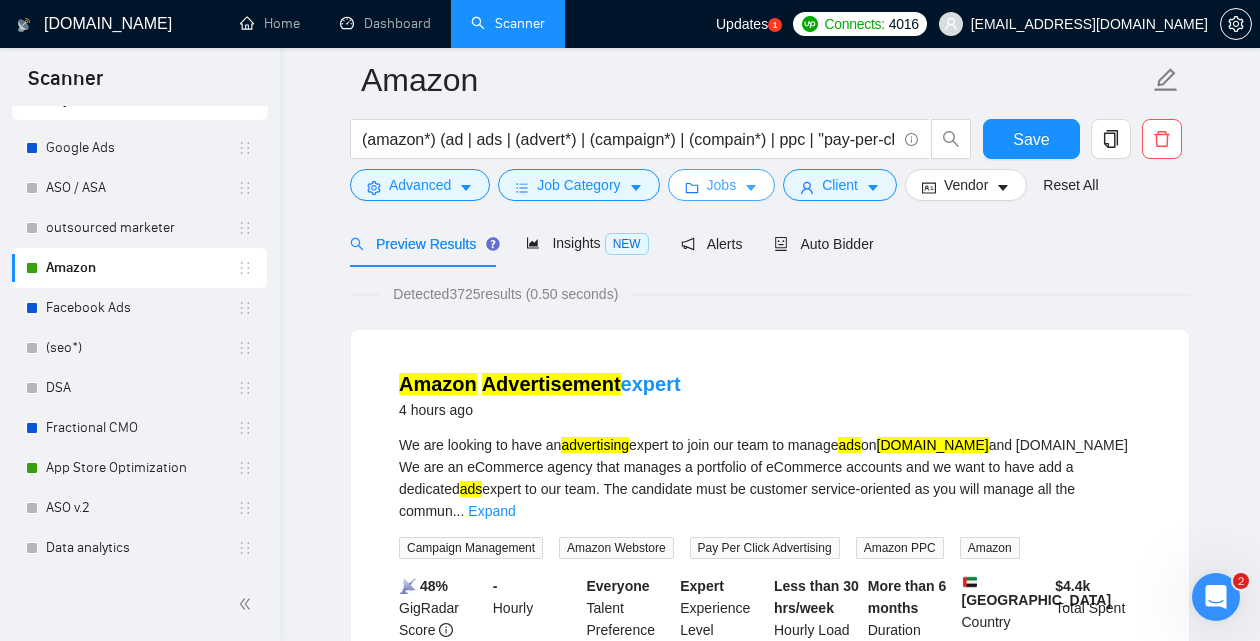 scroll, scrollTop: 0, scrollLeft: 0, axis: both 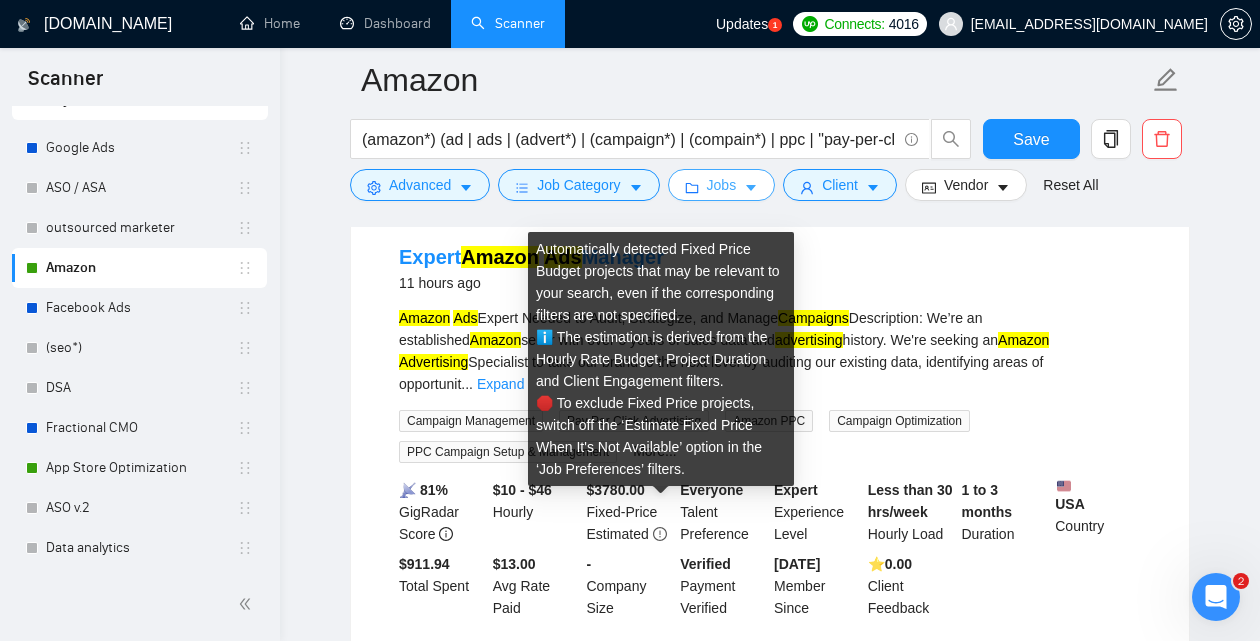 click on "Jobs" at bounding box center [722, 185] 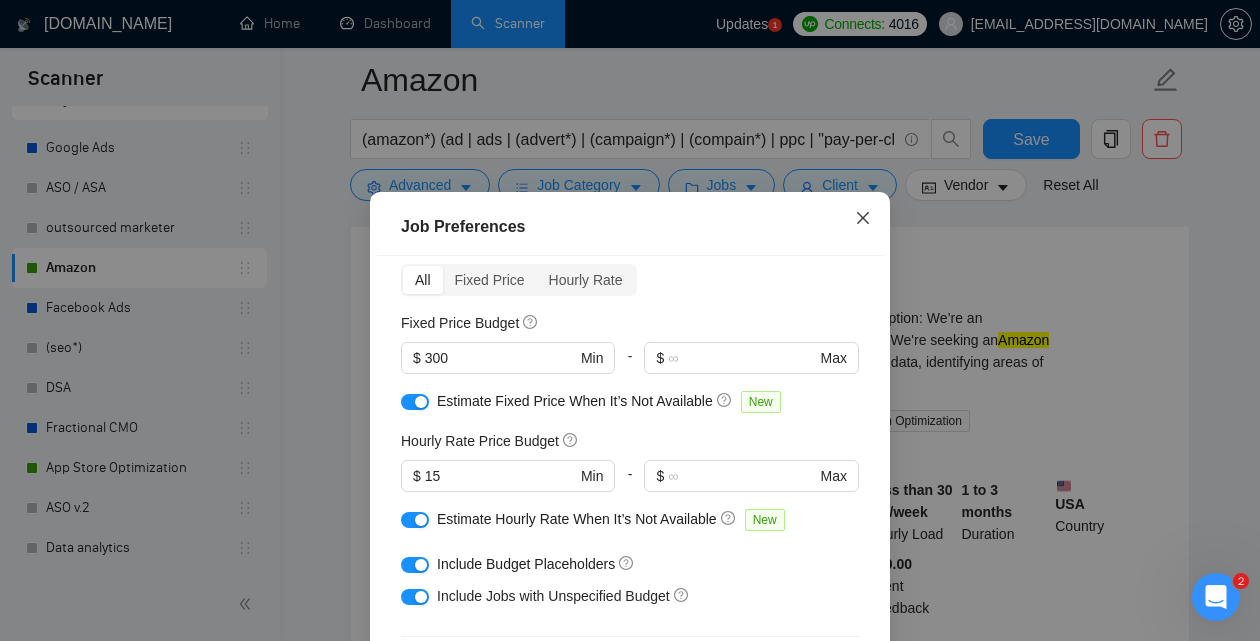 click 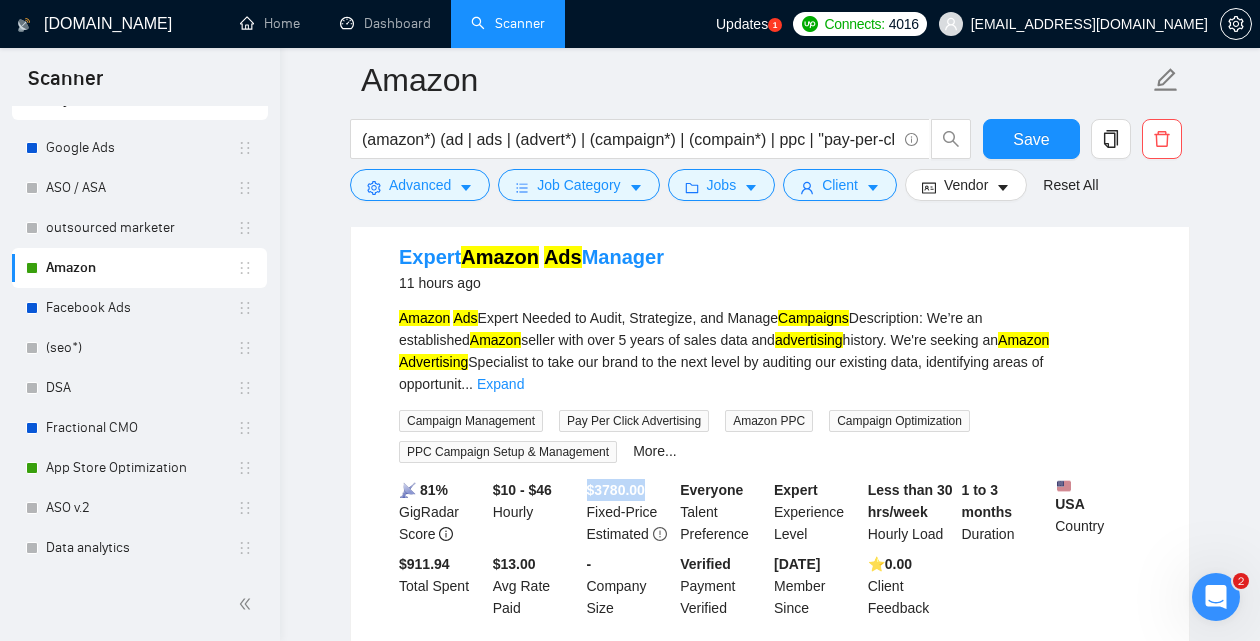 drag, startPoint x: 660, startPoint y: 467, endPoint x: 584, endPoint y: 461, distance: 76.23647 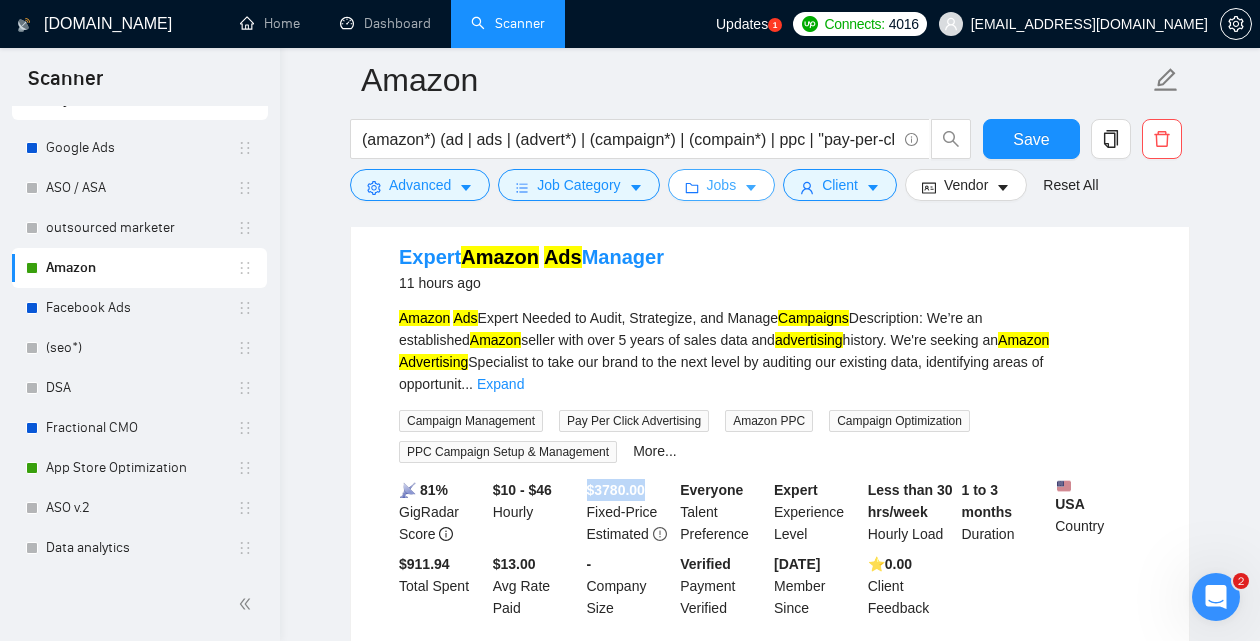 click on "Jobs" at bounding box center (722, 185) 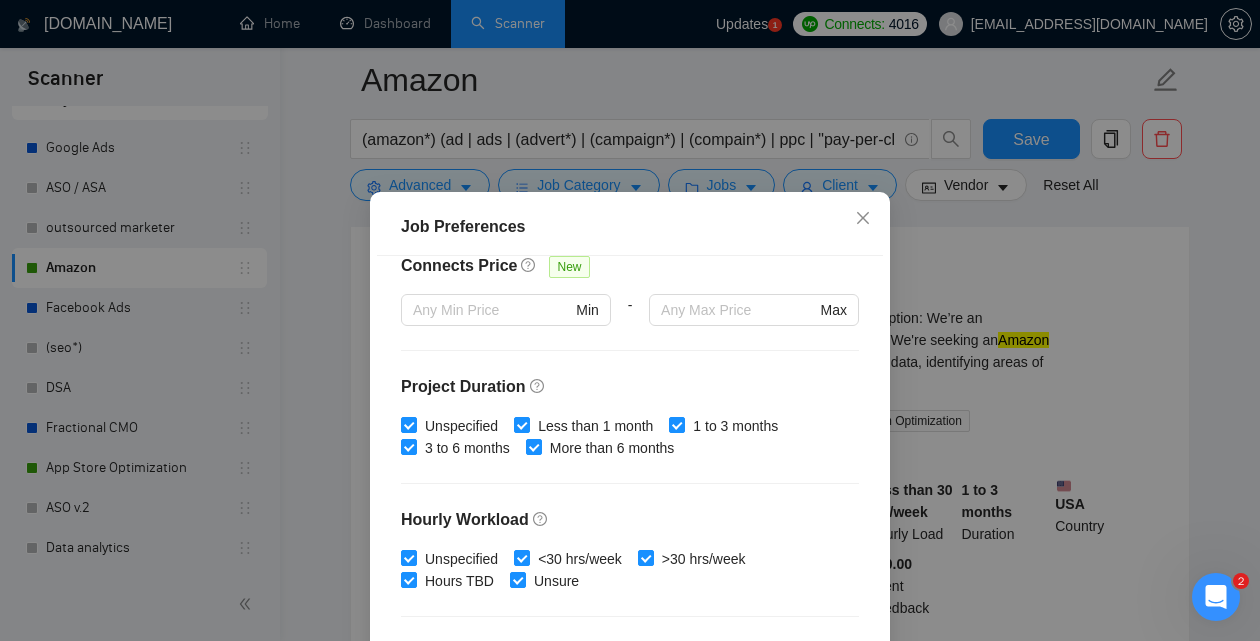 scroll, scrollTop: 678, scrollLeft: 0, axis: vertical 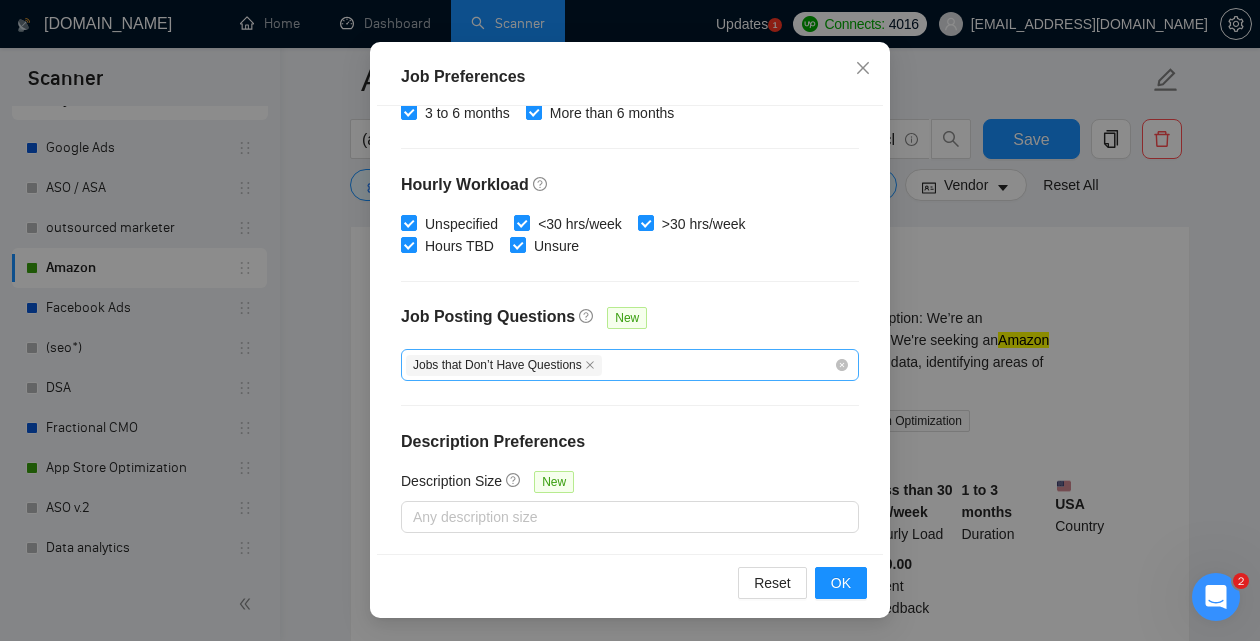 click on "Jobs that Don’t Have Questions" at bounding box center [620, 365] 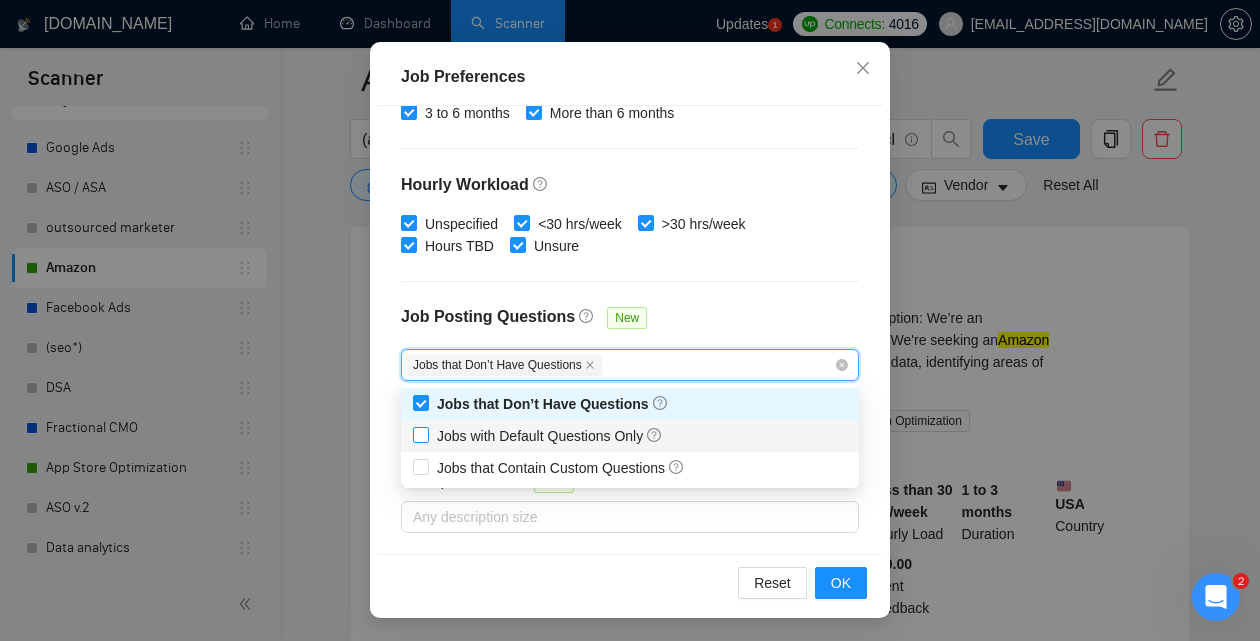 click on "Jobs with Default Questions Only" at bounding box center [550, 436] 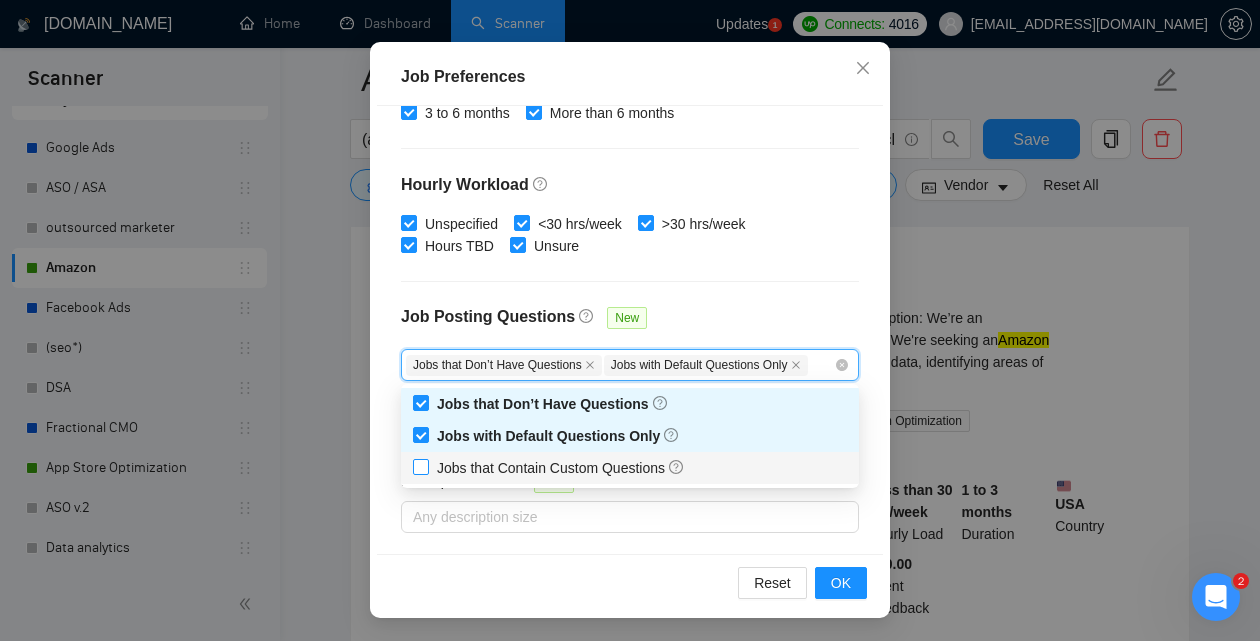 click on "Jobs that Contain Custom Questions" at bounding box center (561, 468) 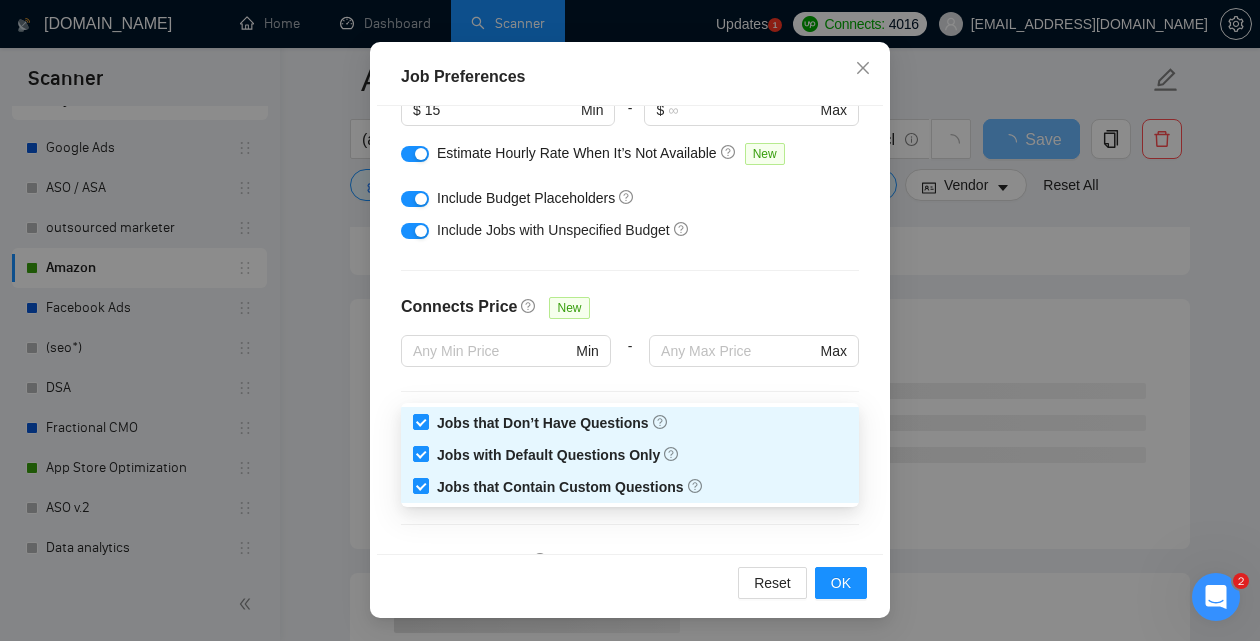 scroll, scrollTop: 292, scrollLeft: 0, axis: vertical 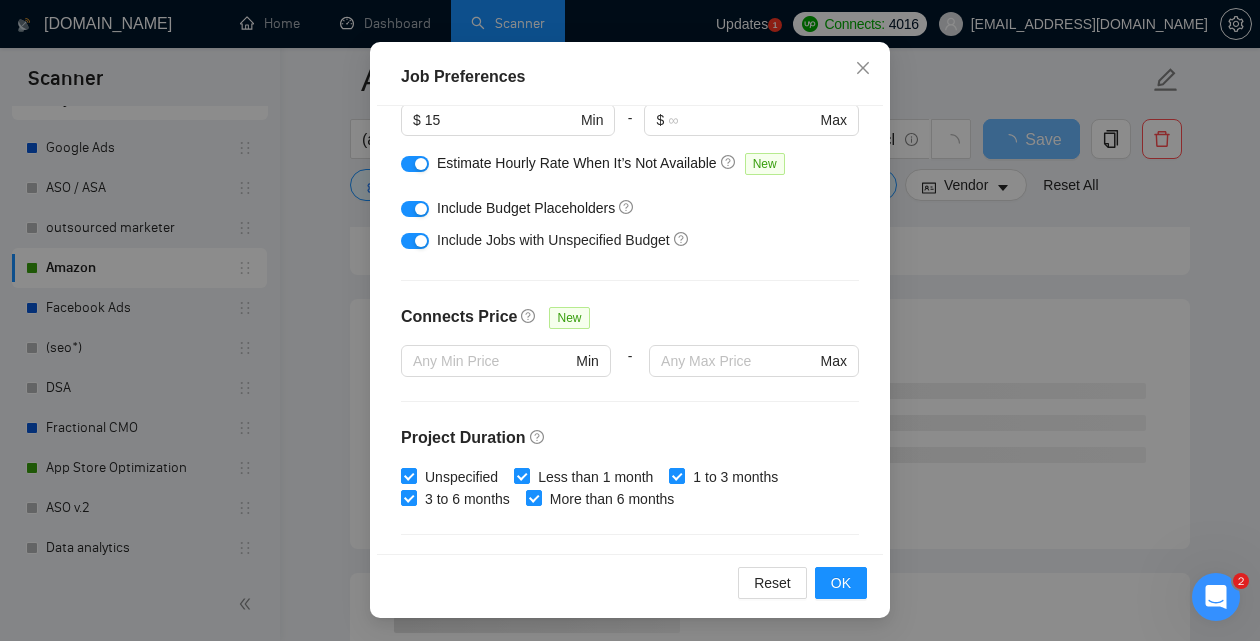 click on "Connects Price New" at bounding box center [630, 325] 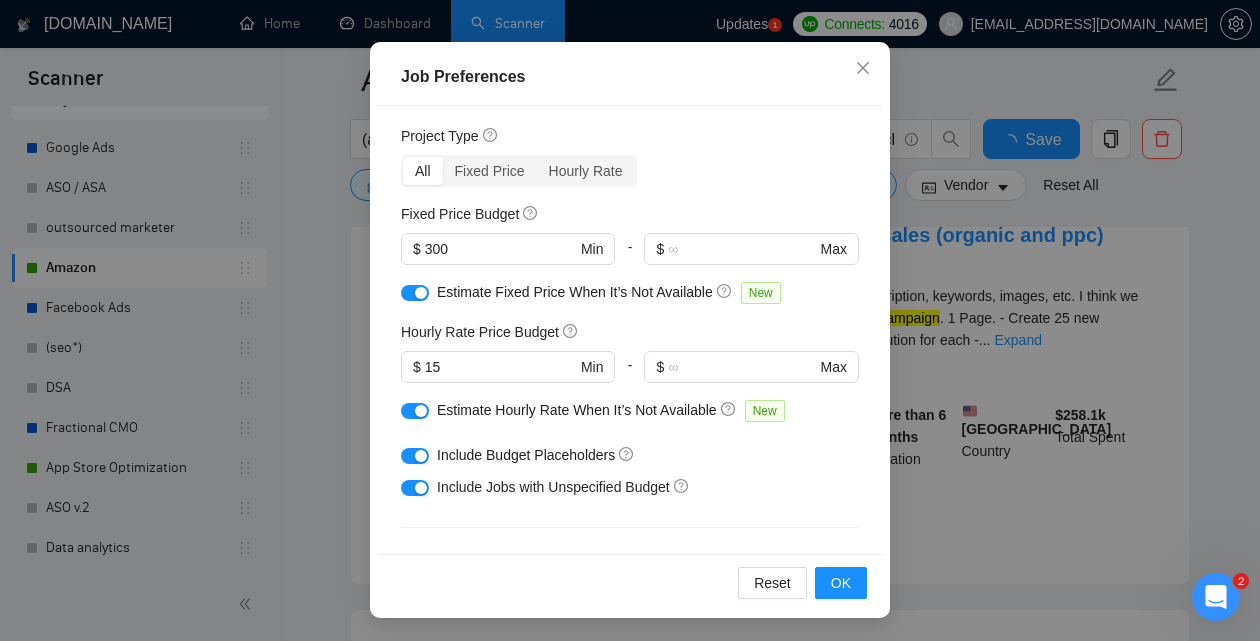 scroll, scrollTop: 61, scrollLeft: 0, axis: vertical 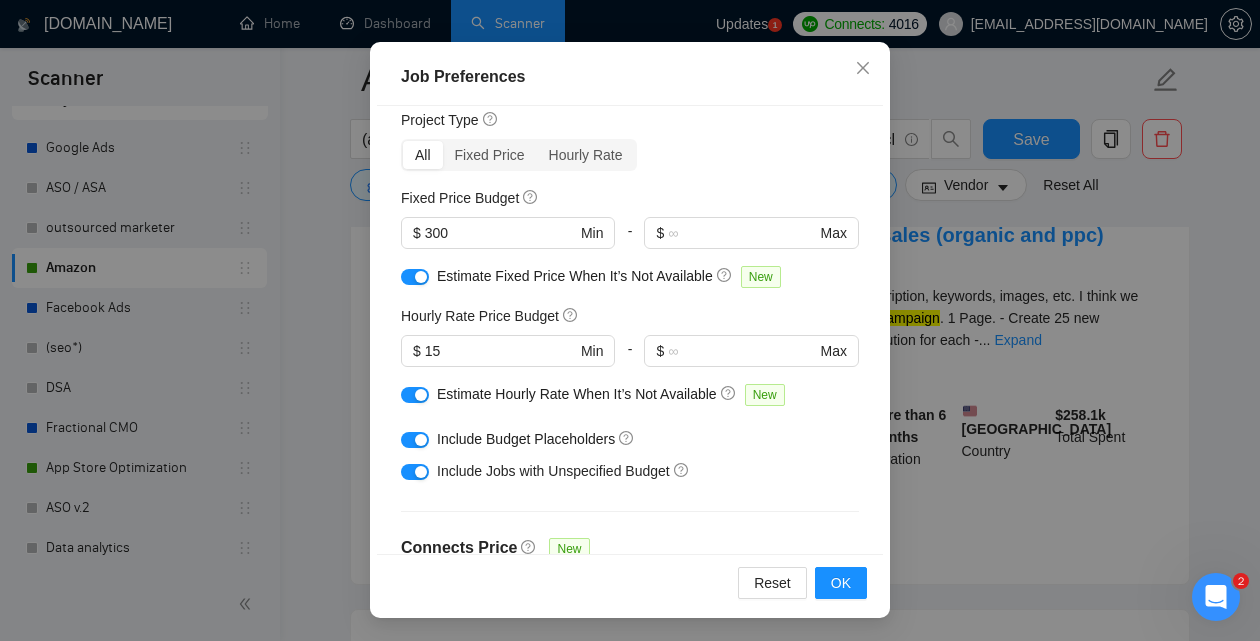 click at bounding box center [415, 277] 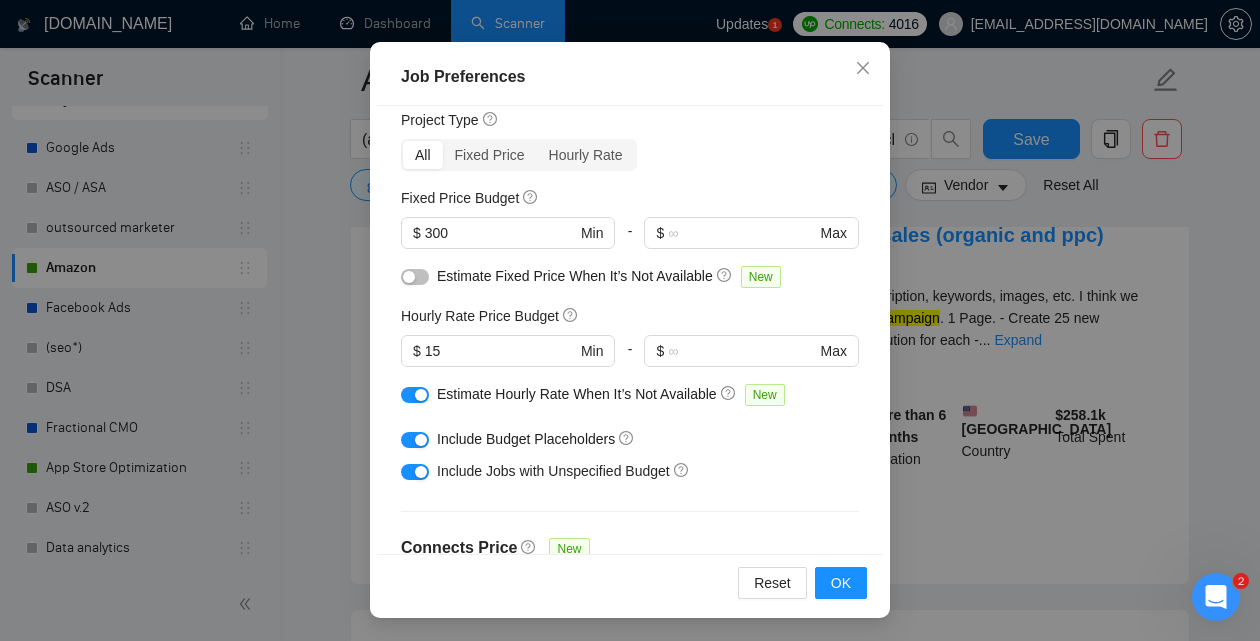 click at bounding box center [415, 395] 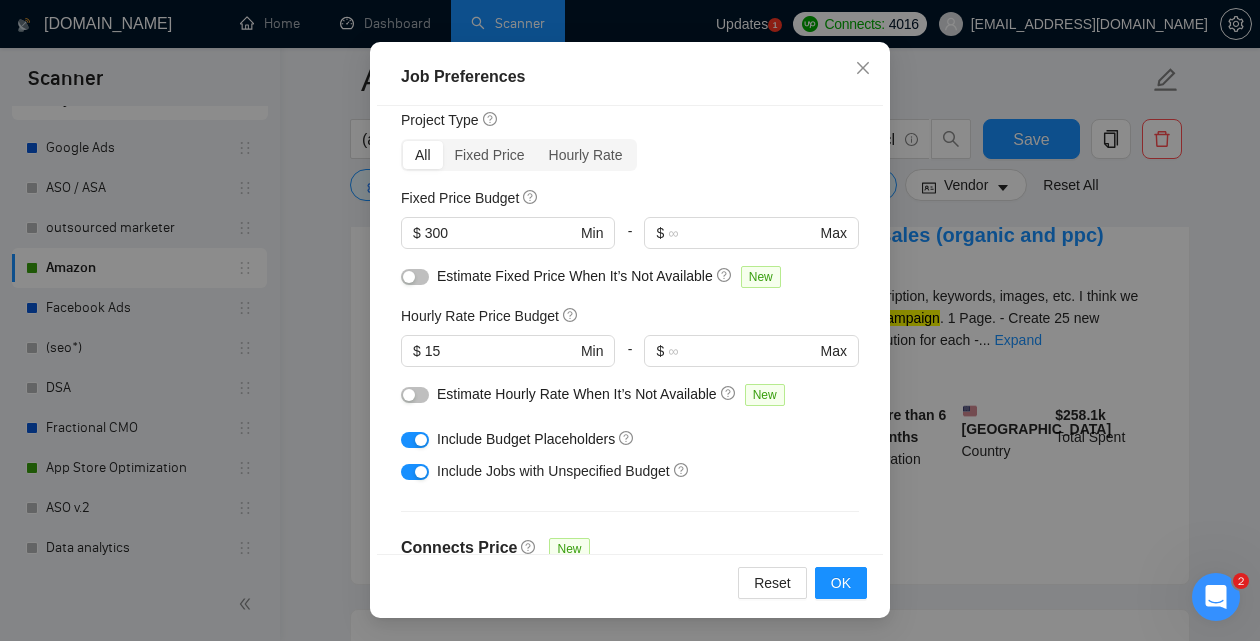 click at bounding box center (415, 440) 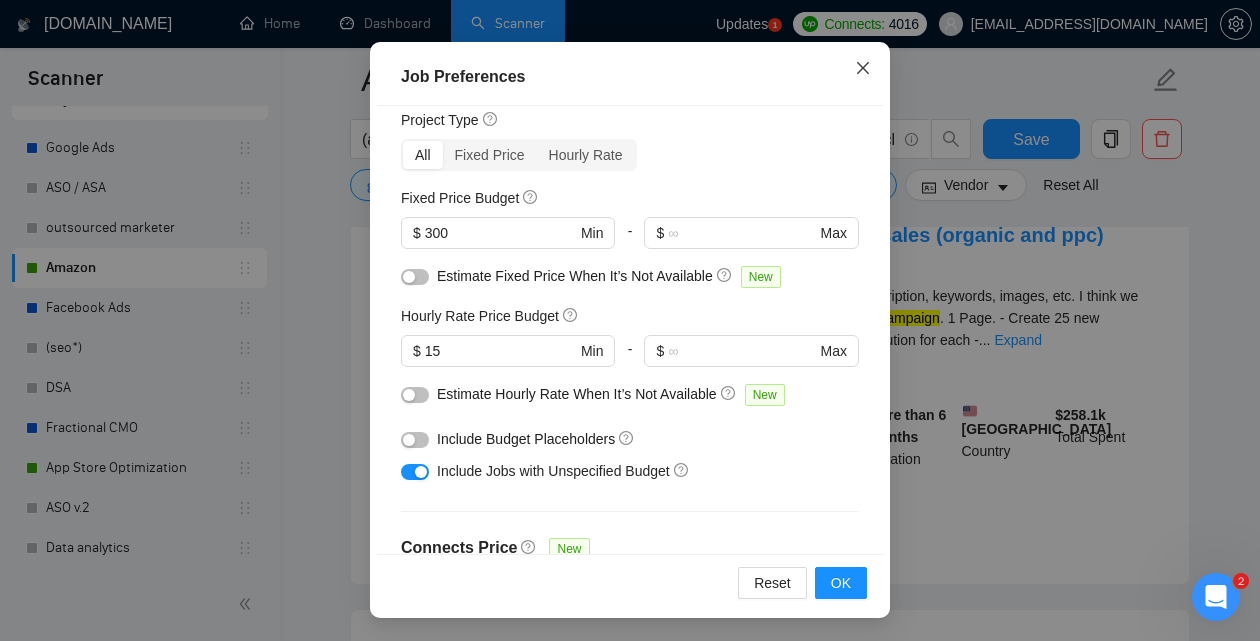click 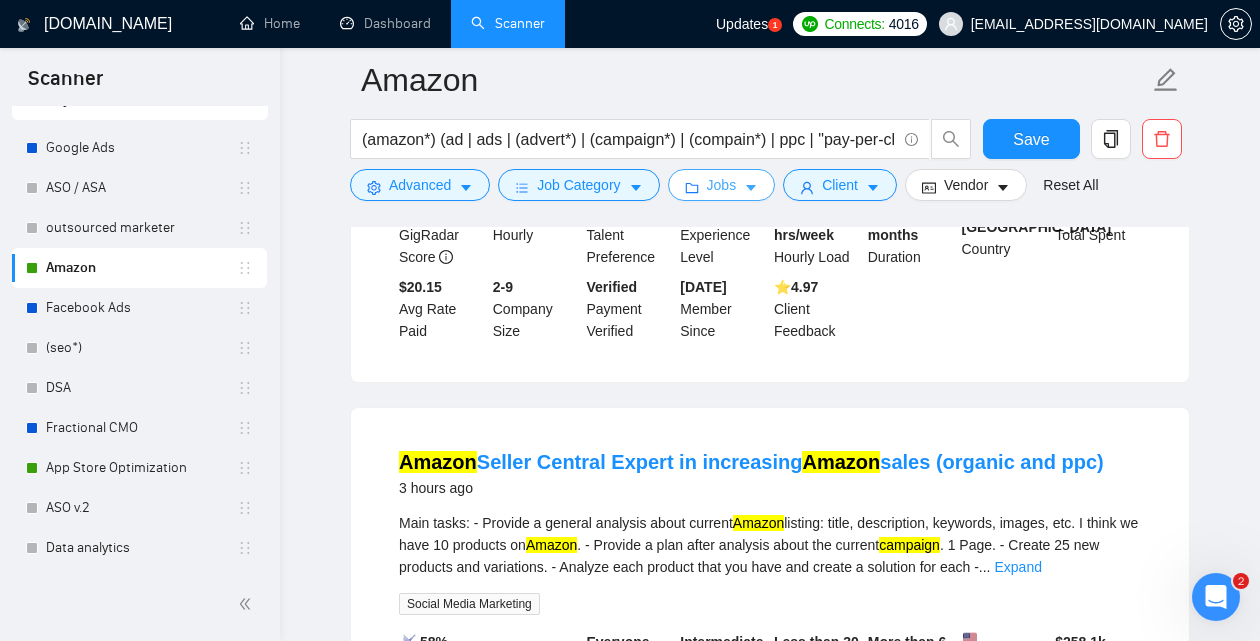 scroll, scrollTop: 0, scrollLeft: 0, axis: both 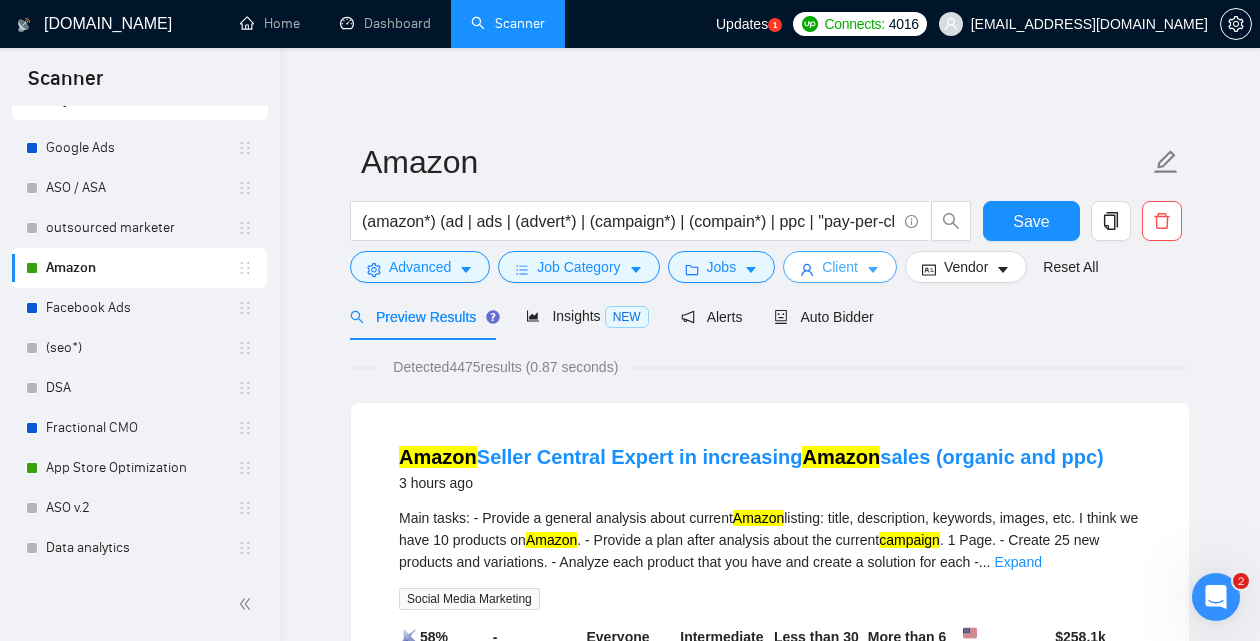 click on "Client" at bounding box center (840, 267) 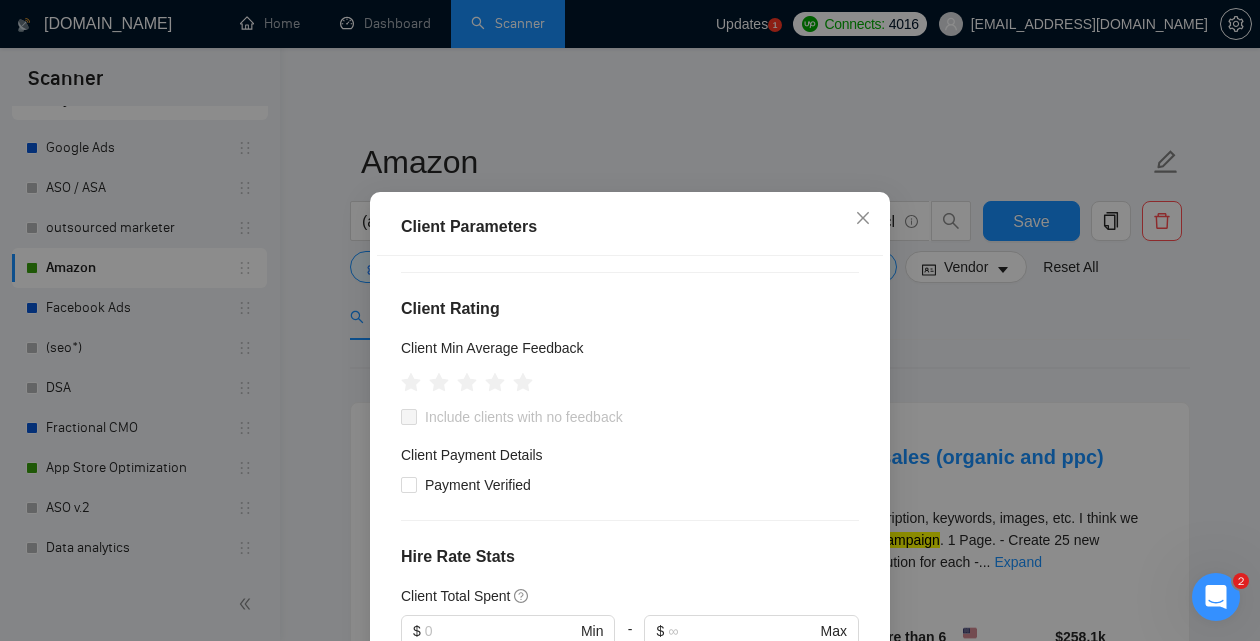 scroll, scrollTop: 195, scrollLeft: 0, axis: vertical 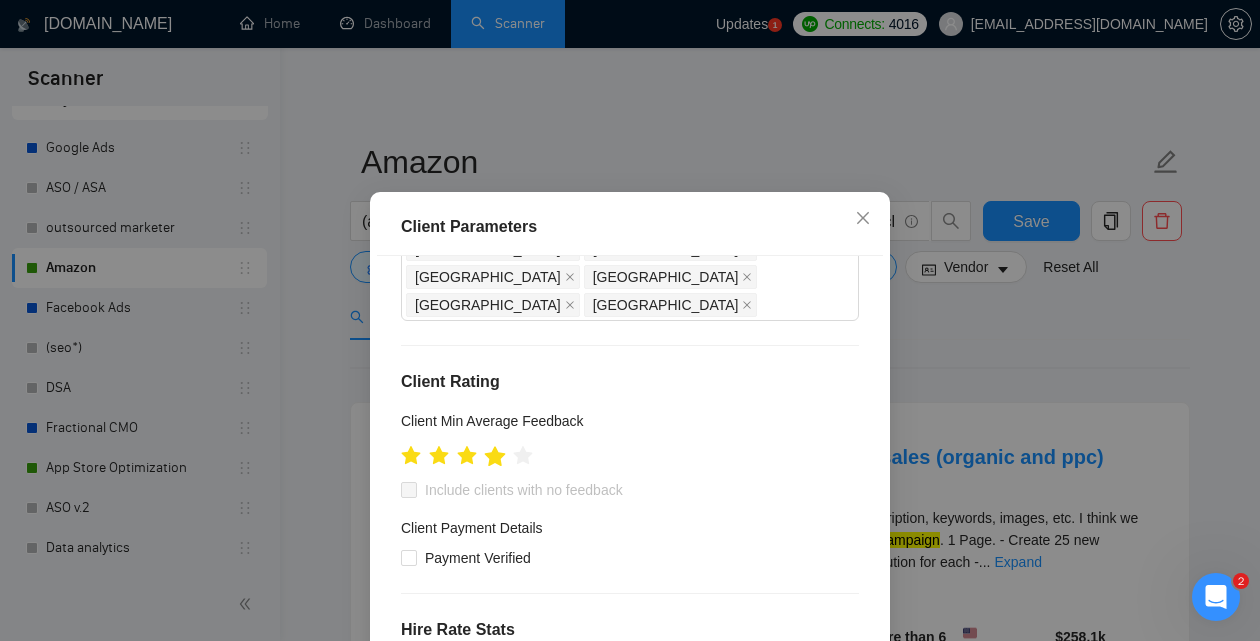 click 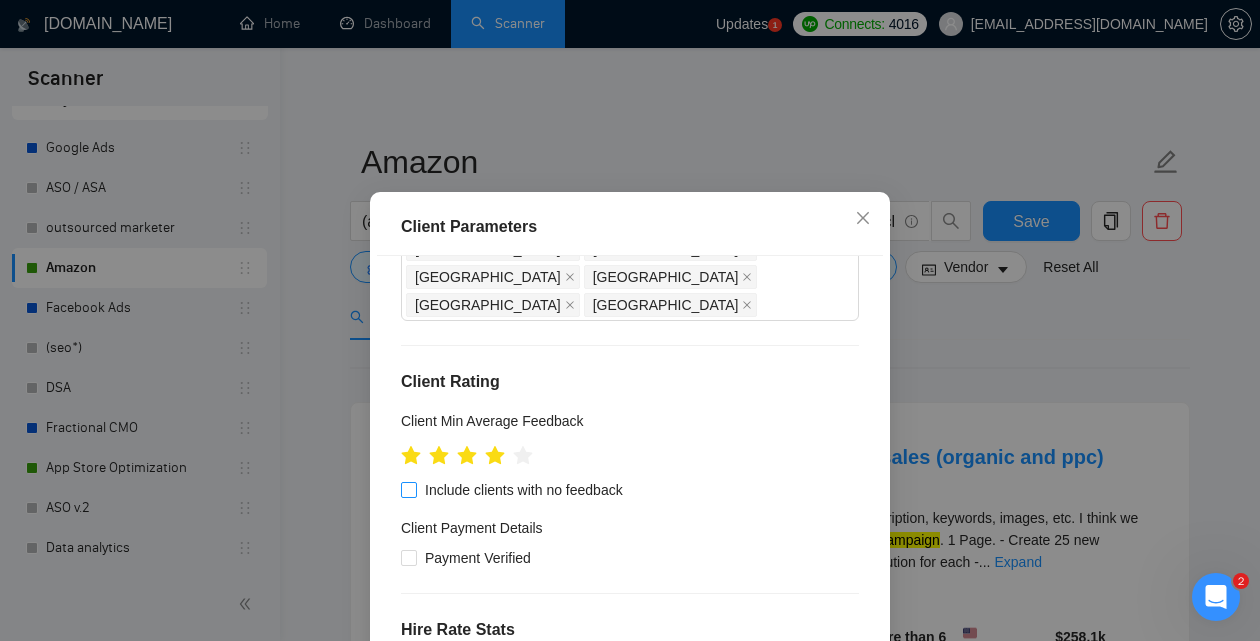 click on "Include clients with no feedback" at bounding box center (408, 489) 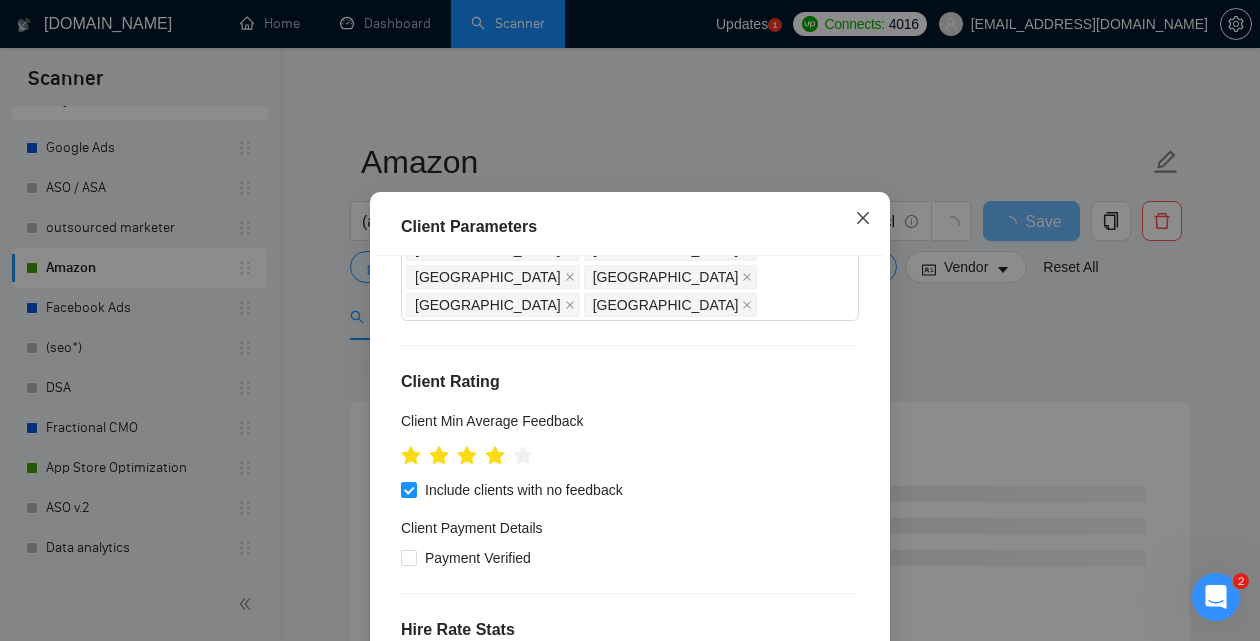 click 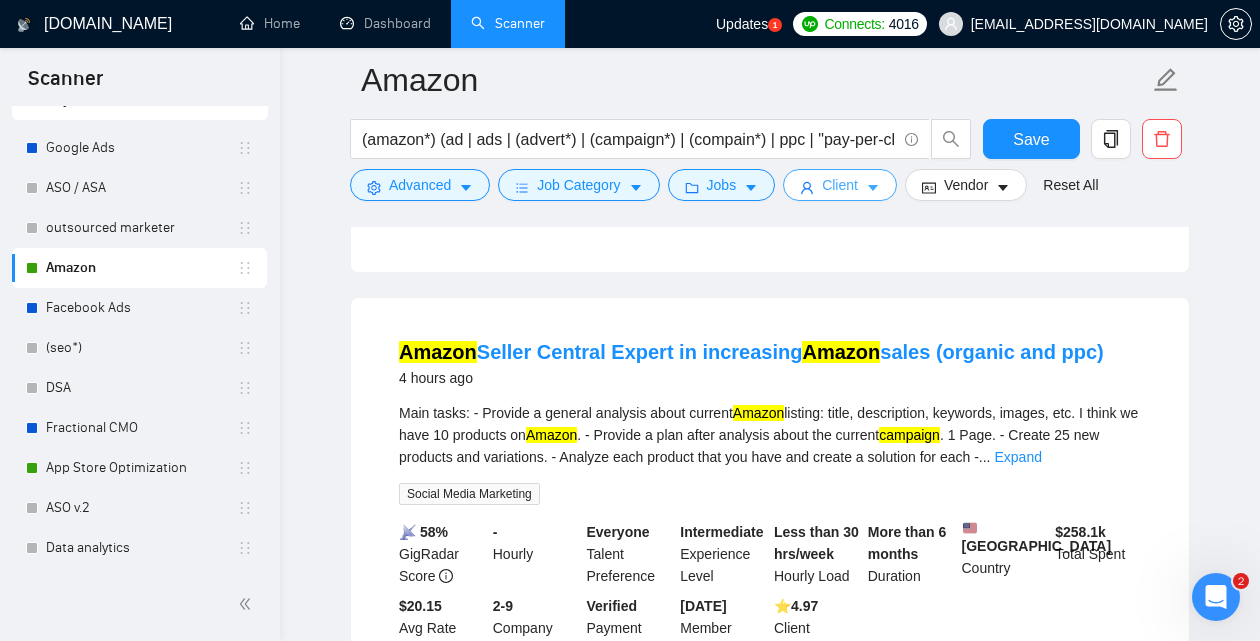 scroll, scrollTop: 549, scrollLeft: 0, axis: vertical 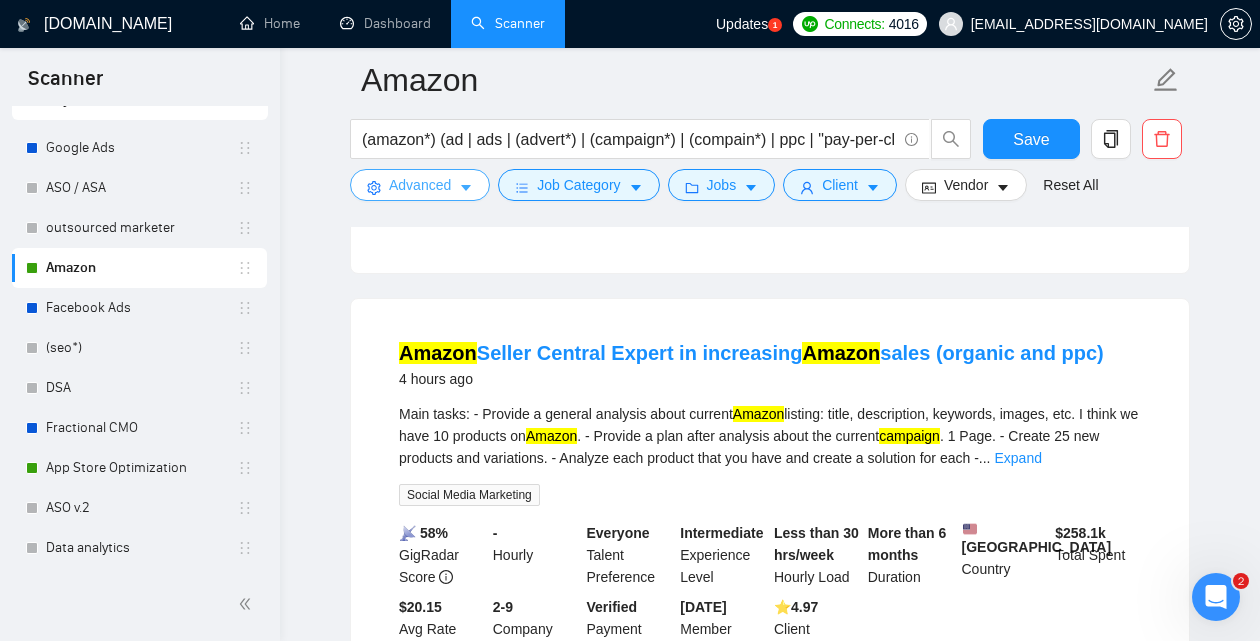 click on "Advanced" at bounding box center (420, 185) 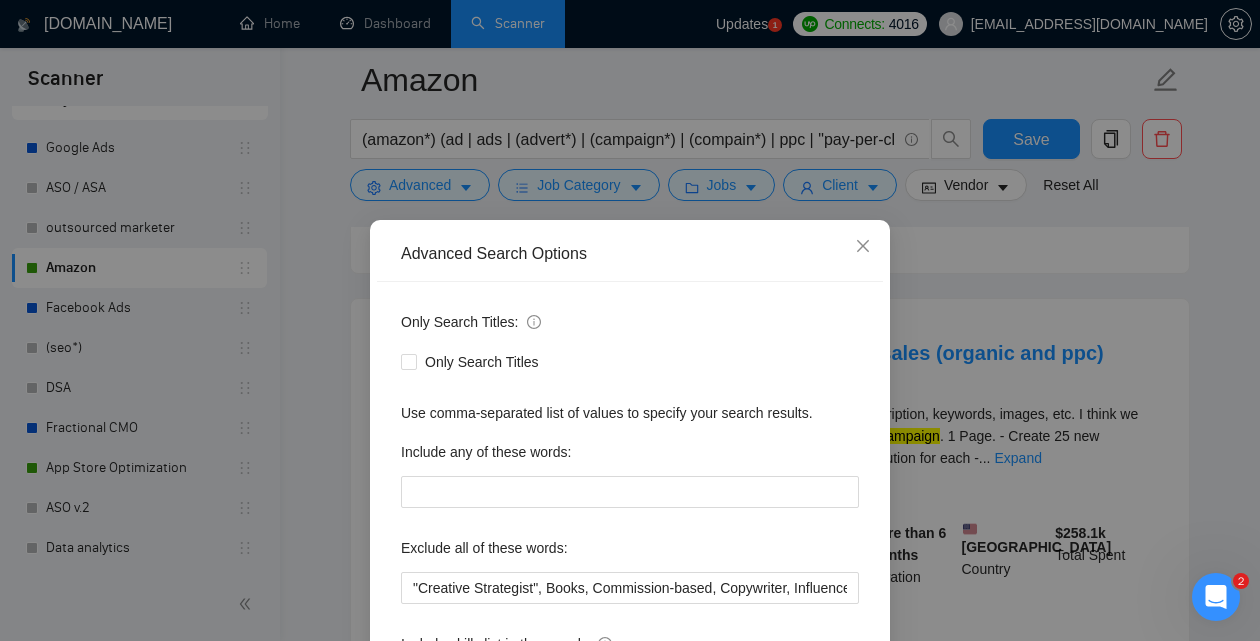 scroll, scrollTop: 141, scrollLeft: 0, axis: vertical 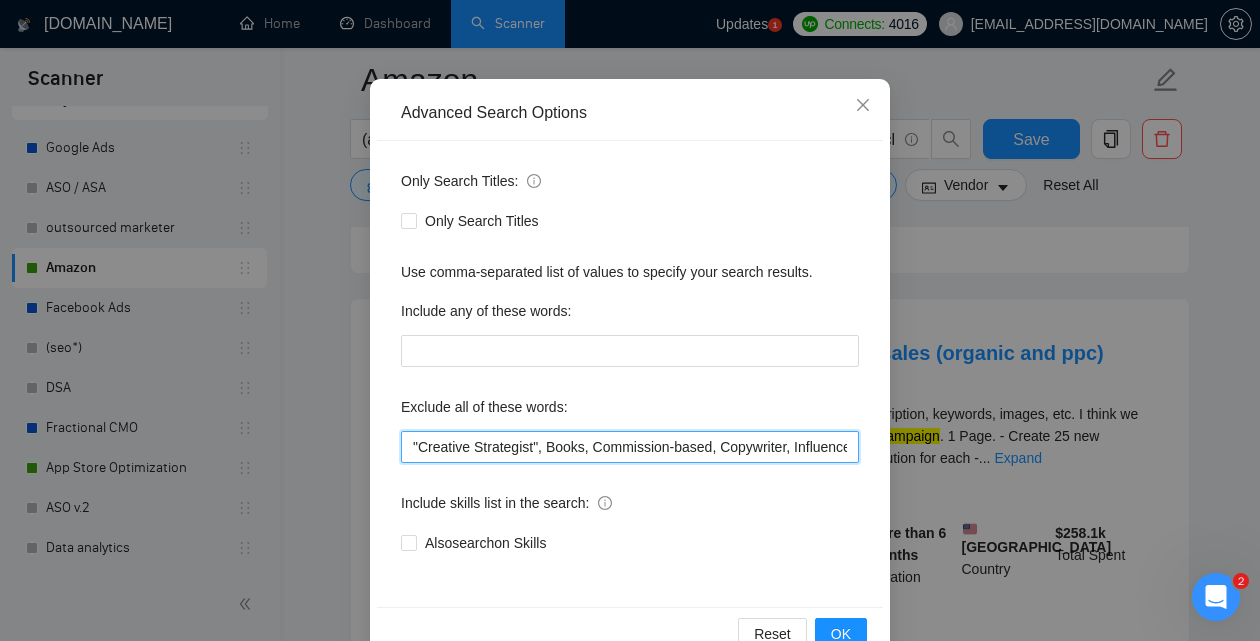 click on ""Creative Strategist", Books, Commission-based, Copywriter, Influencer, book, "Sales Rep", Affiliate, "KDP", Russia, Email, "Creative Manager", Researcher, VA, TikTok, "Outreach Specialist", "Game Development", "YouTube influencer", "Dubai based", "Content Creator", "Virtual assistant", "Graphic Designer", "Operation Manager", HubSpot, Arbitrage" at bounding box center (630, 447) 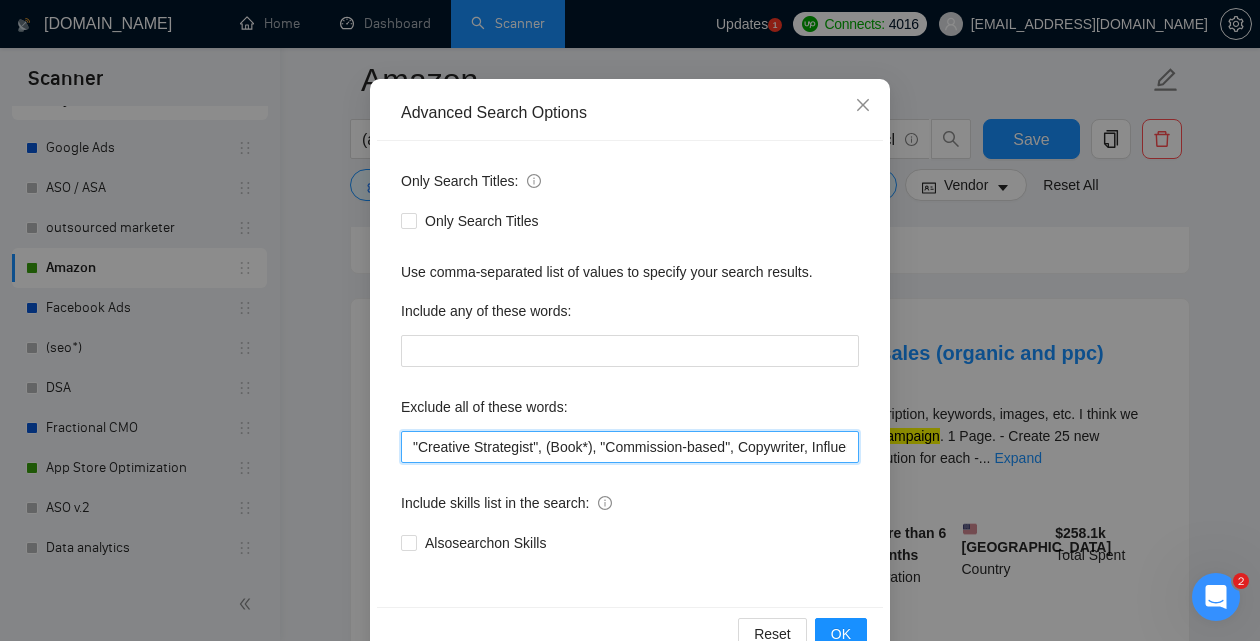 scroll, scrollTop: 0, scrollLeft: 1924, axis: horizontal 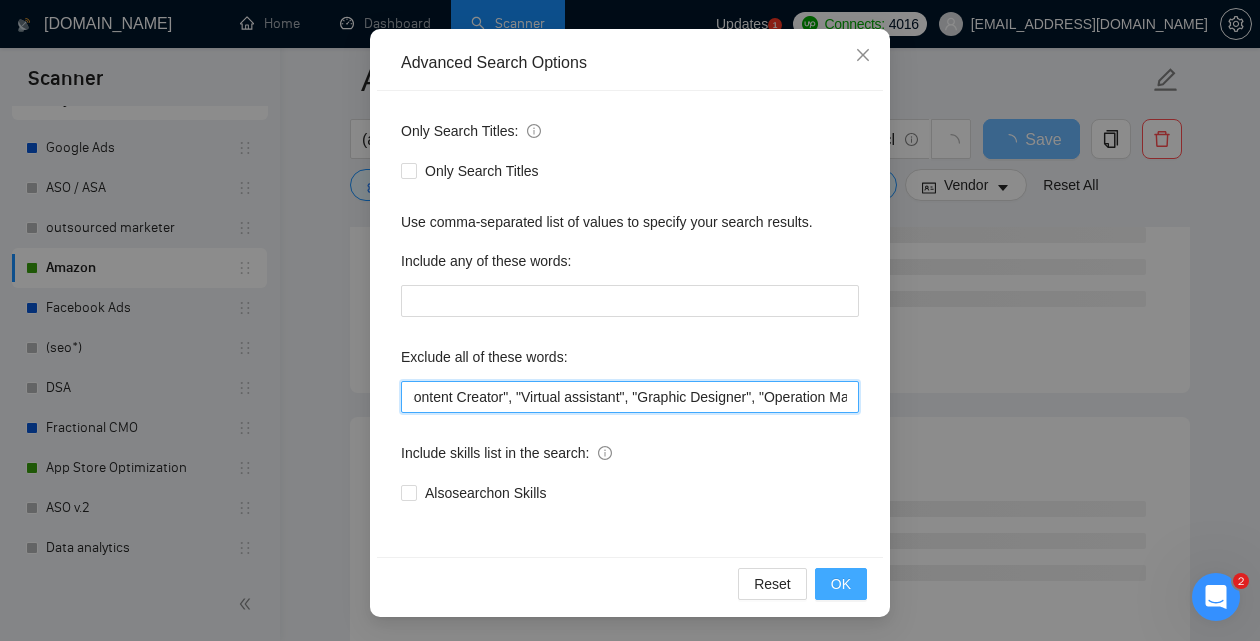 type on ""Creative Strategist", (Book*), "Commission-based", Copywriter, Influencer, "Sales Rep", Affiliate, "KDP", [GEOGRAPHIC_DATA], Email, "Creative Manager", Researcher, [GEOGRAPHIC_DATA], TikTok, "Tik Tok", "Tik-Tok", "Outreach Specialist", (gam*), "YouTube influencer", "[GEOGRAPHIC_DATA] based", "Content Creator", "Virtual assistant", "Graphic Designer", "Operation Manager", HubSpot, "Hub Spot", Arbitrage" 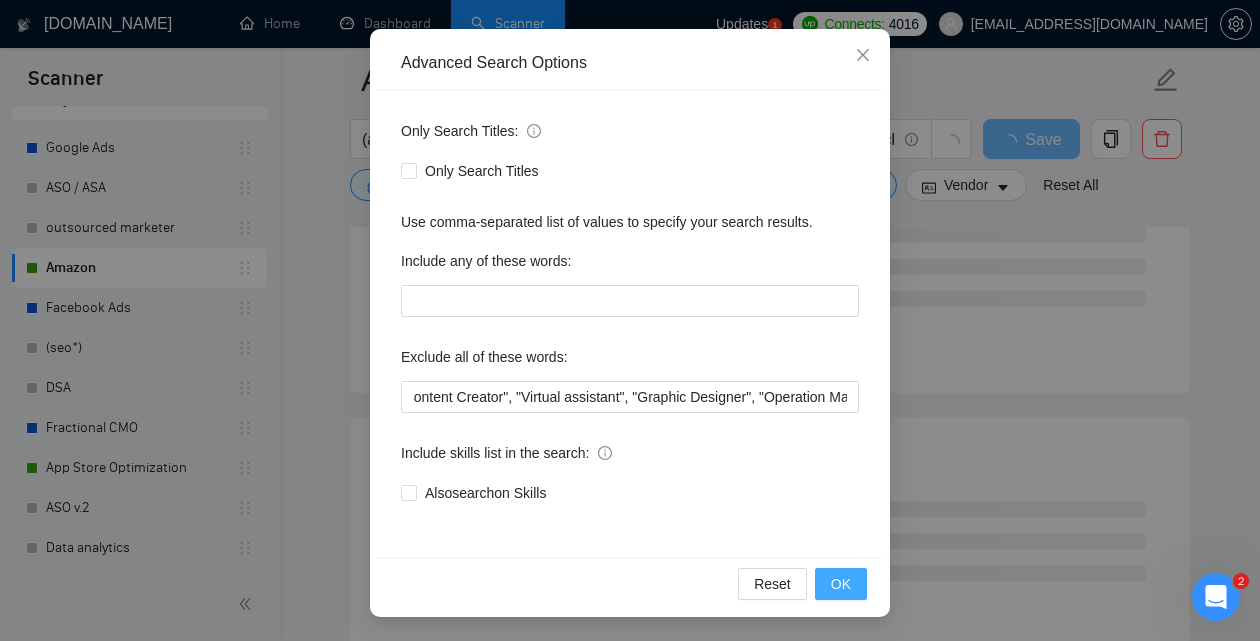 click on "OK" at bounding box center [841, 584] 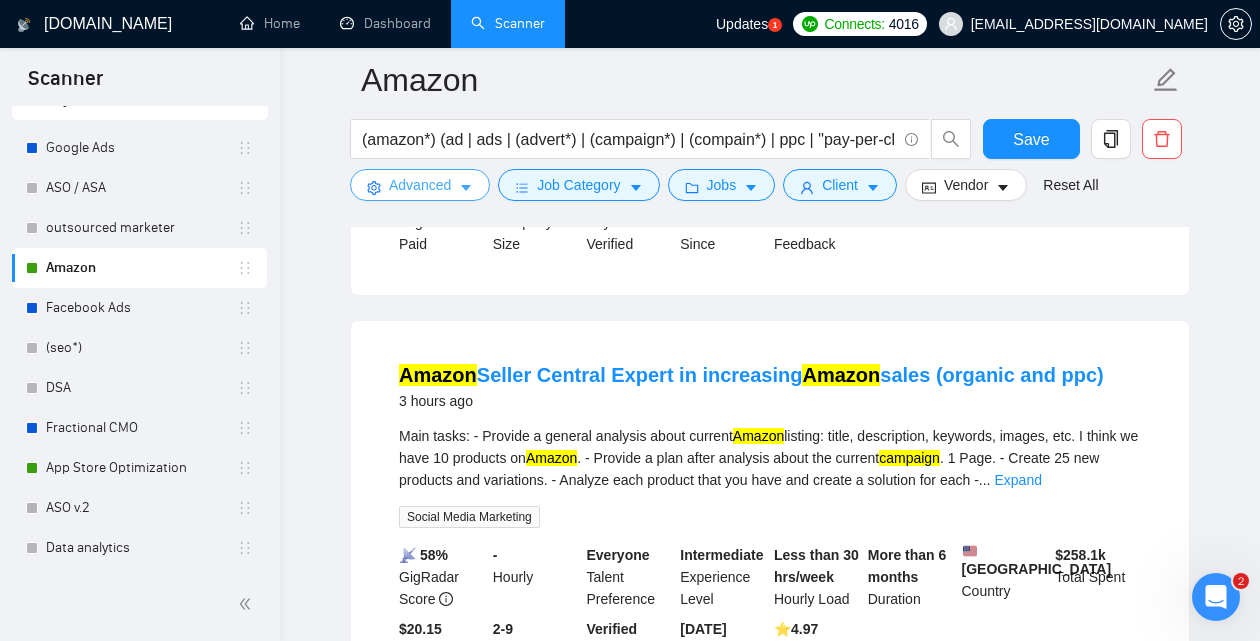 scroll, scrollTop: 0, scrollLeft: 0, axis: both 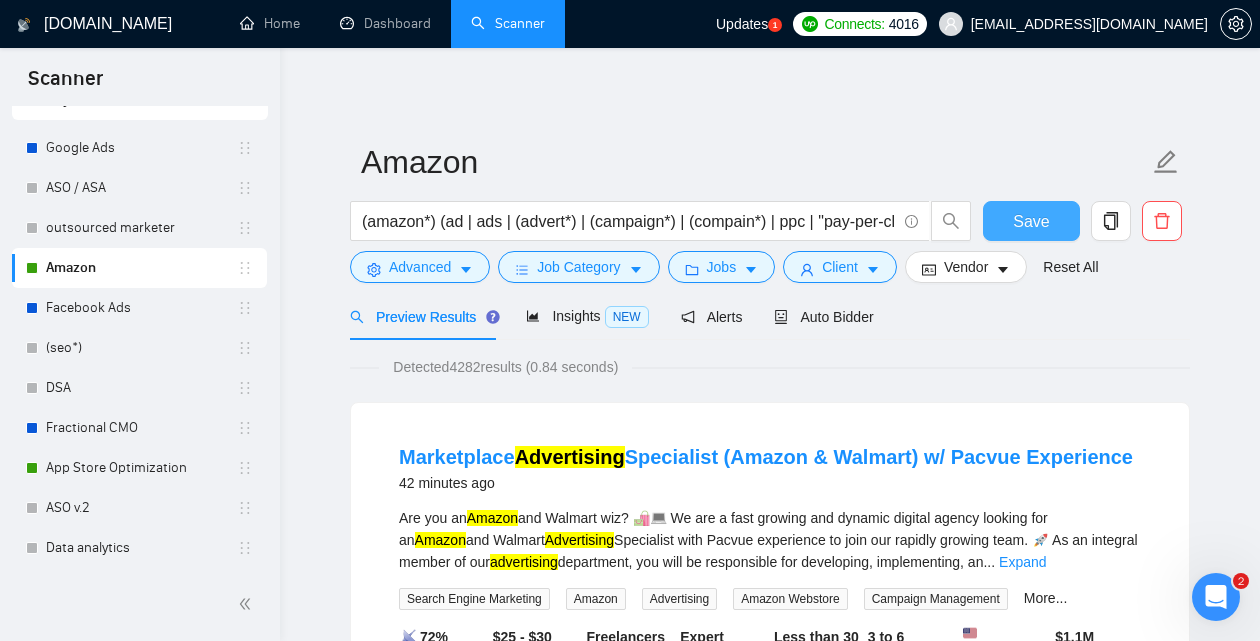 click on "Save" at bounding box center [1031, 221] 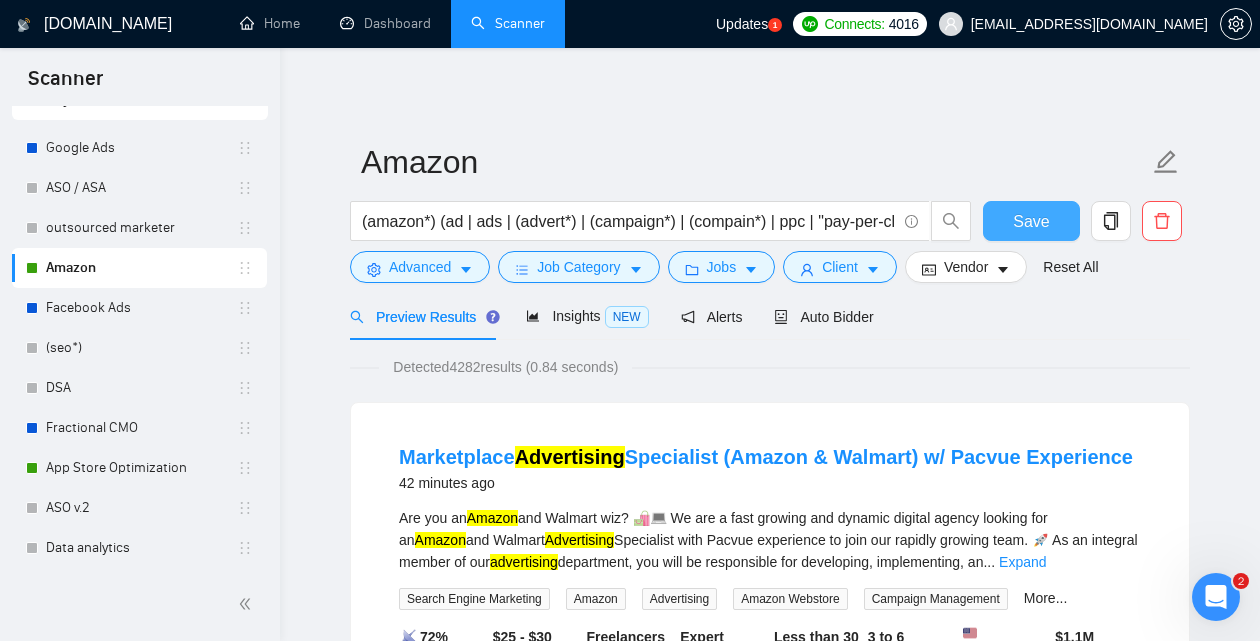 click on "Save" at bounding box center [1031, 221] 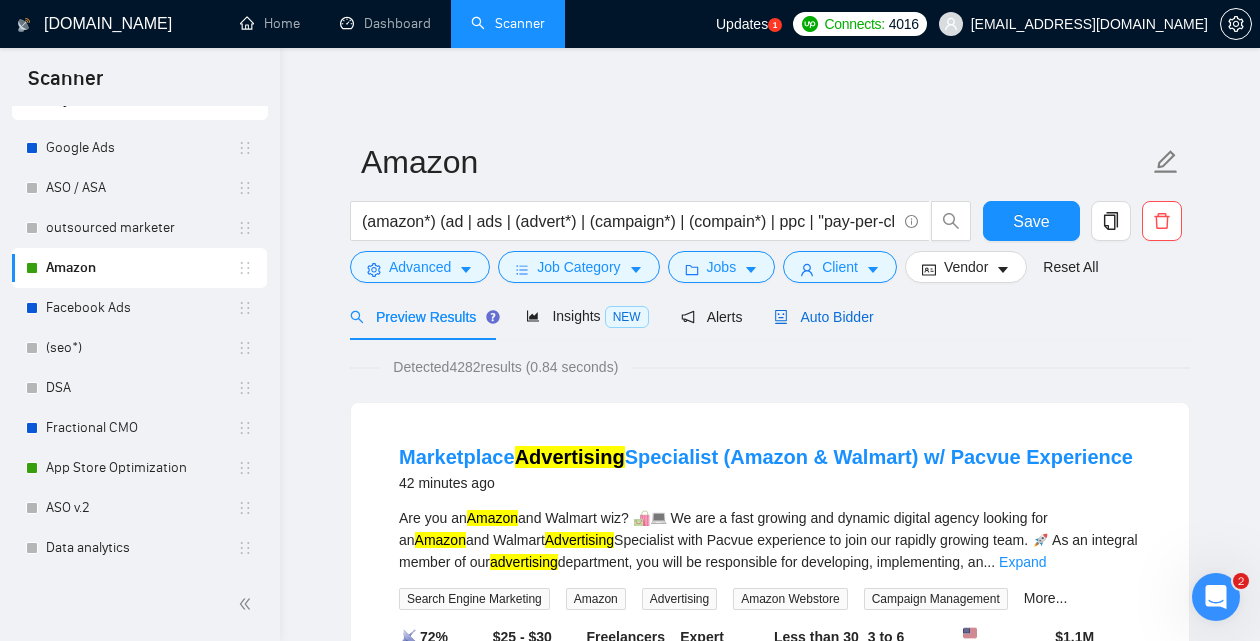 click on "Auto Bidder" at bounding box center [823, 317] 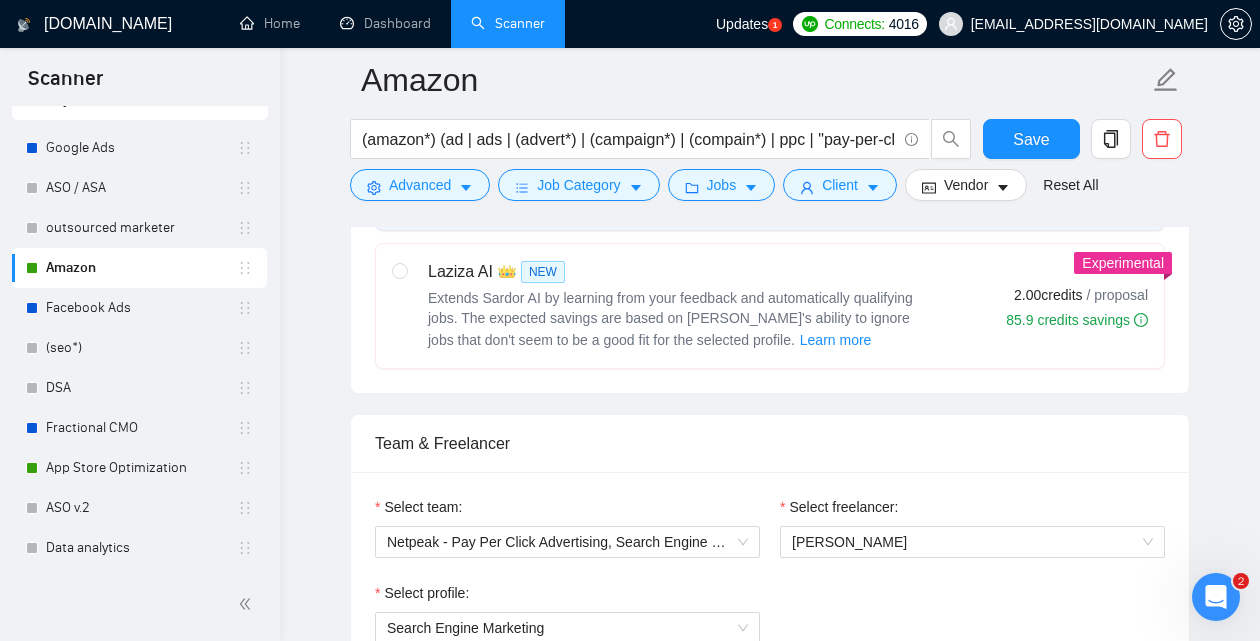 type 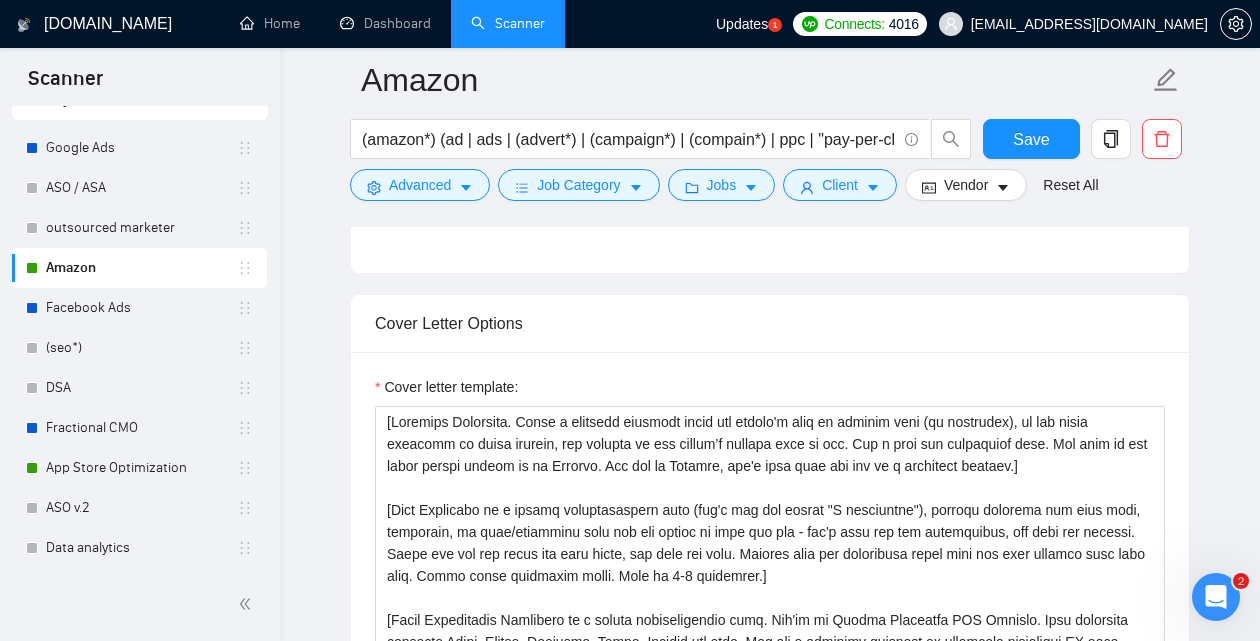 scroll, scrollTop: 1235, scrollLeft: 0, axis: vertical 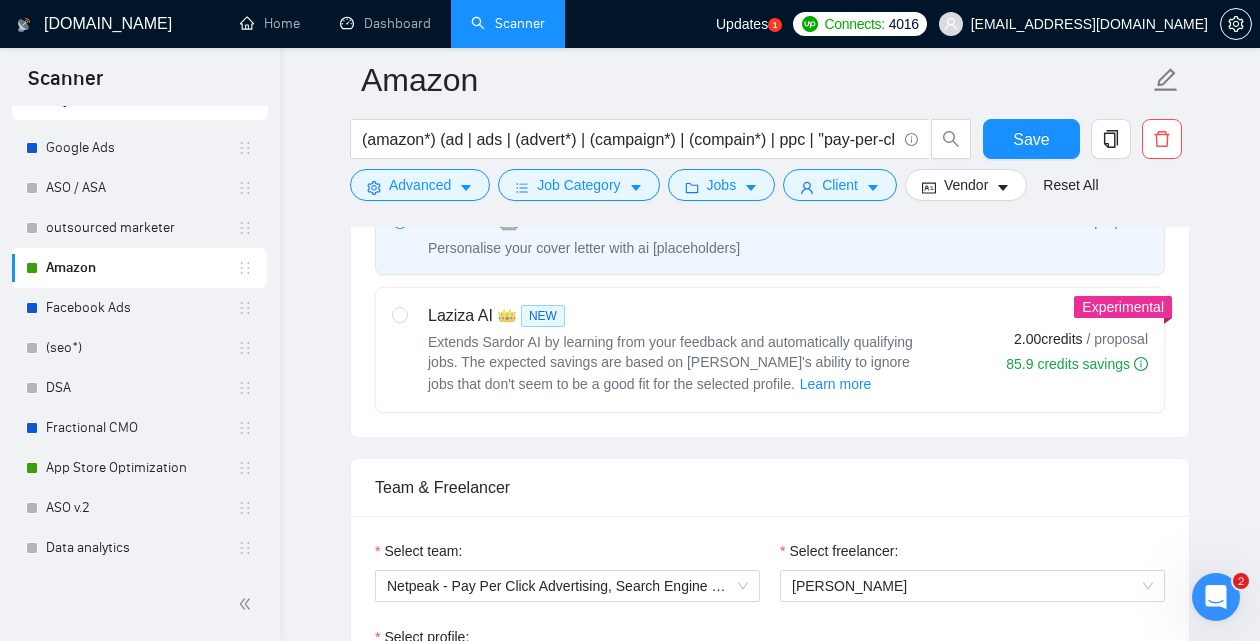 click on "Laziza AI  👑   NEW" at bounding box center [678, 316] 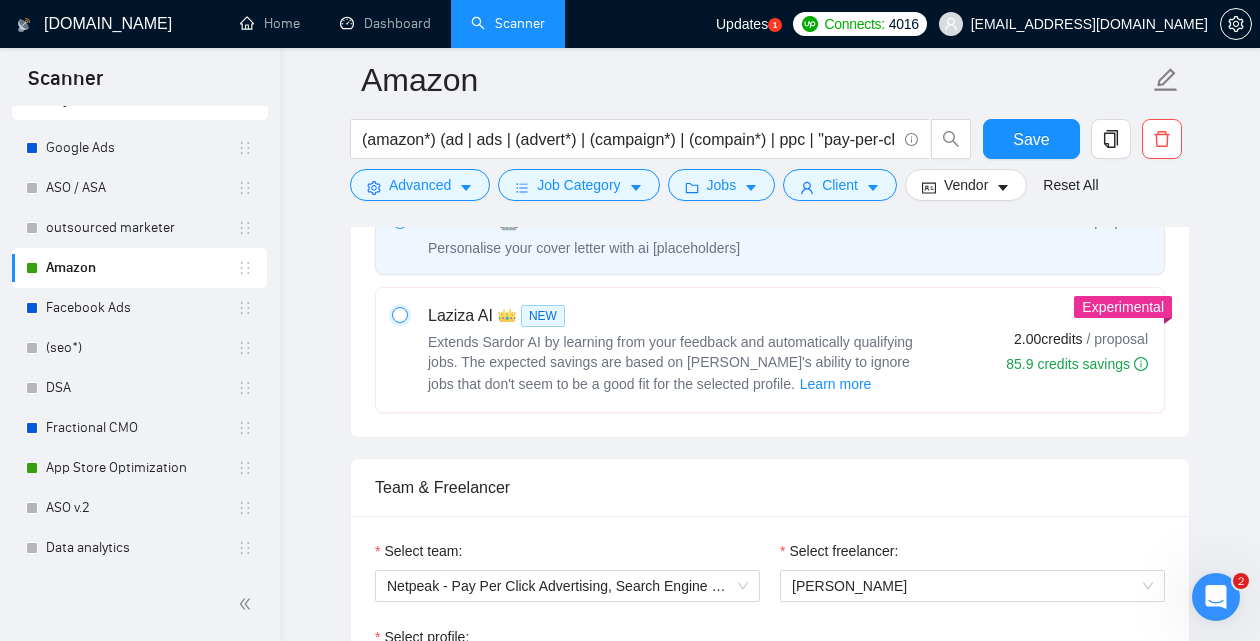 radio on "true" 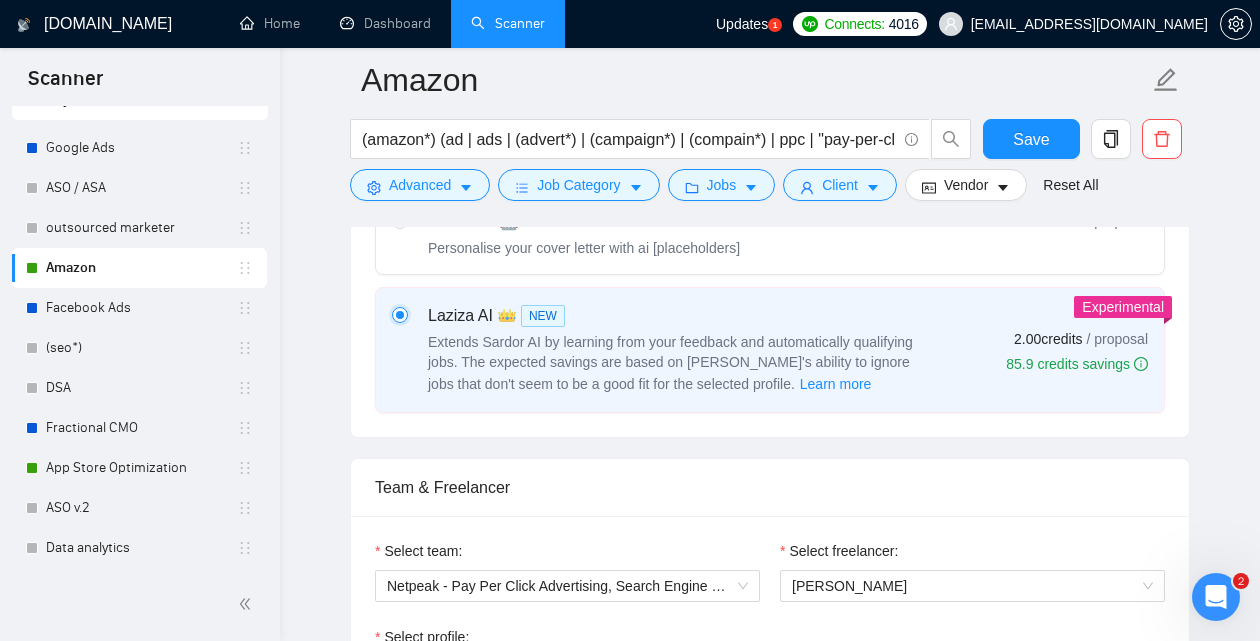 type 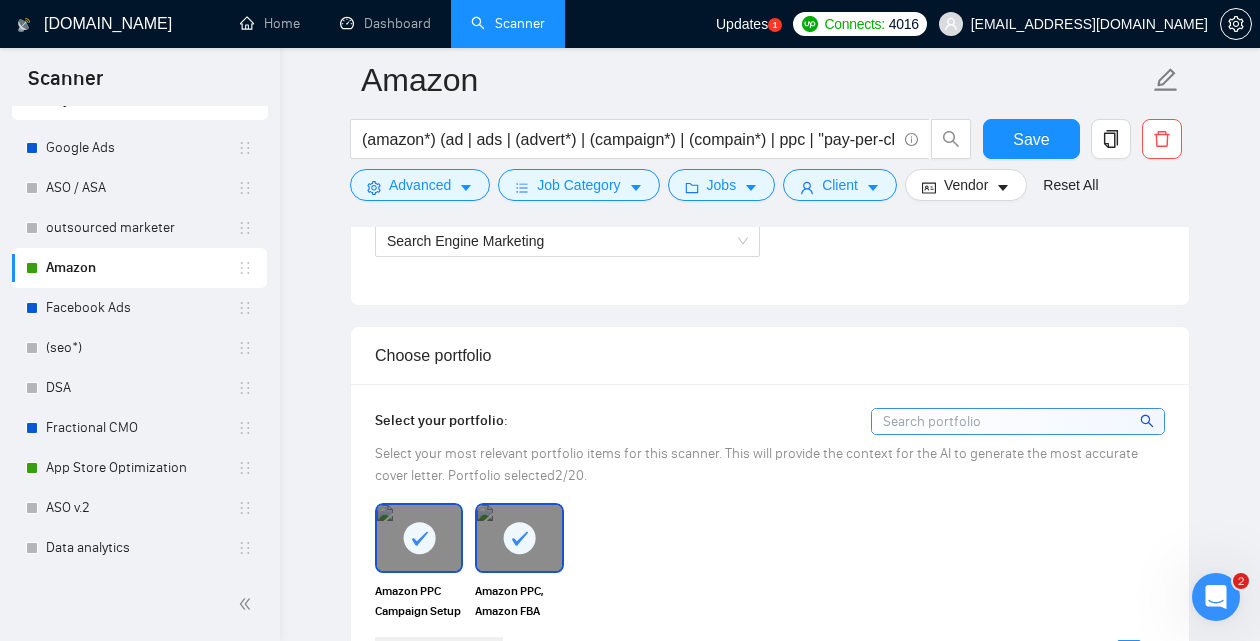 scroll, scrollTop: 1150, scrollLeft: 0, axis: vertical 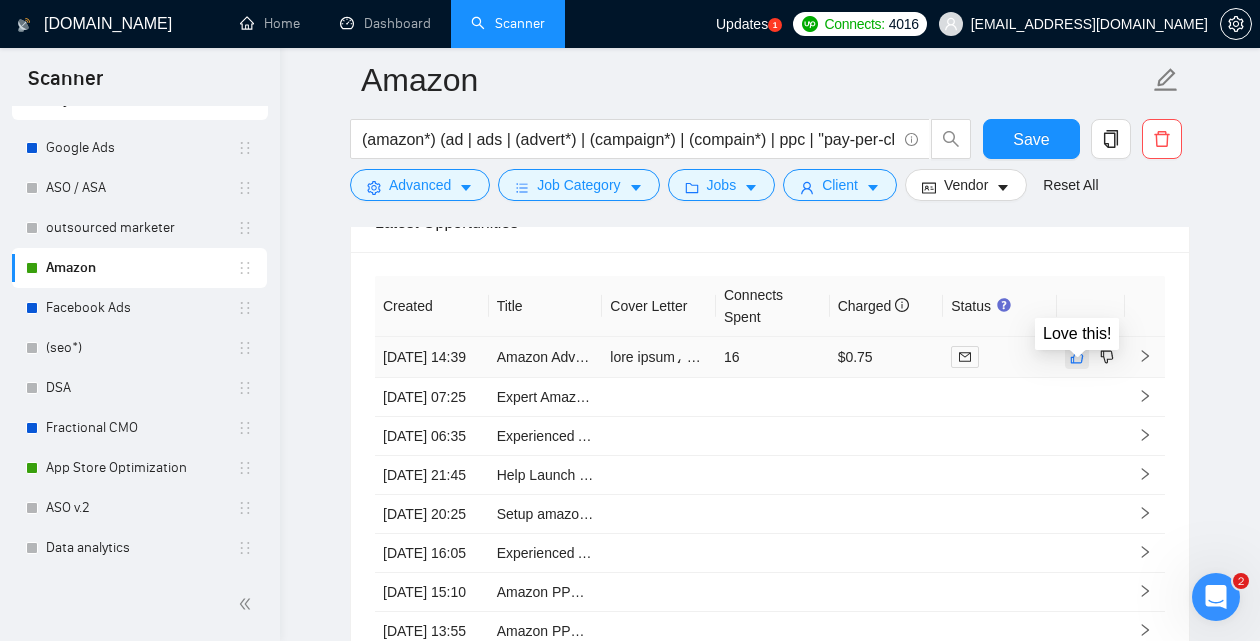 click 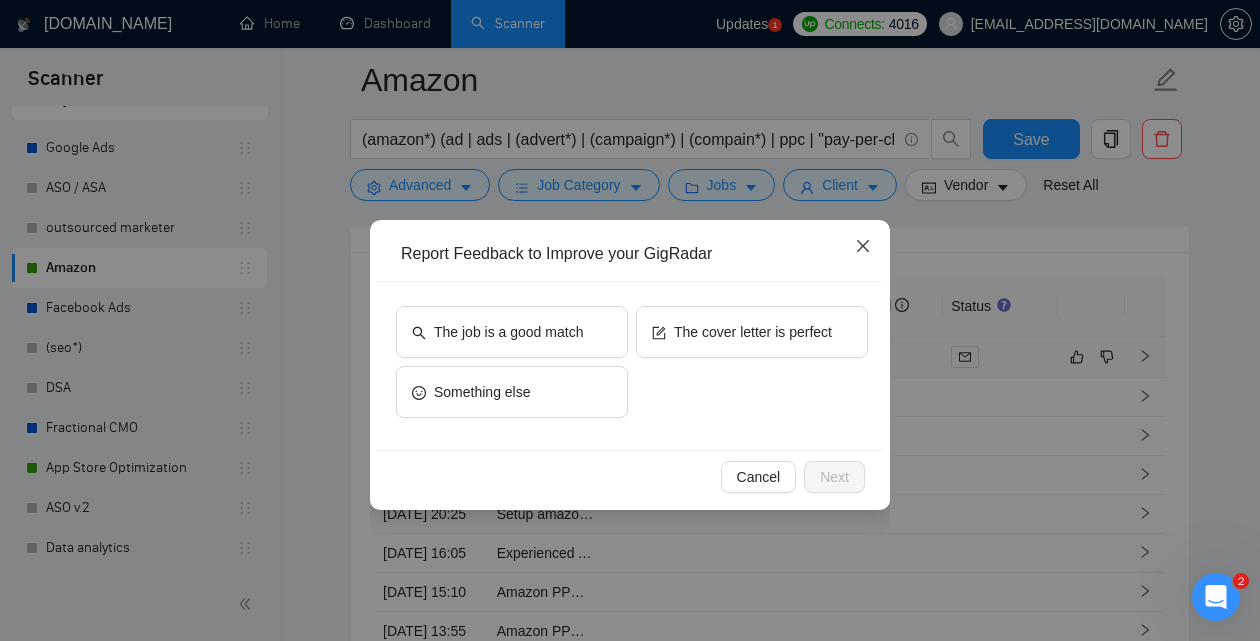 click 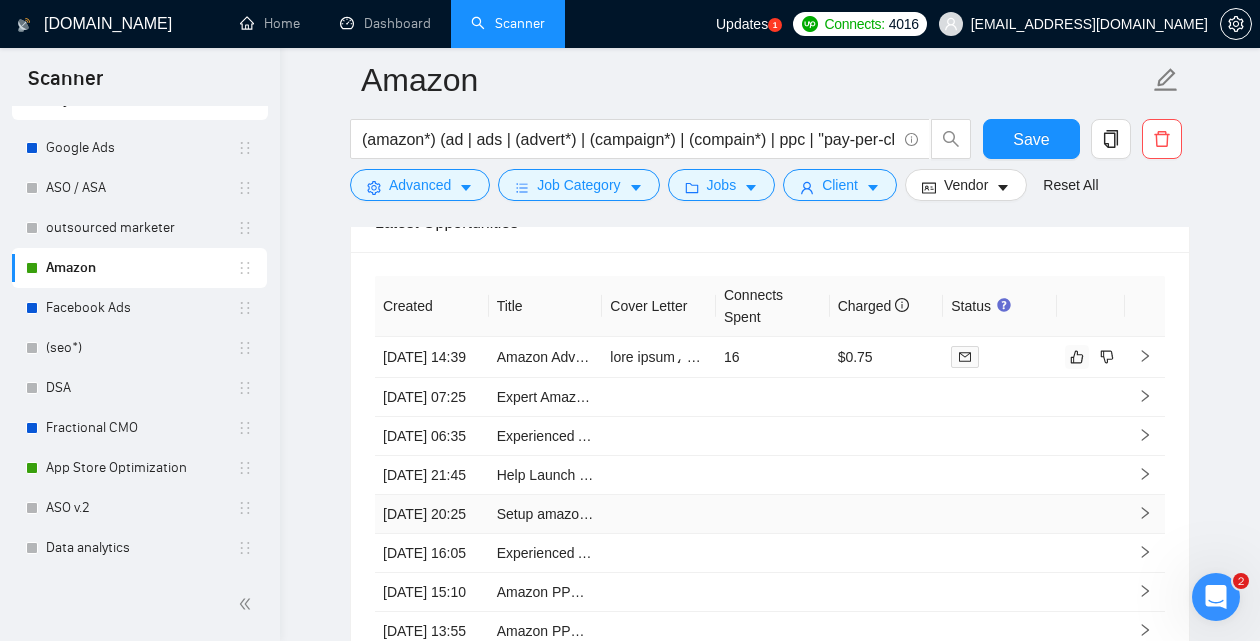 type 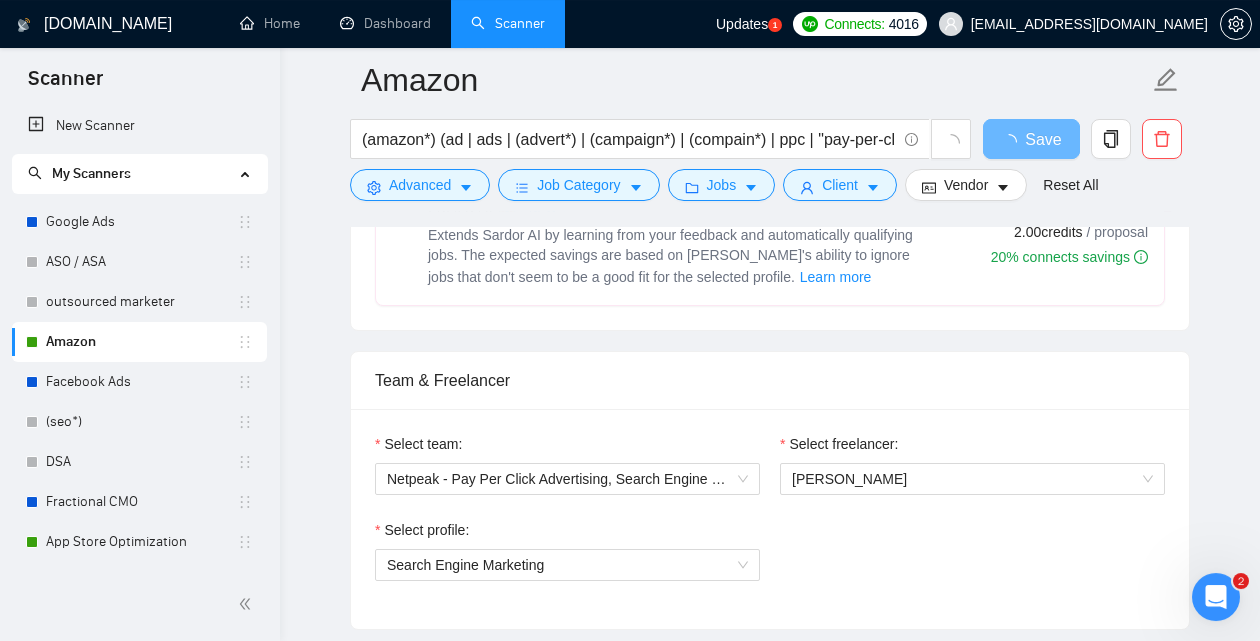 scroll, scrollTop: 722, scrollLeft: 0, axis: vertical 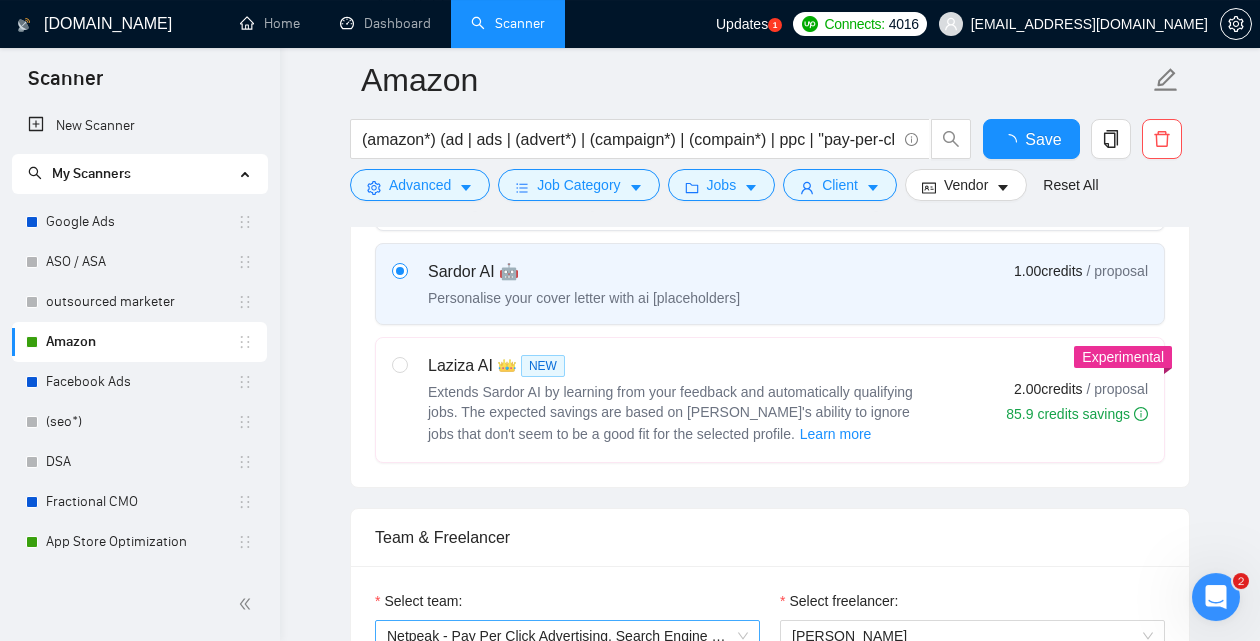 type 